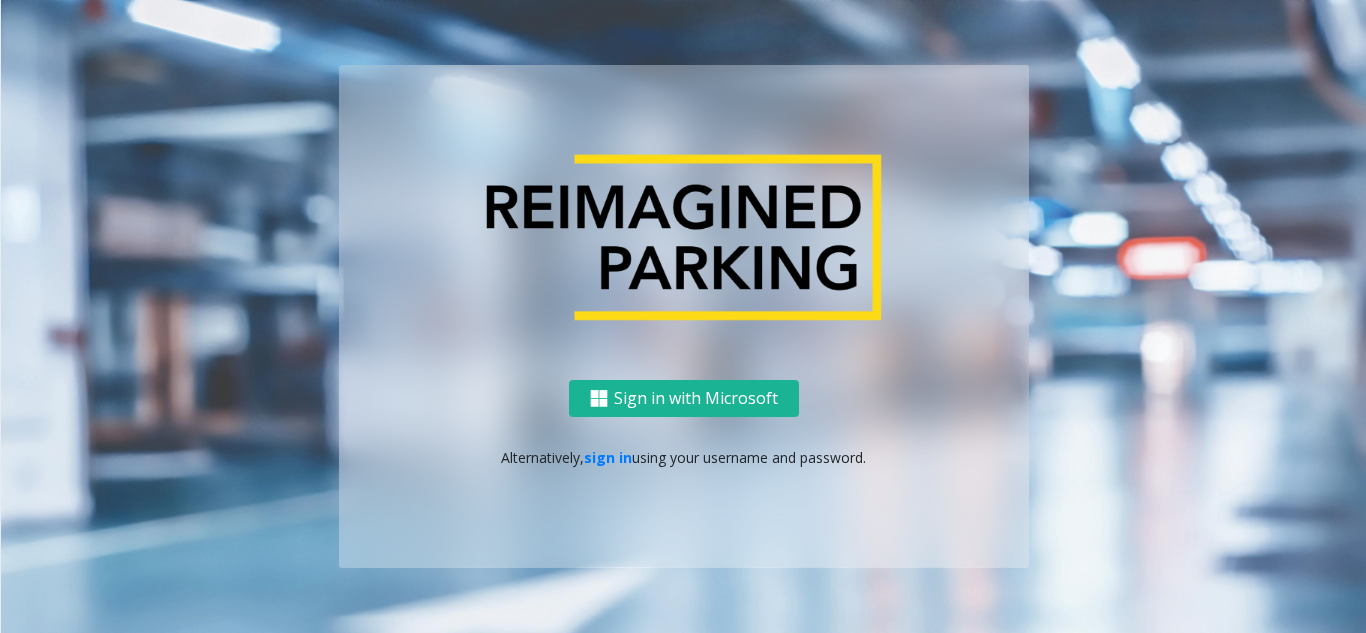 scroll, scrollTop: 0, scrollLeft: 0, axis: both 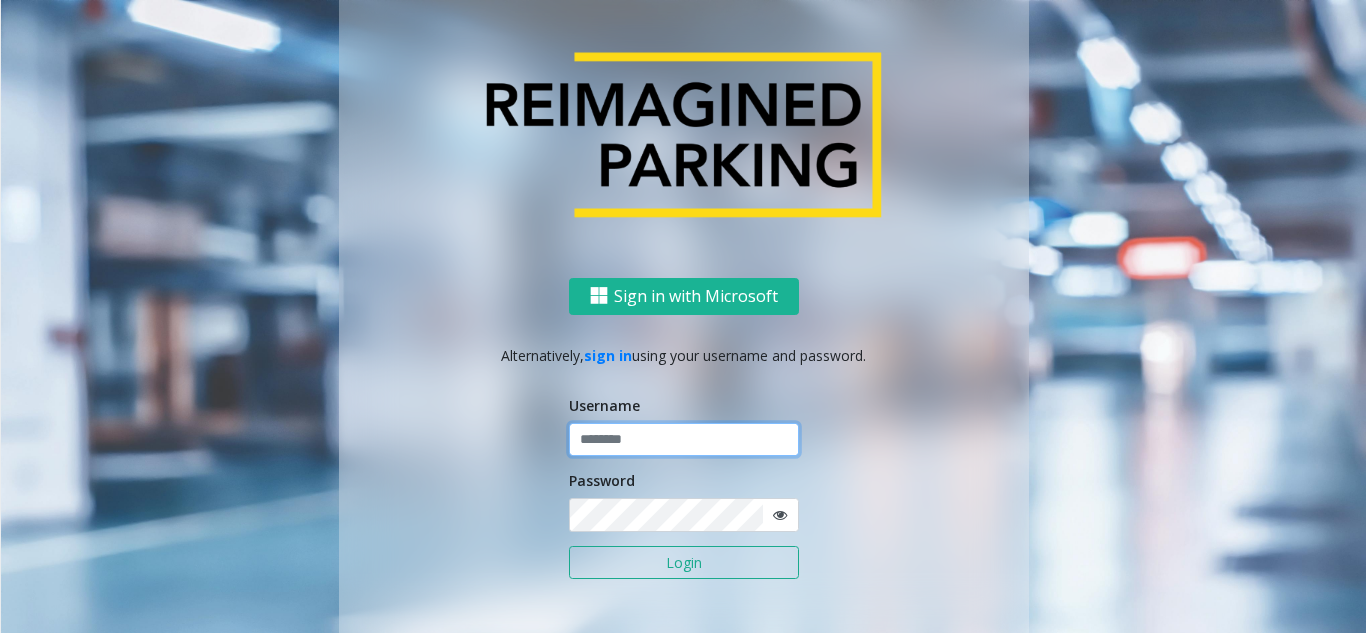 type on "**********" 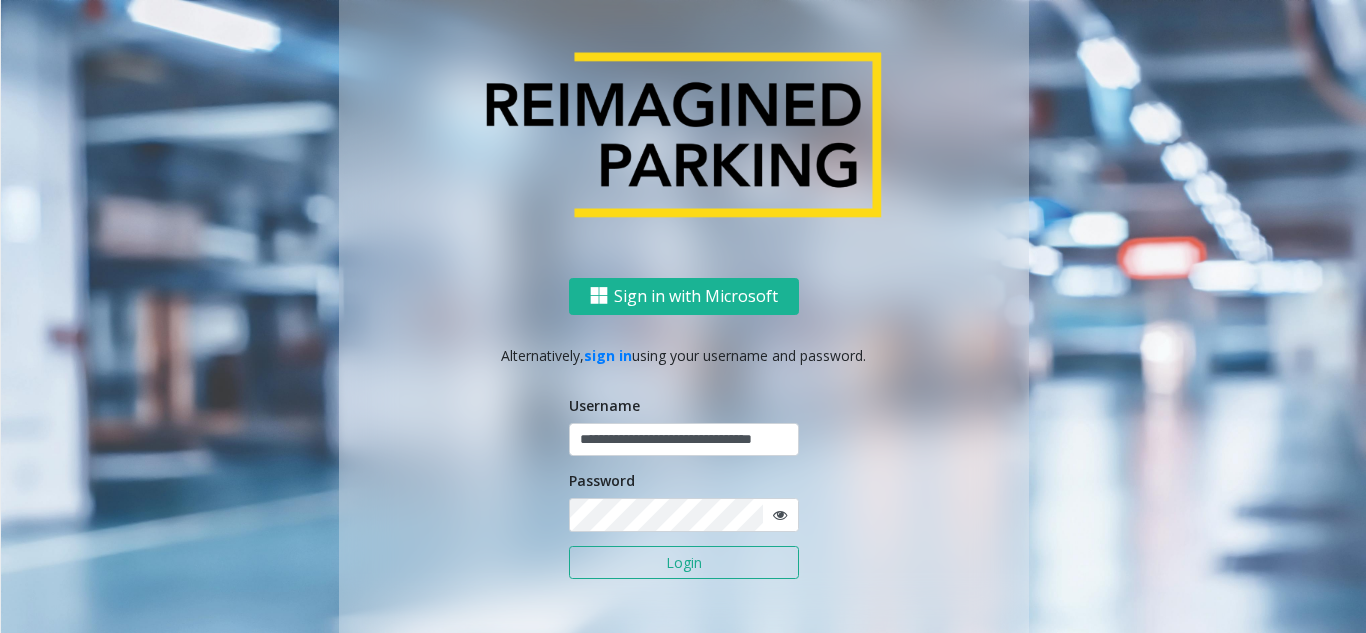click on "Login" 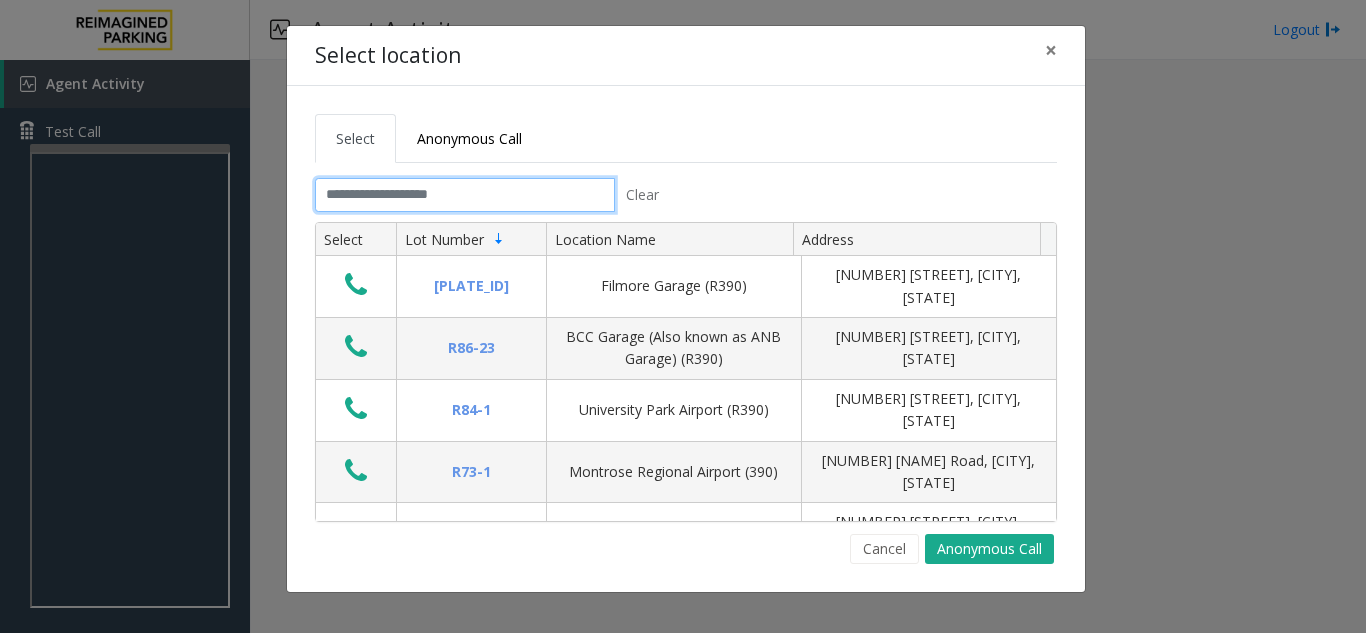 click 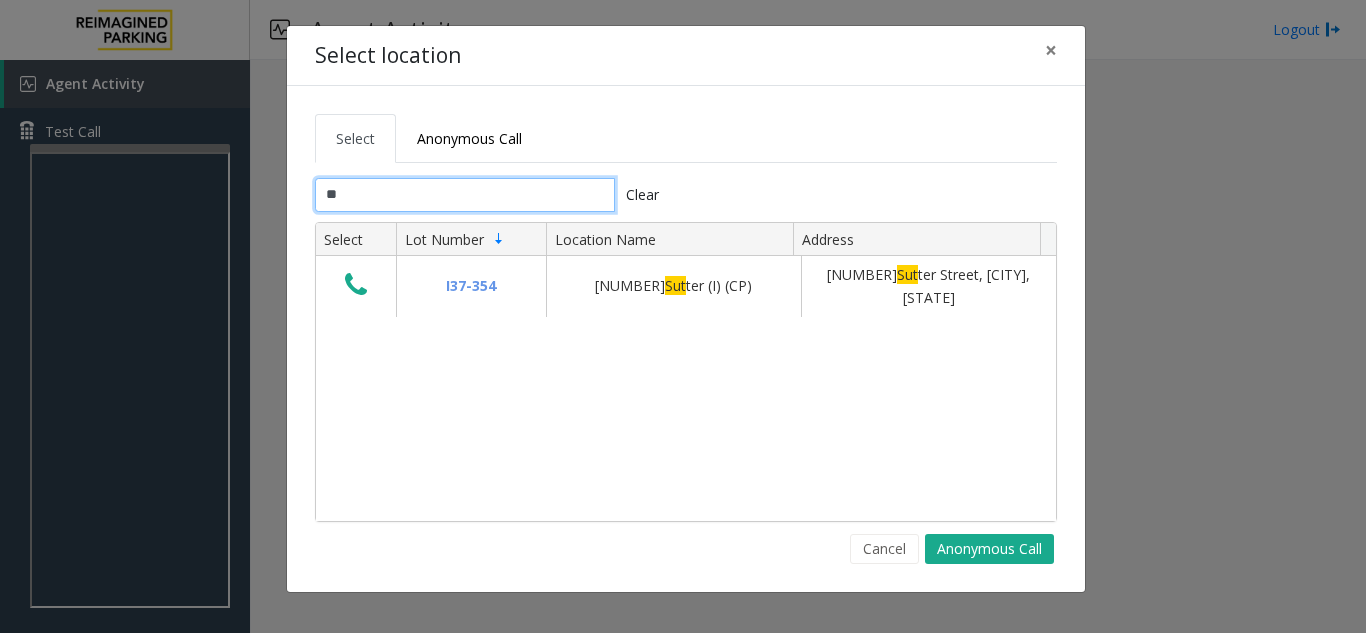 type on "*" 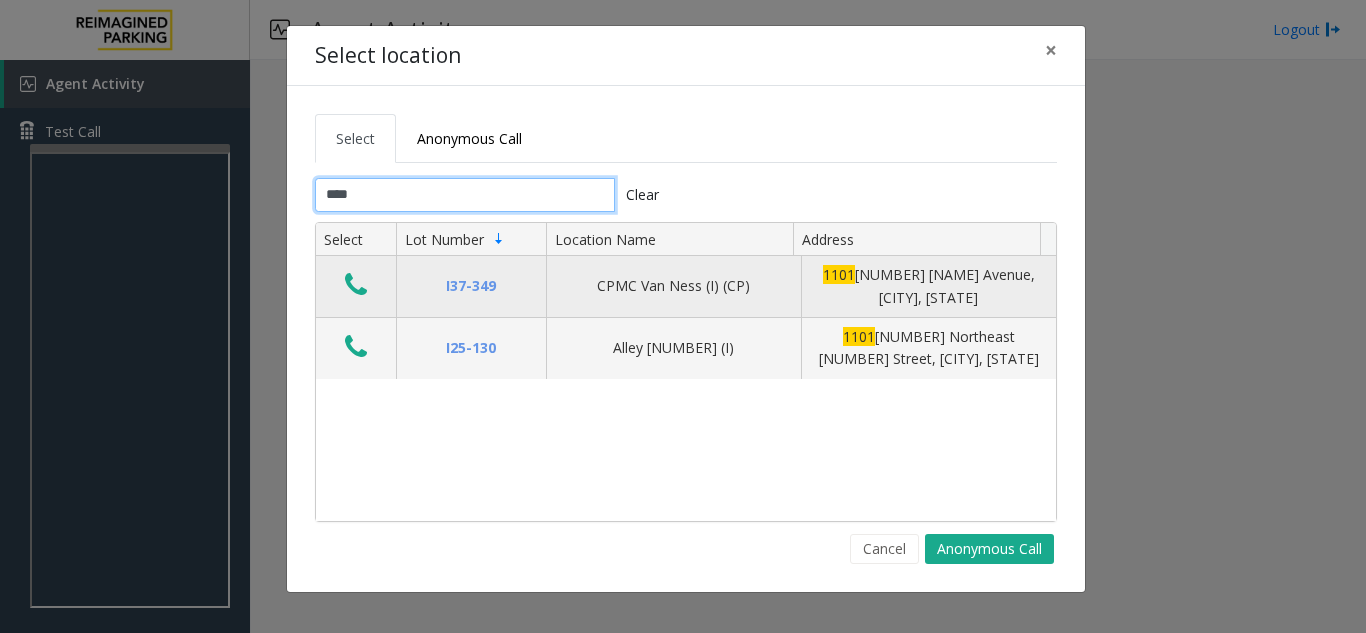 type on "****" 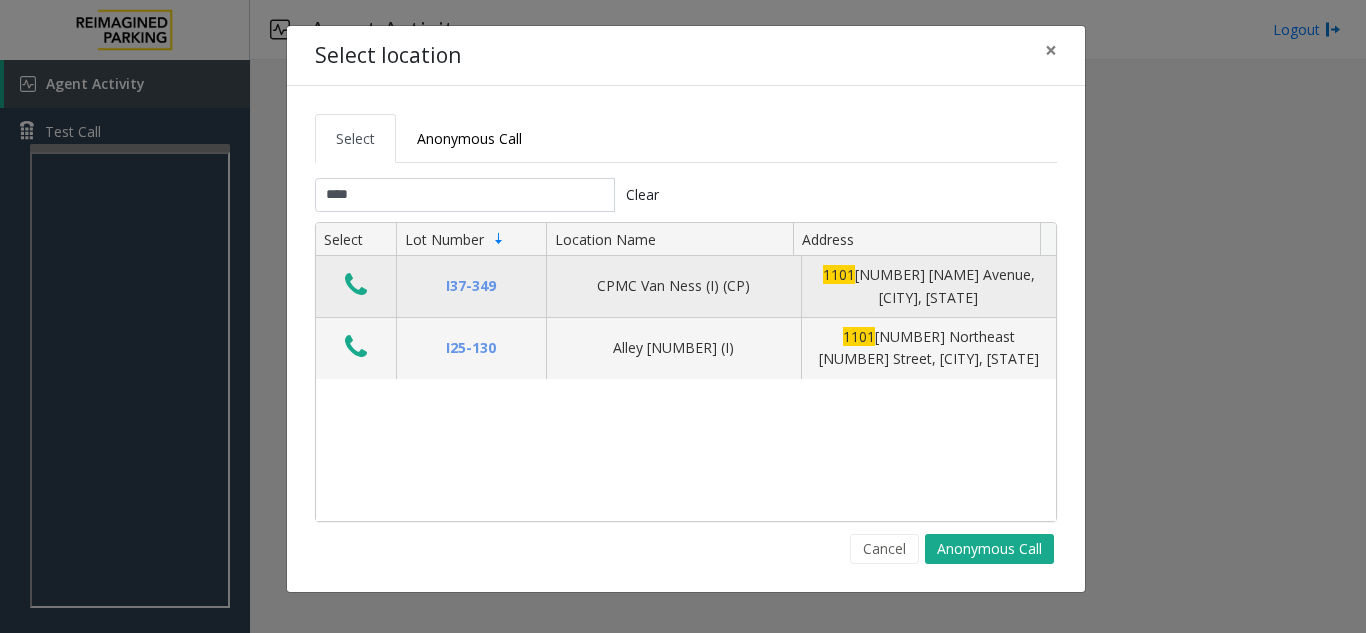 click 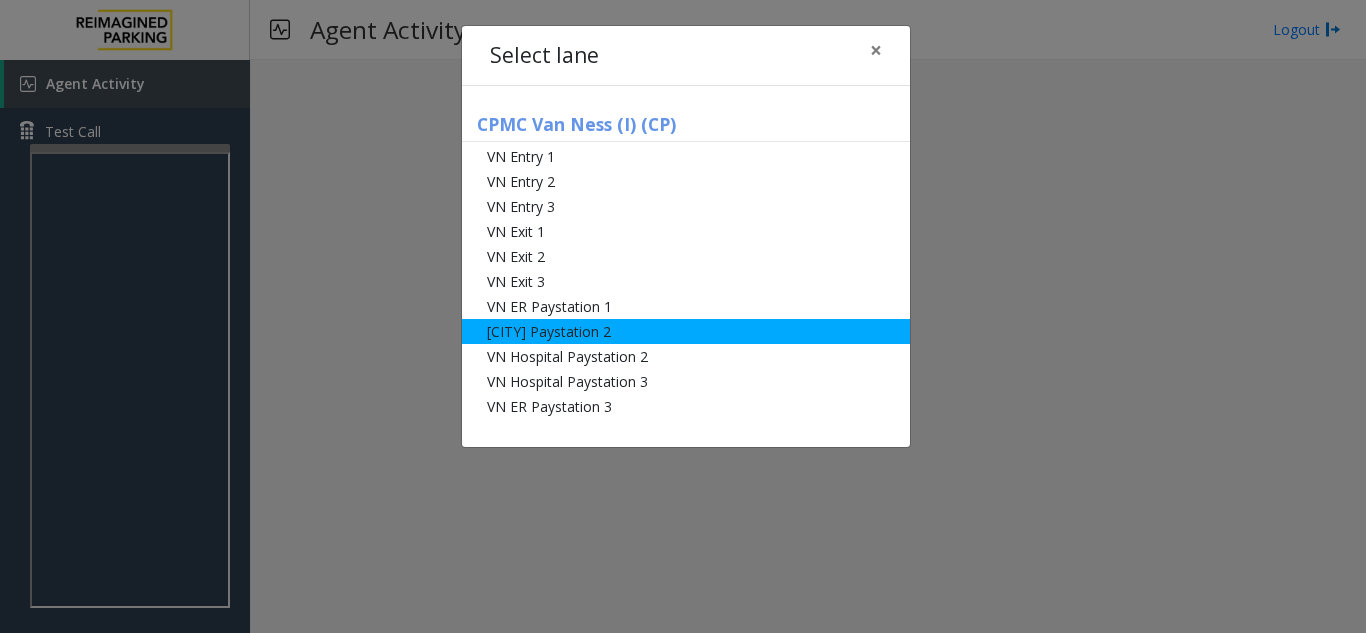click on "[CITY] Paystation 2" 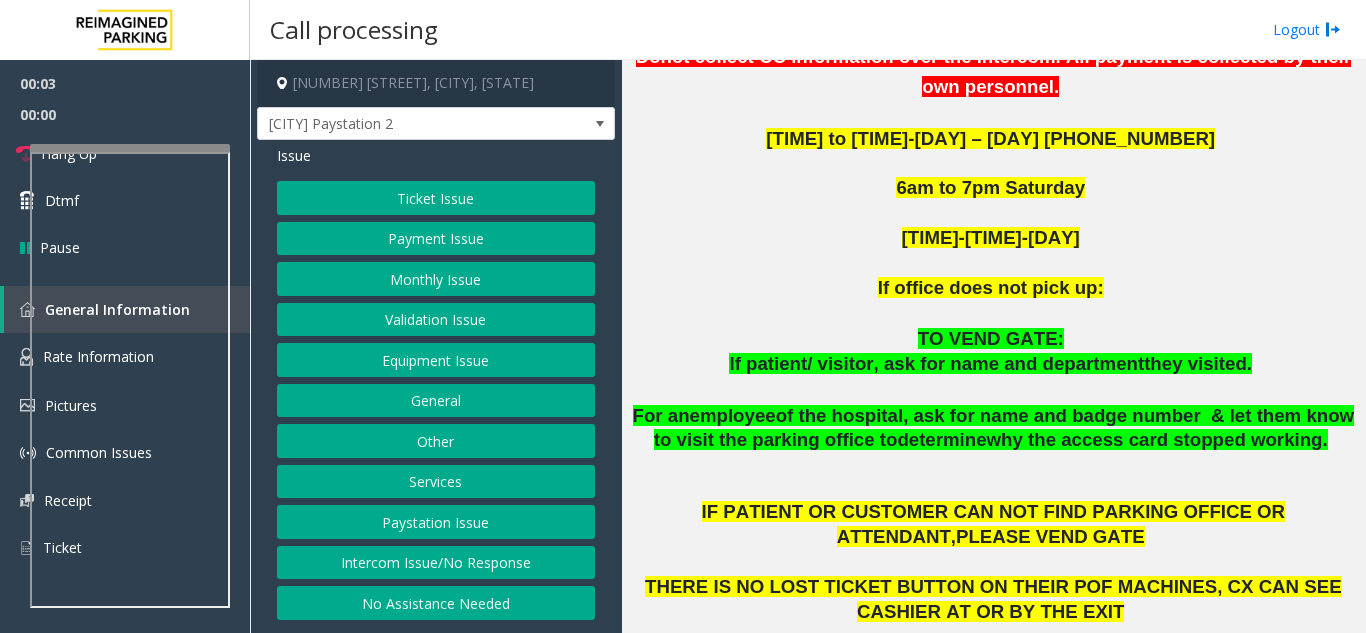 scroll, scrollTop: 900, scrollLeft: 0, axis: vertical 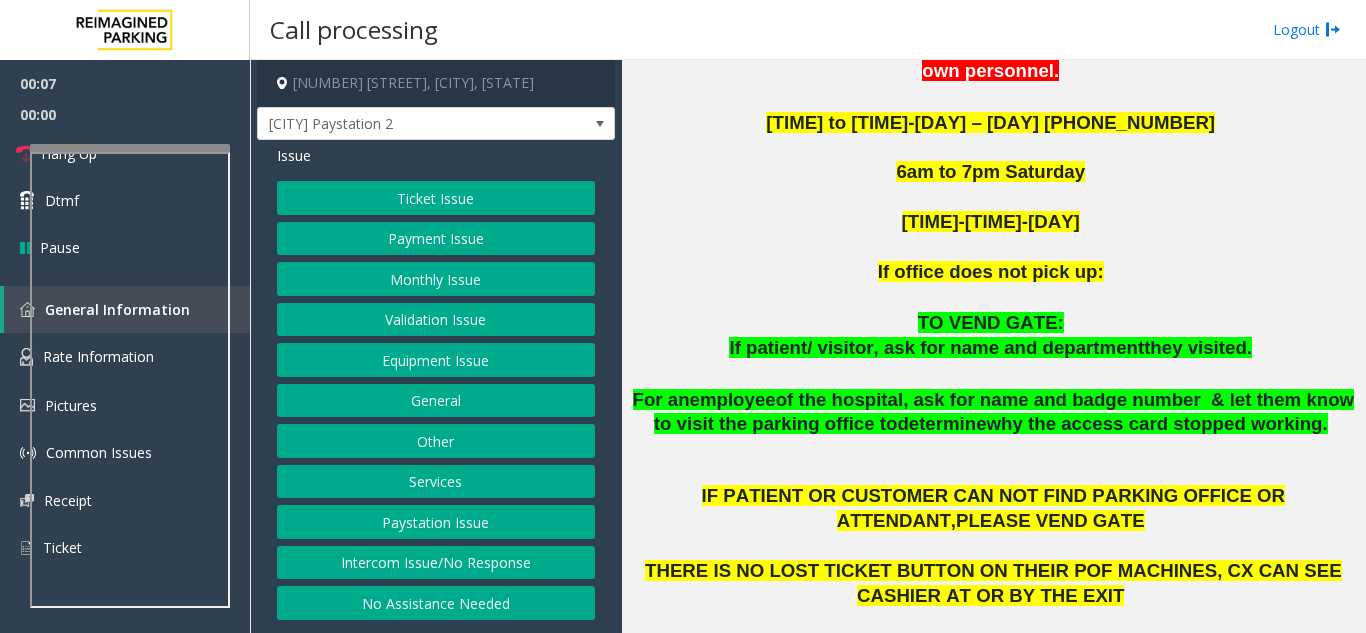 click on "Equipment Issue" 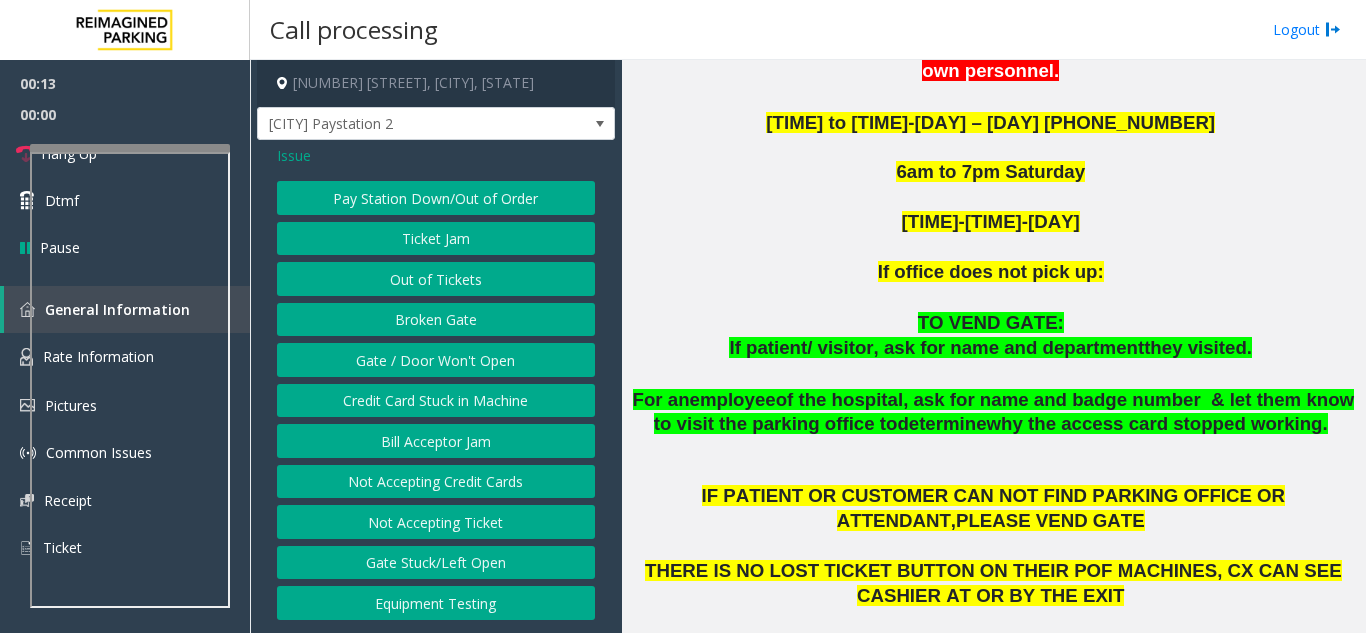 click on "Issue" 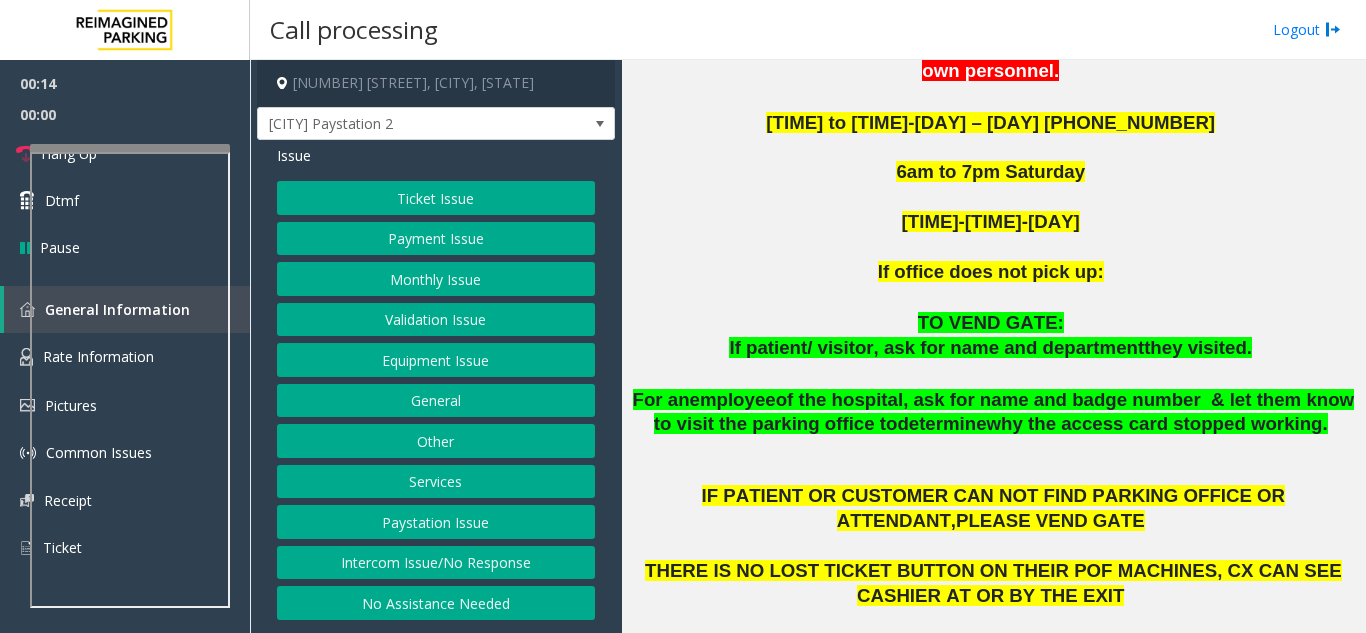 click on "Ticket Issue" 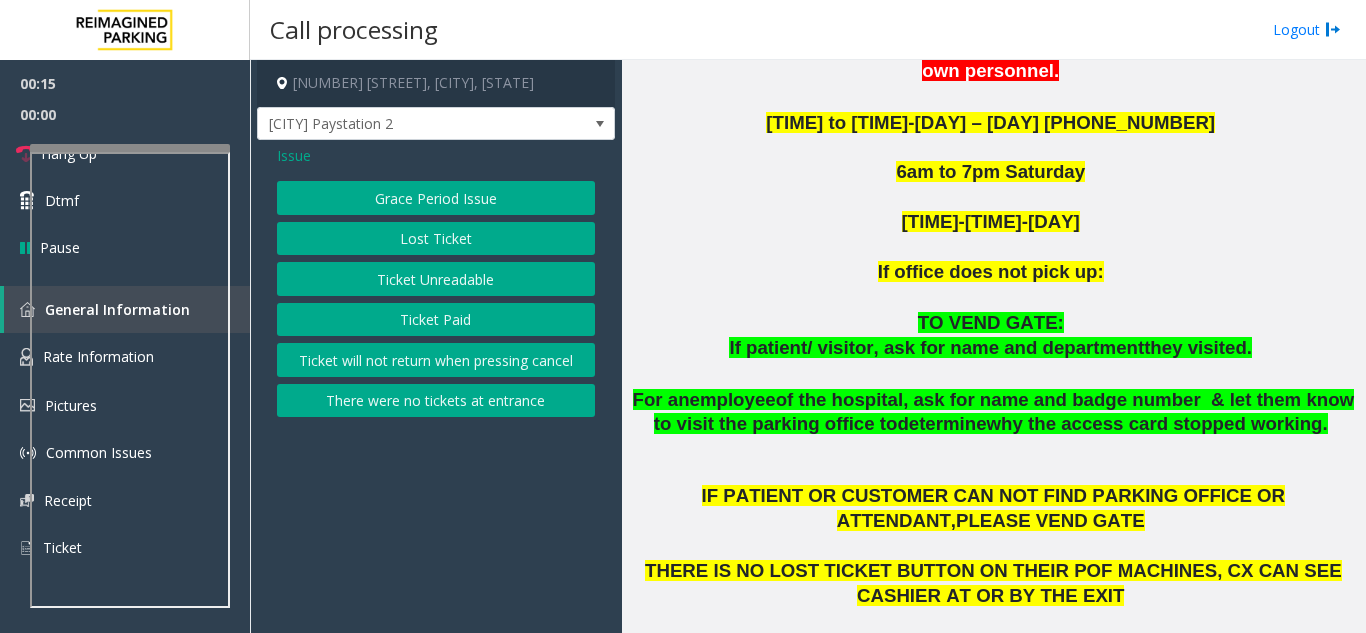 click on "Ticket will not return when pressing cancel" 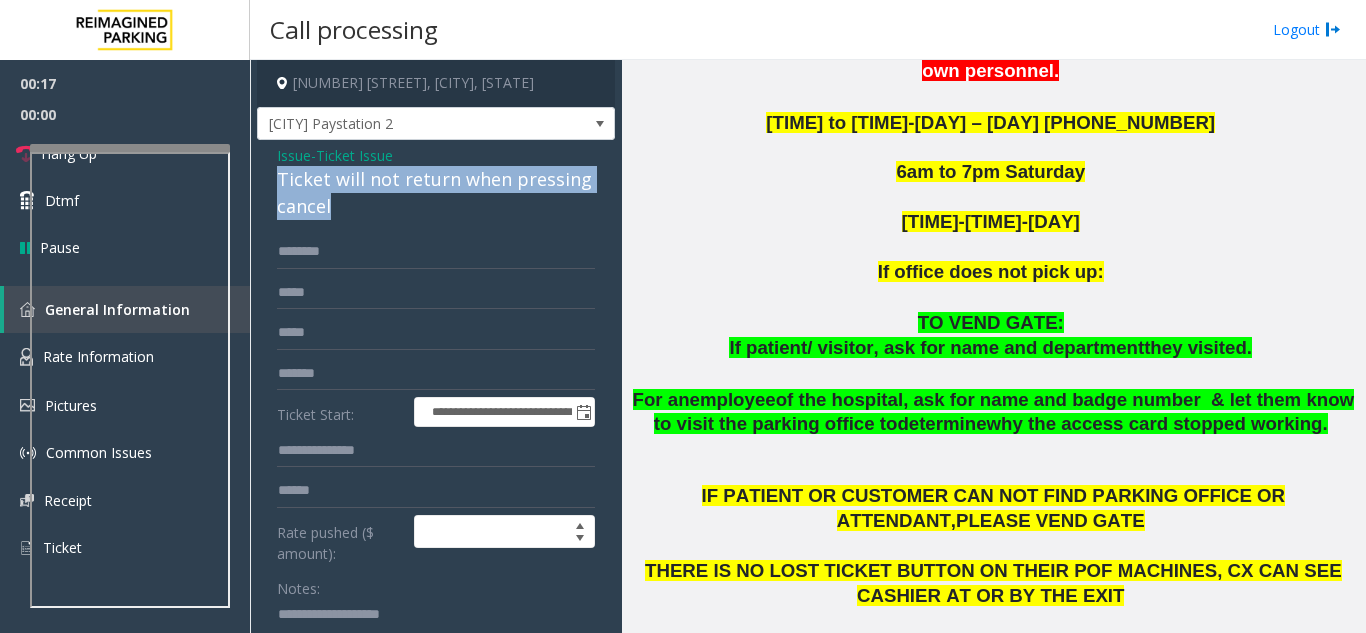 drag, startPoint x: 335, startPoint y: 212, endPoint x: 273, endPoint y: 180, distance: 69.77106 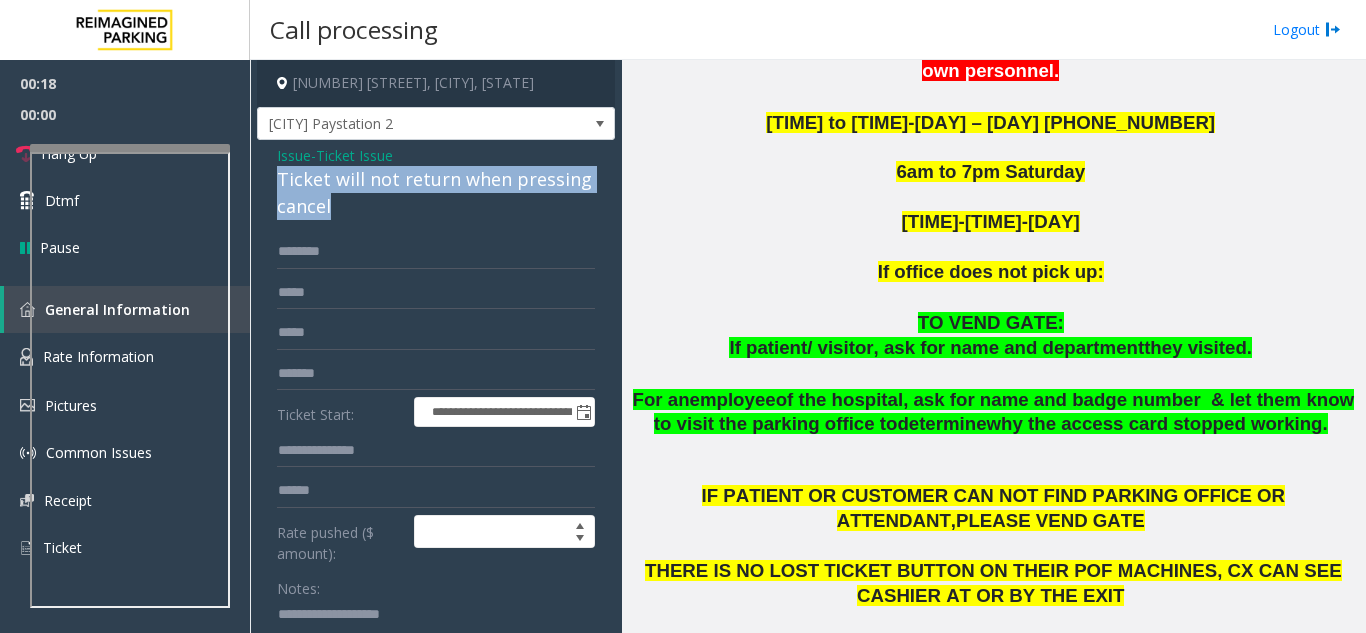 copy on "Ticket will not return when pressing cancel" 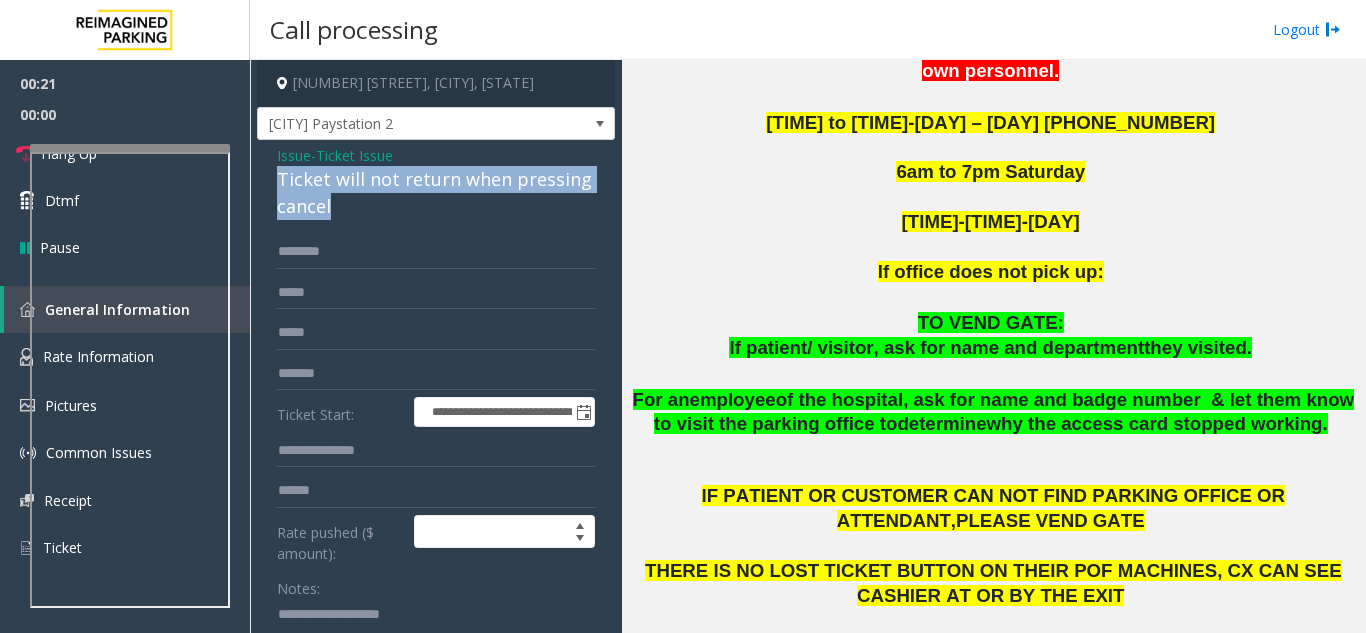 click 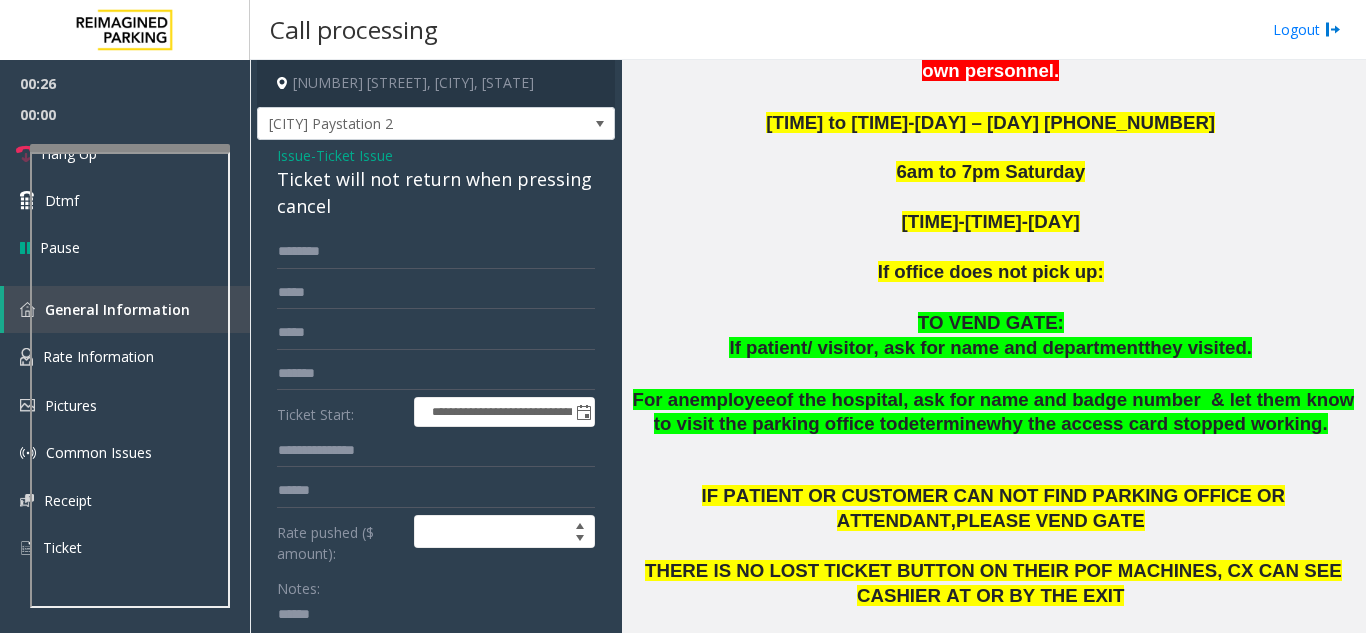 paste on "**********" 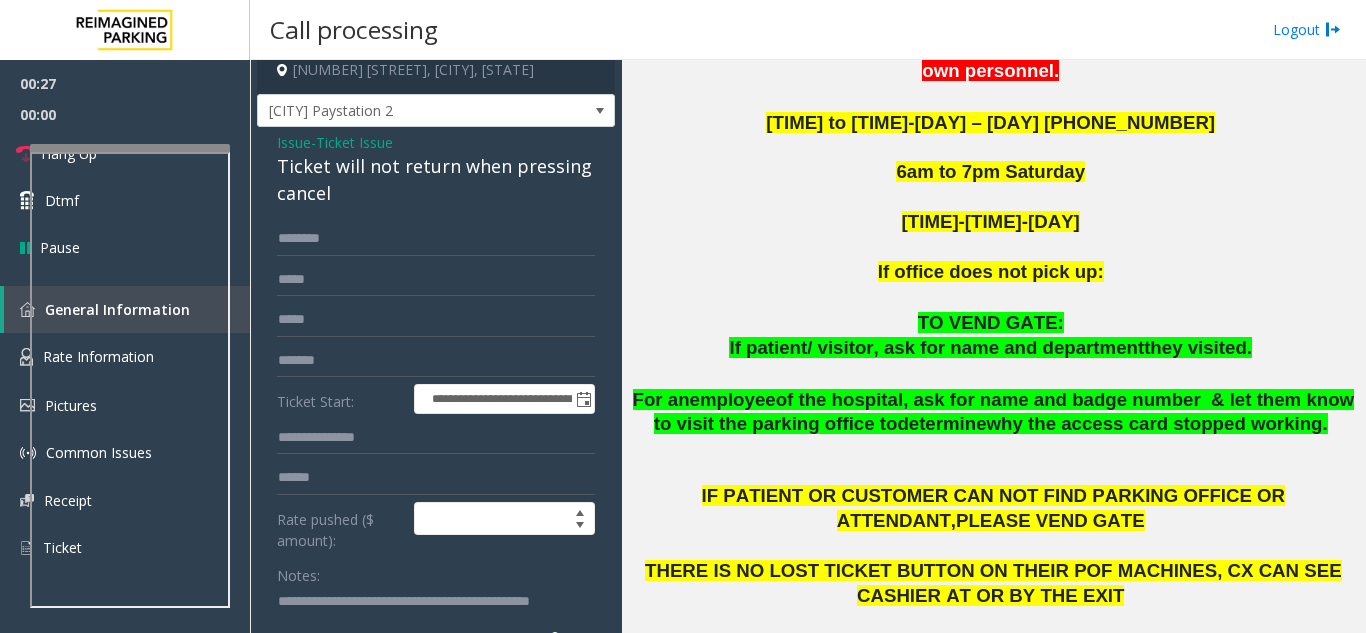 scroll, scrollTop: 34, scrollLeft: 0, axis: vertical 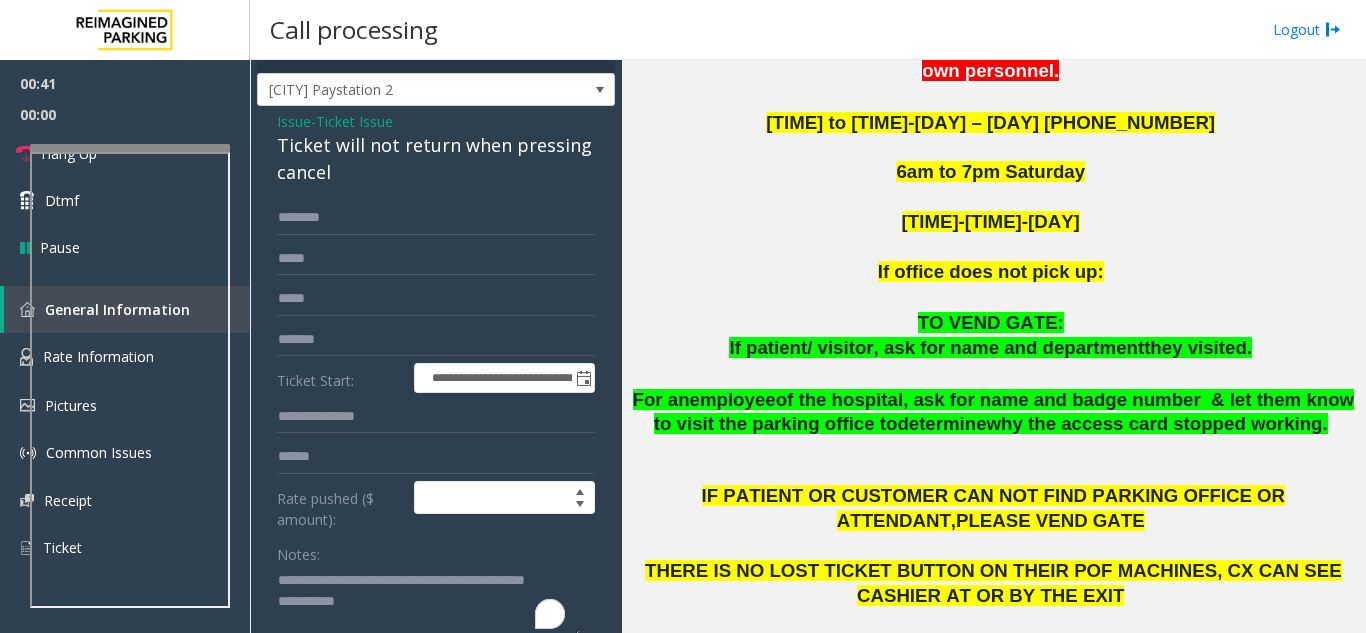 type on "**********" 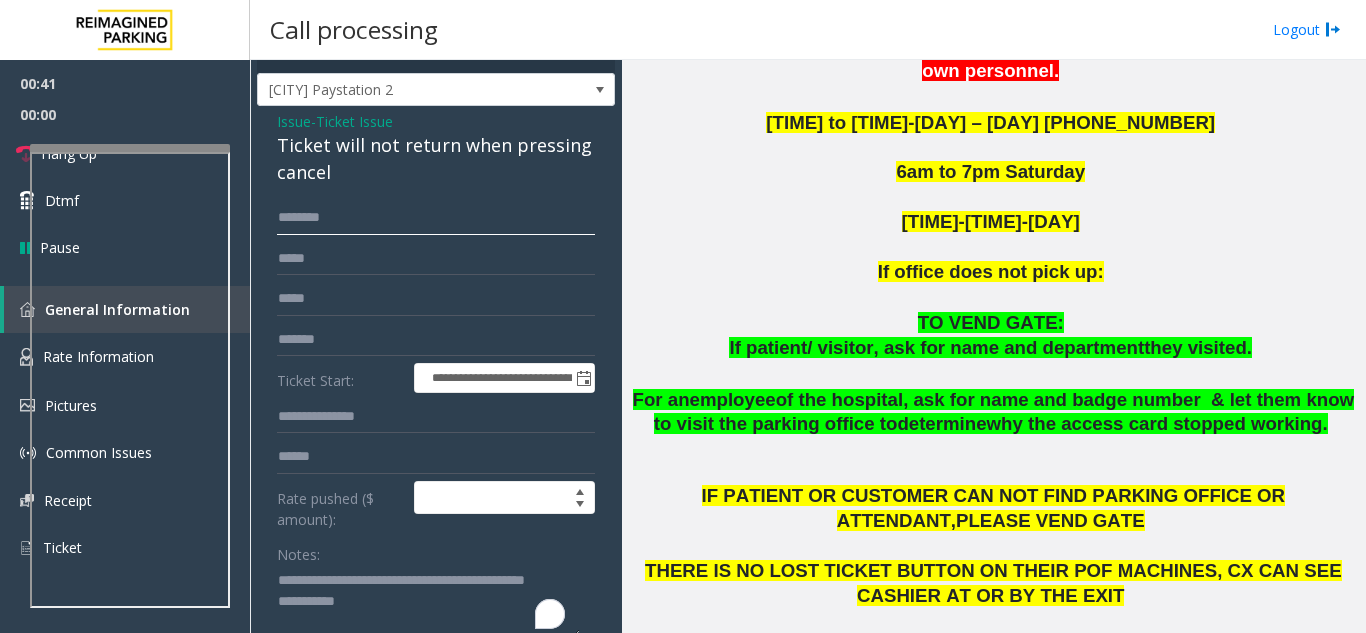 click 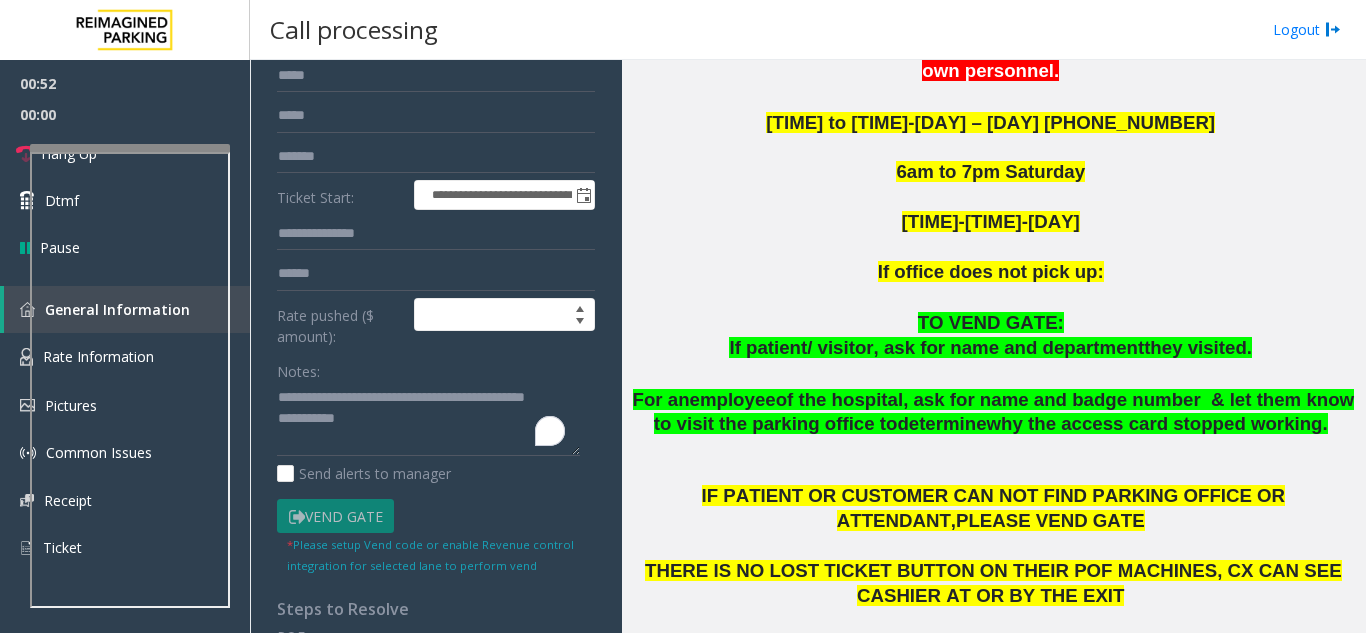scroll, scrollTop: 234, scrollLeft: 0, axis: vertical 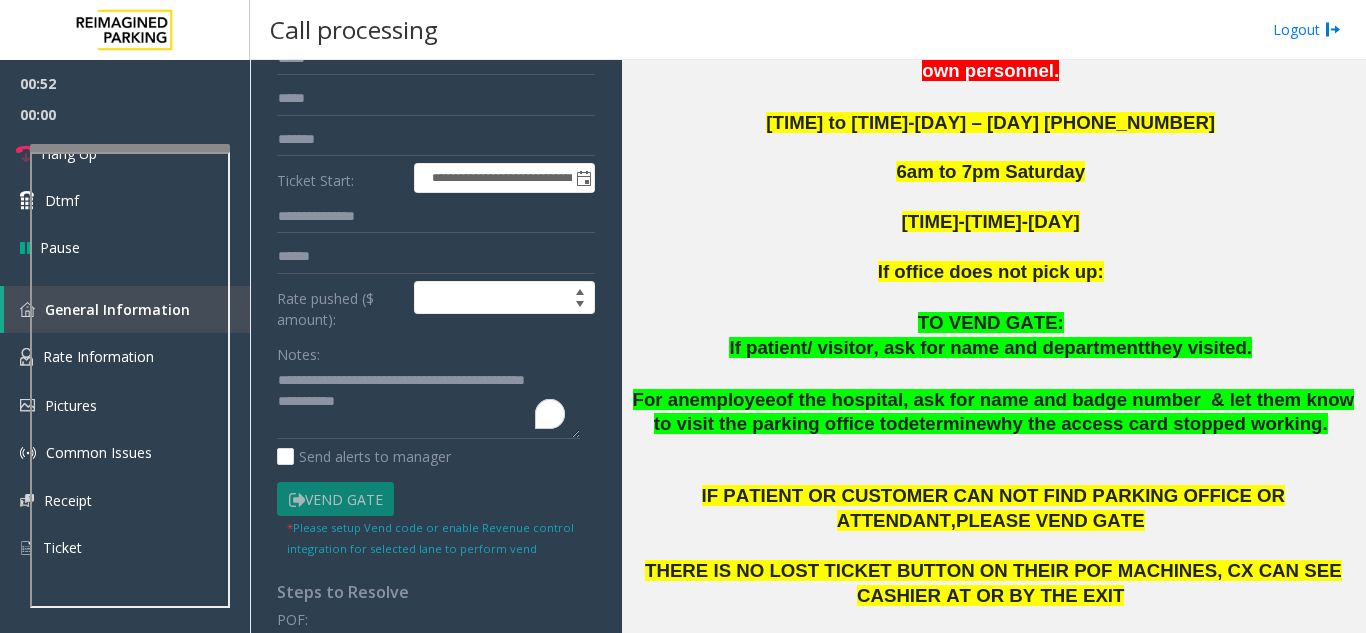 type on "***" 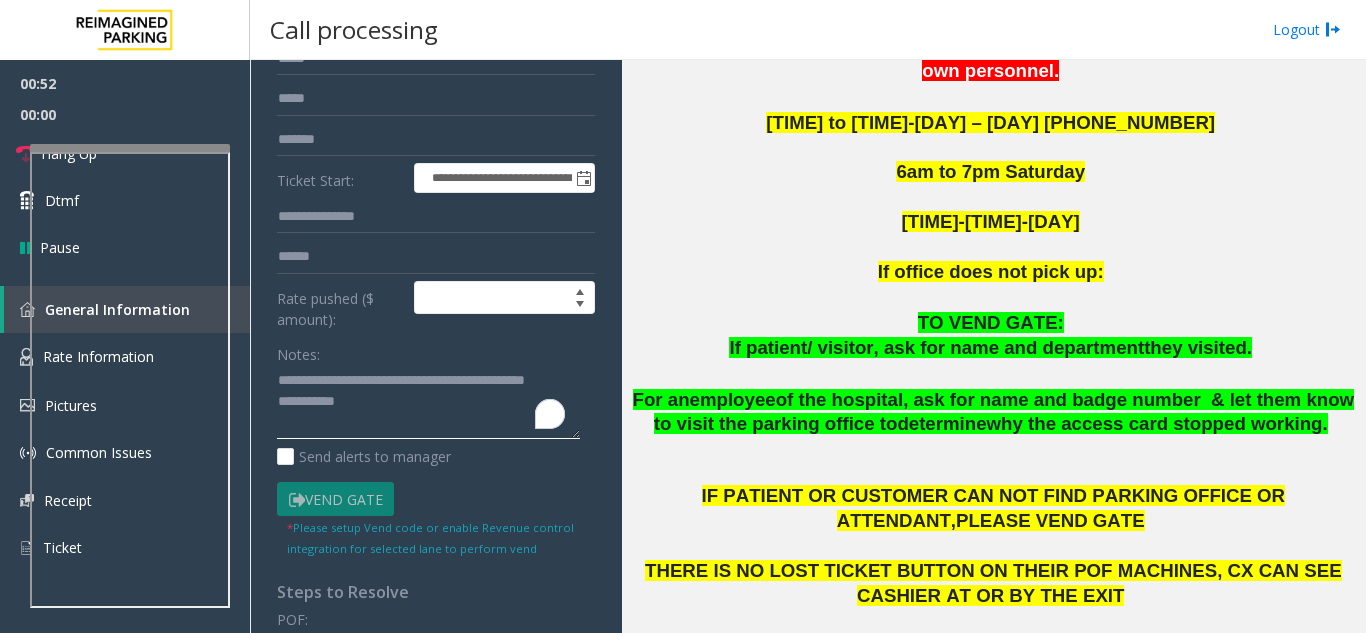 click 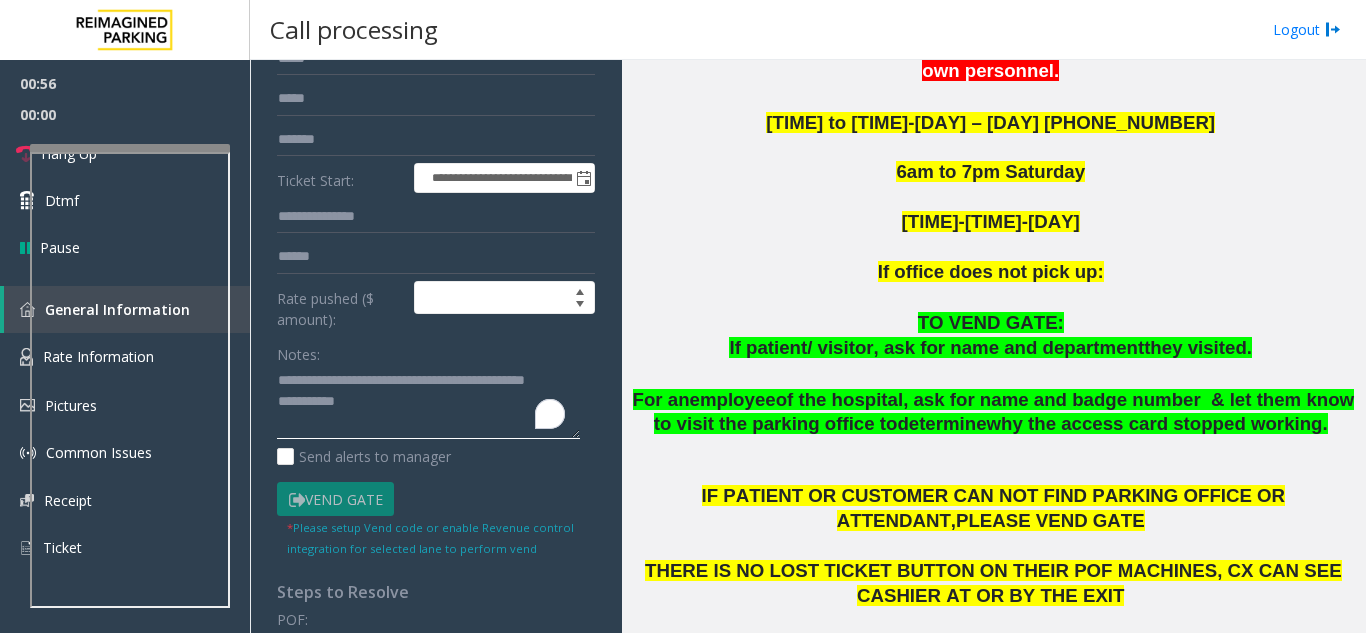 click 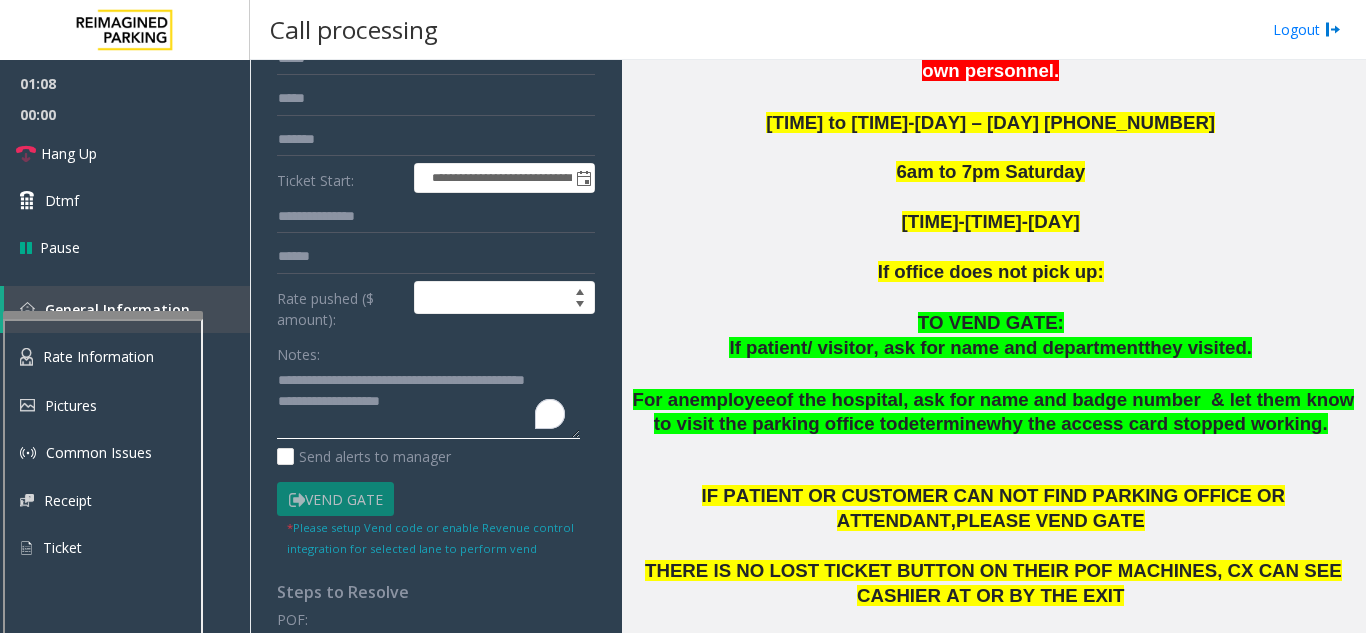 click at bounding box center [103, 545] 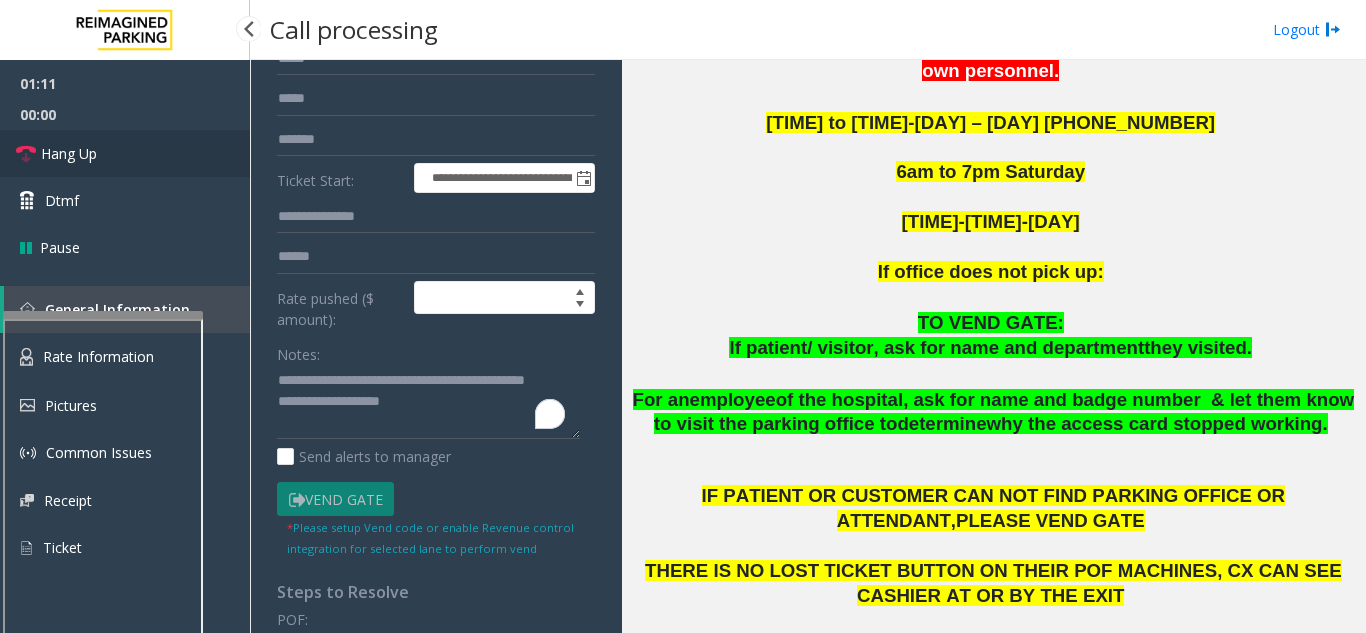 click on "Hang Up" at bounding box center [125, 153] 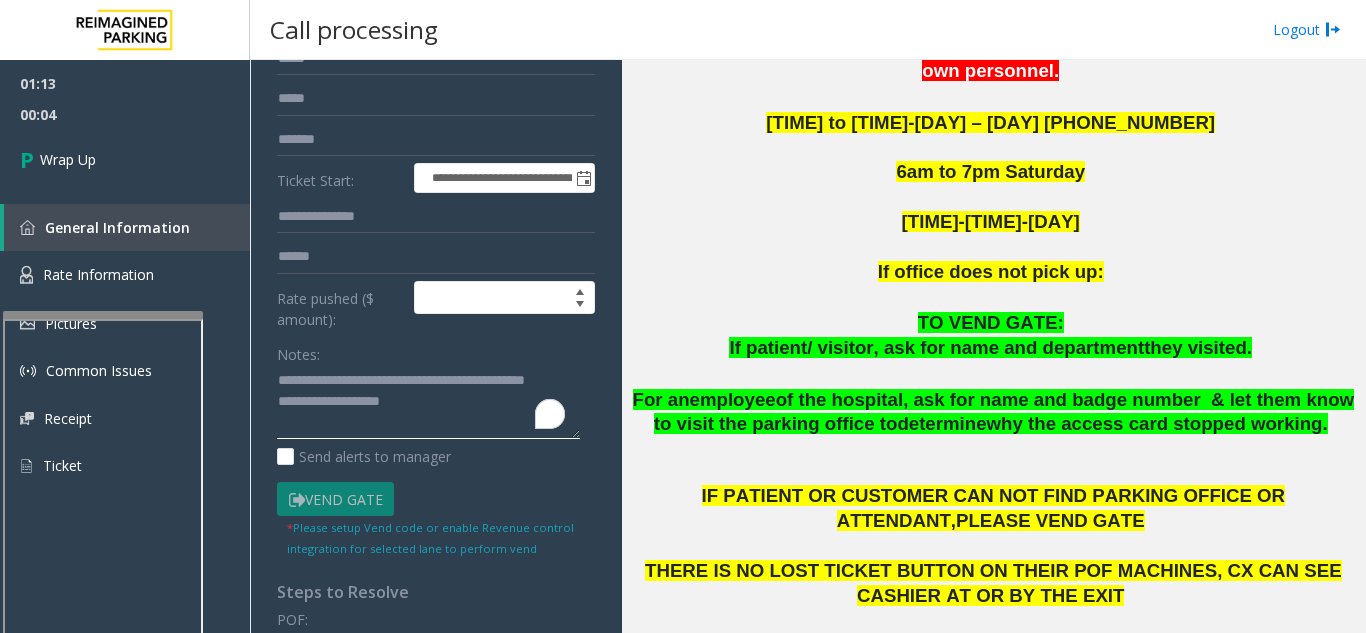 click 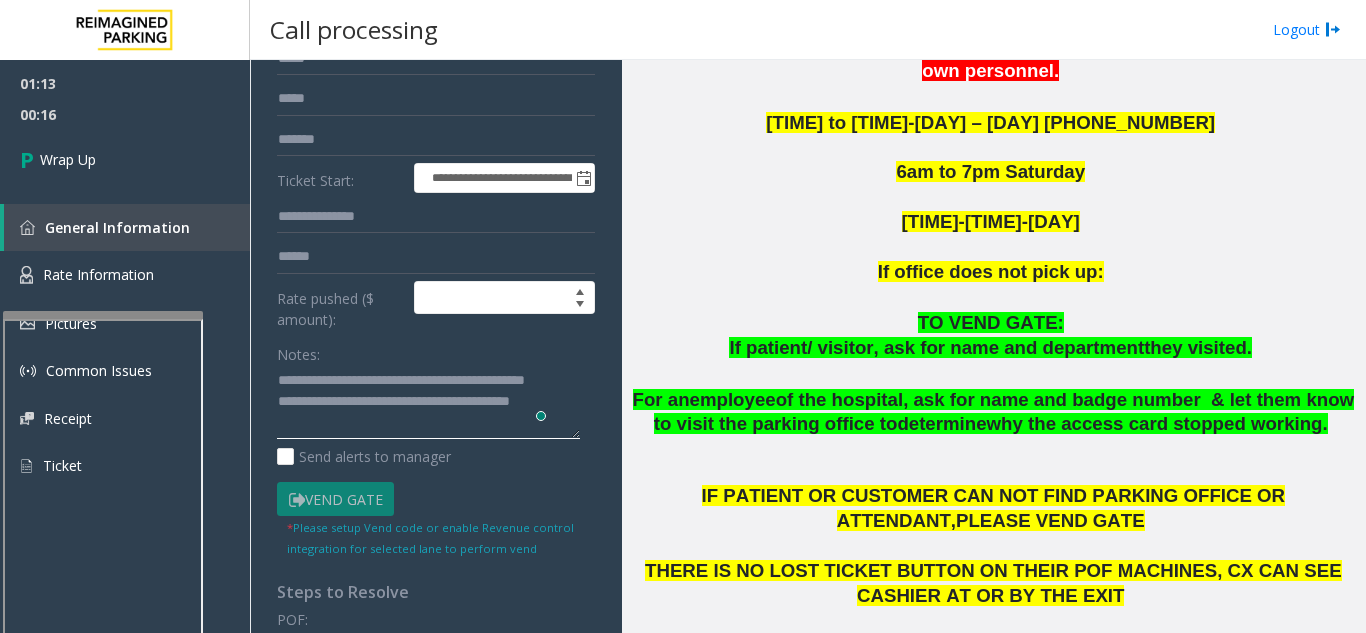 scroll, scrollTop: 16, scrollLeft: 0, axis: vertical 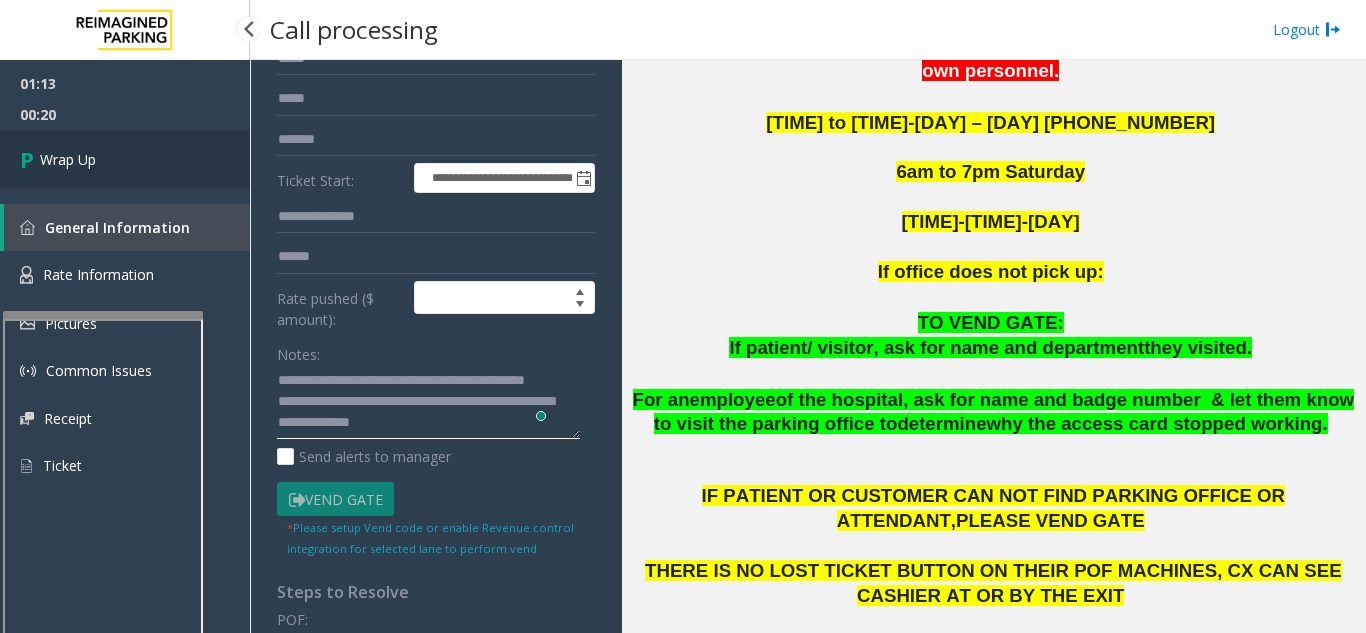 type on "**********" 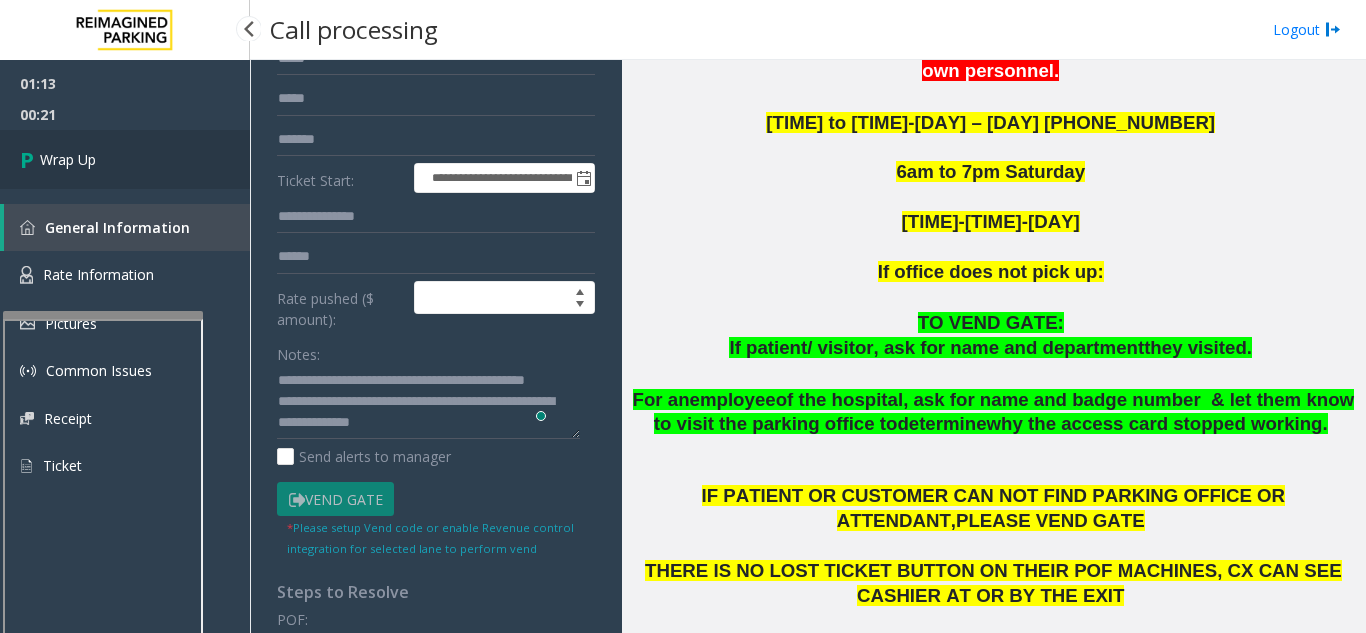 click on "Wrap Up" at bounding box center [68, 159] 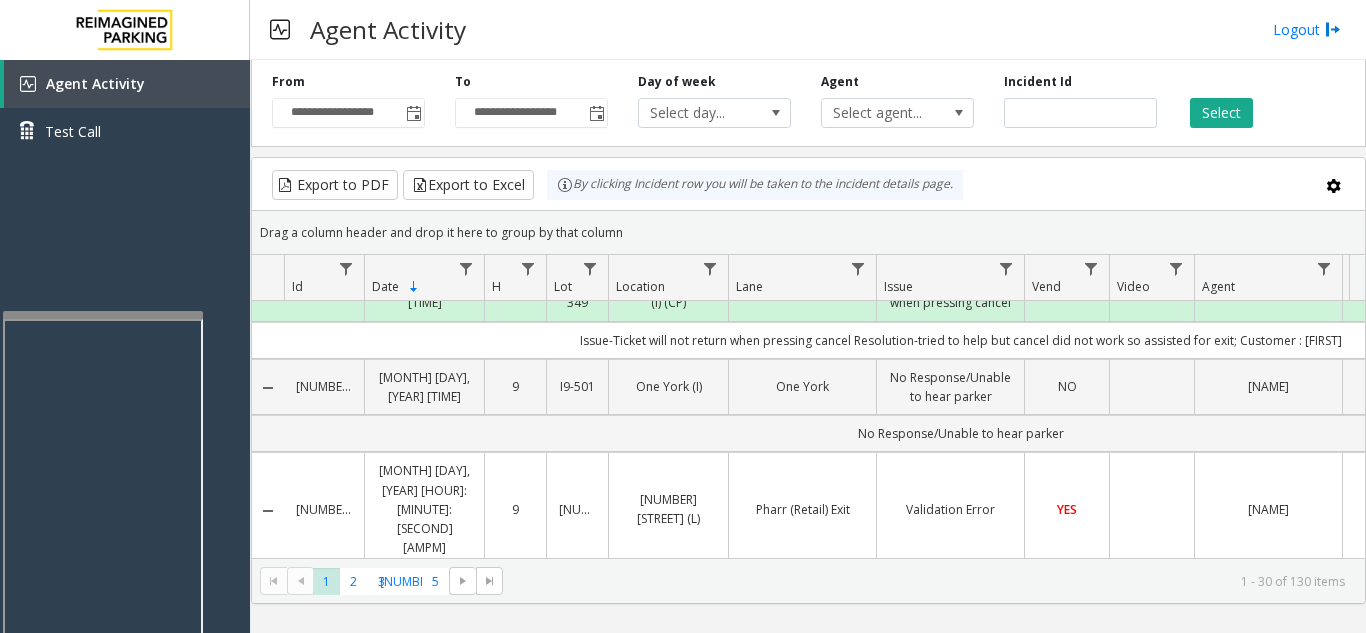 scroll, scrollTop: 0, scrollLeft: 0, axis: both 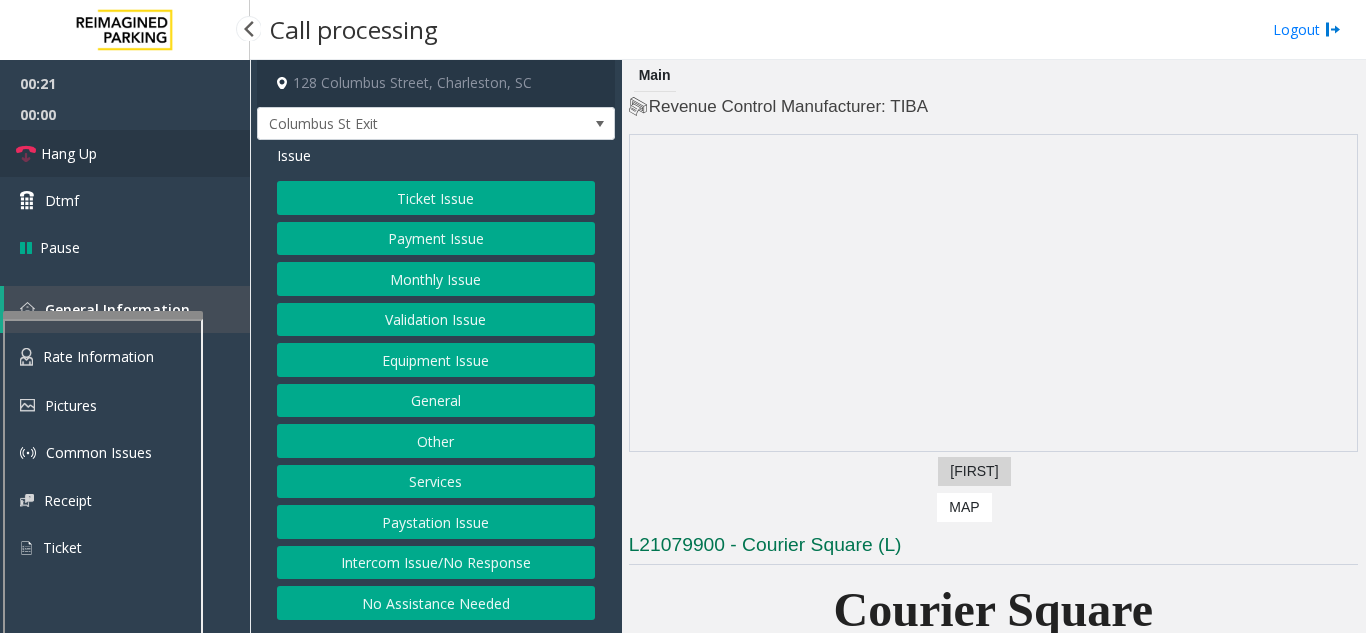 click on "Hang Up" at bounding box center [125, 153] 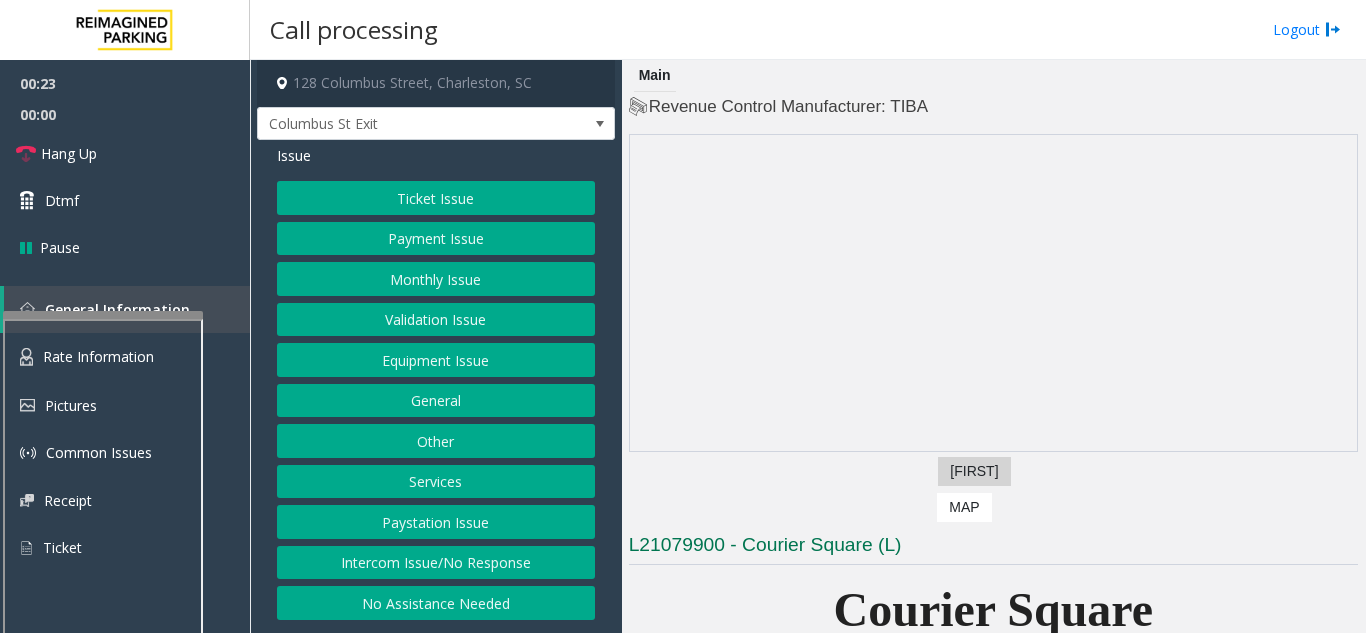 click on "Intercom Issue/No Response" 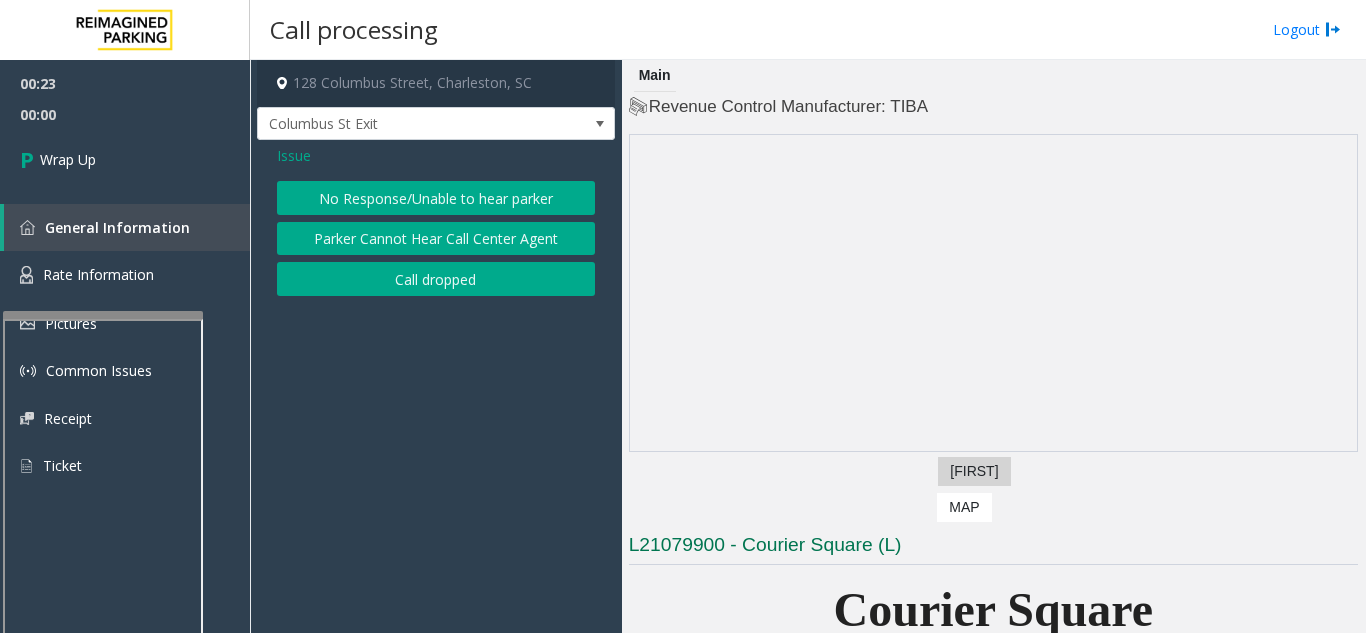 click on "No Response/Unable to hear parker" 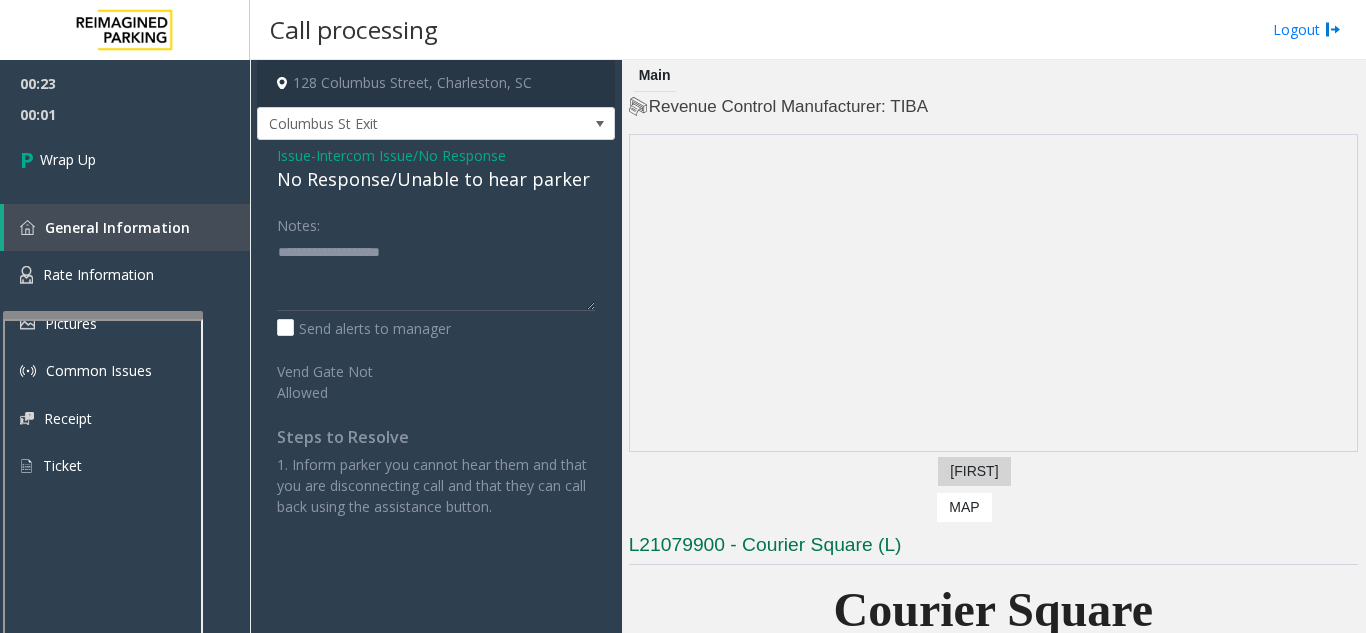 click on "No Response/Unable to hear parker" 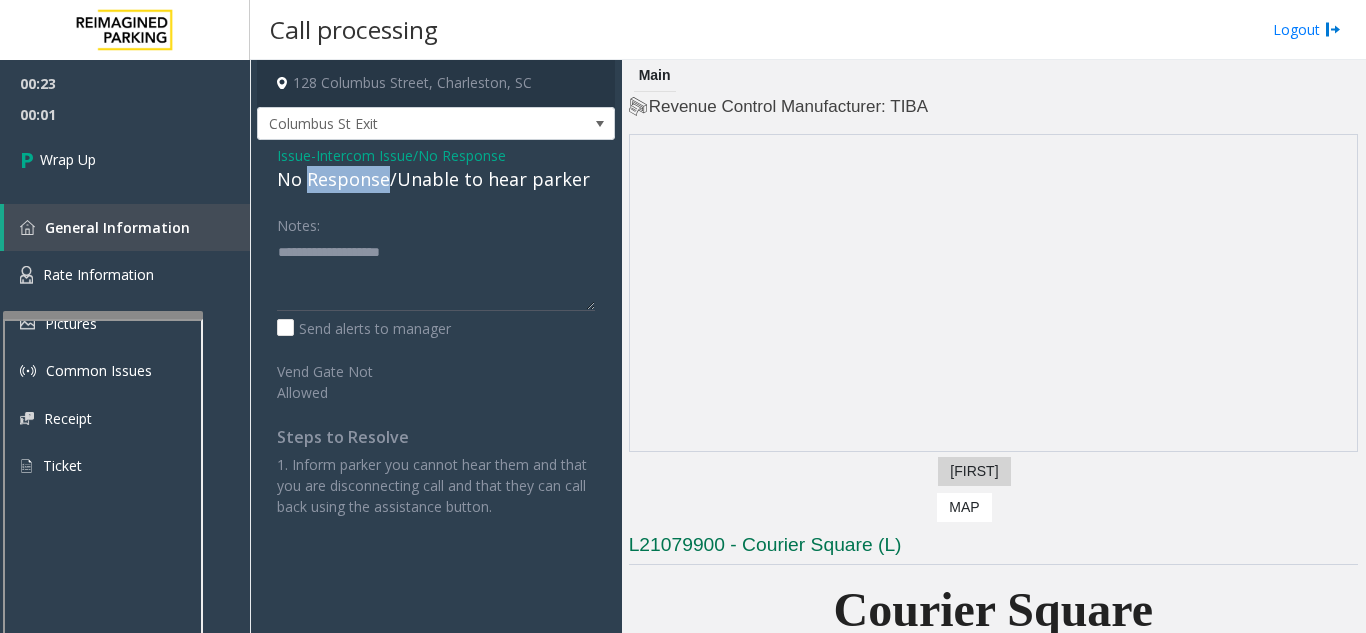 click on "No Response/Unable to hear parker" 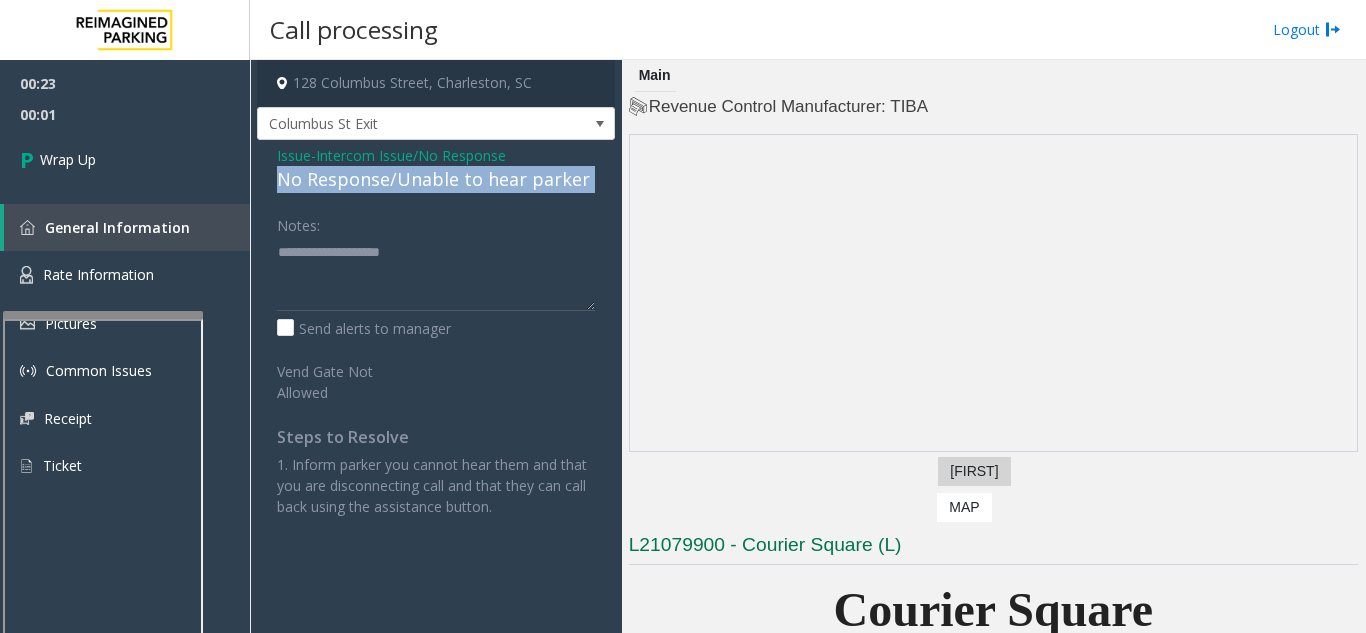 click on "No Response/Unable to hear parker" 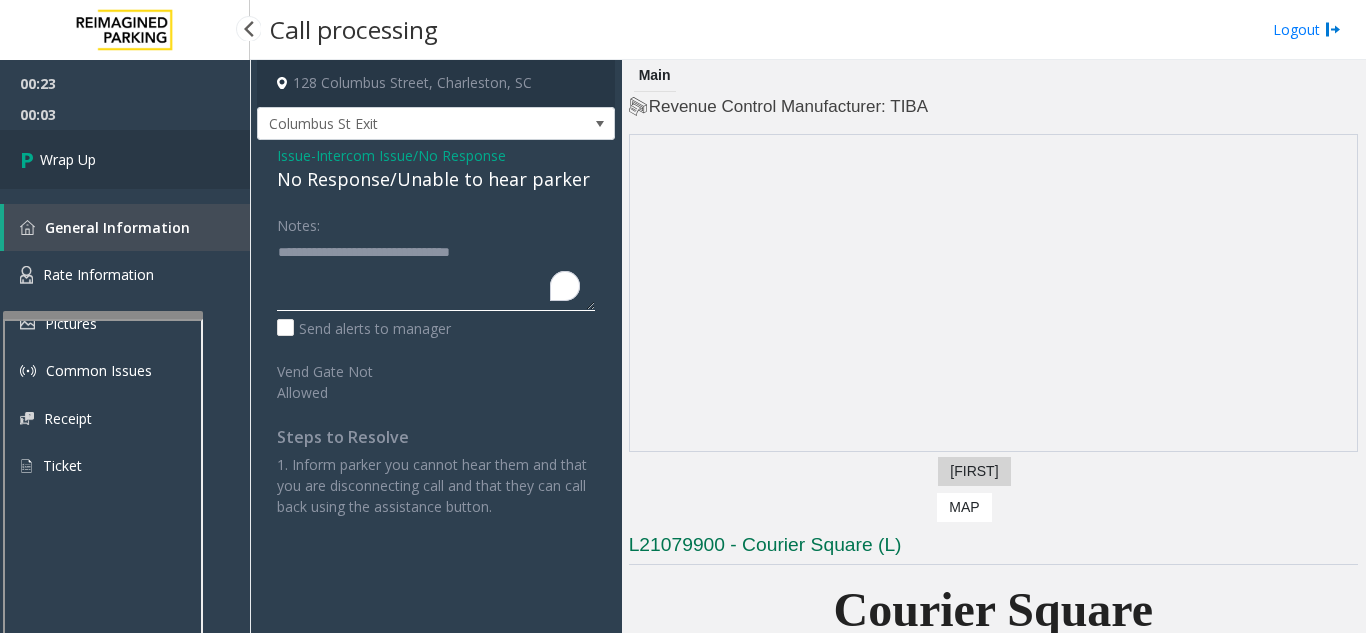 type on "**********" 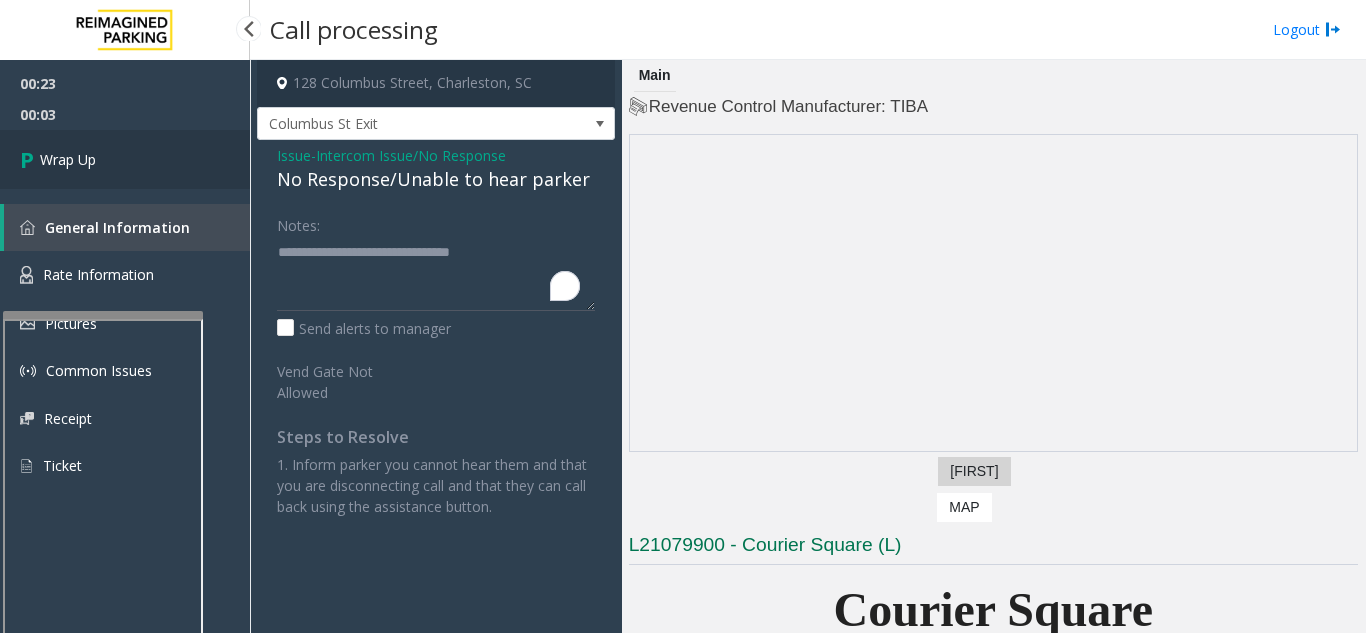 click on "Wrap Up" at bounding box center [125, 159] 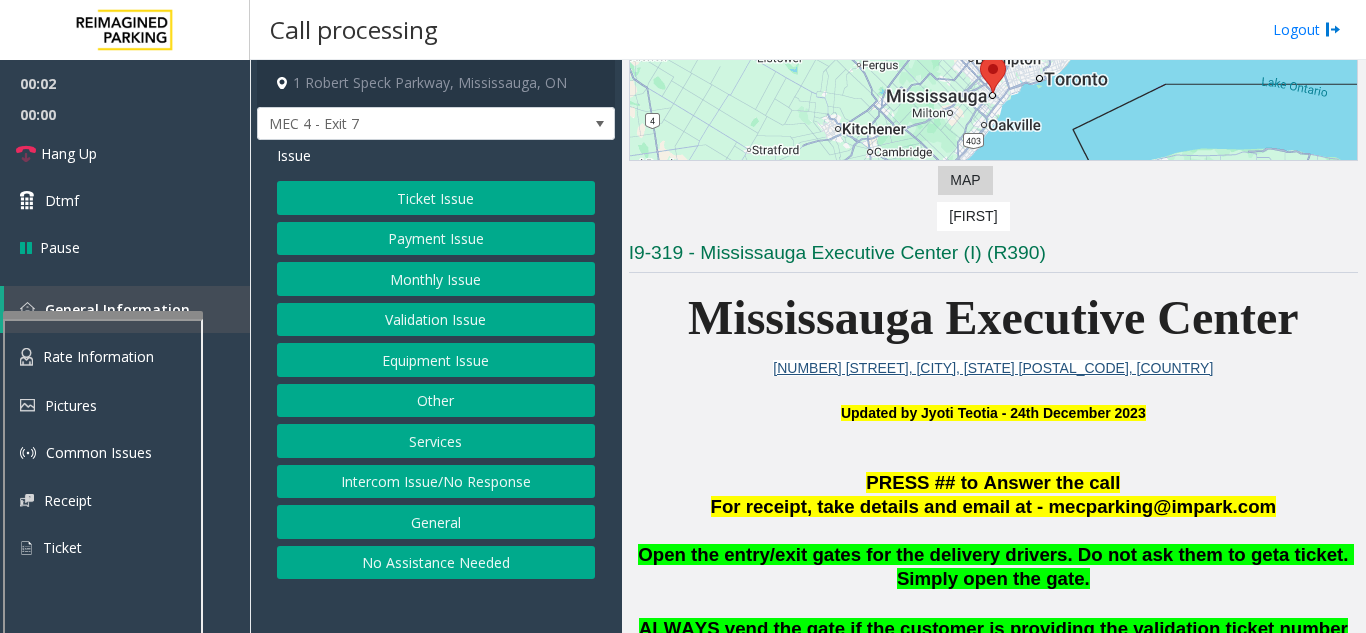 scroll, scrollTop: 300, scrollLeft: 0, axis: vertical 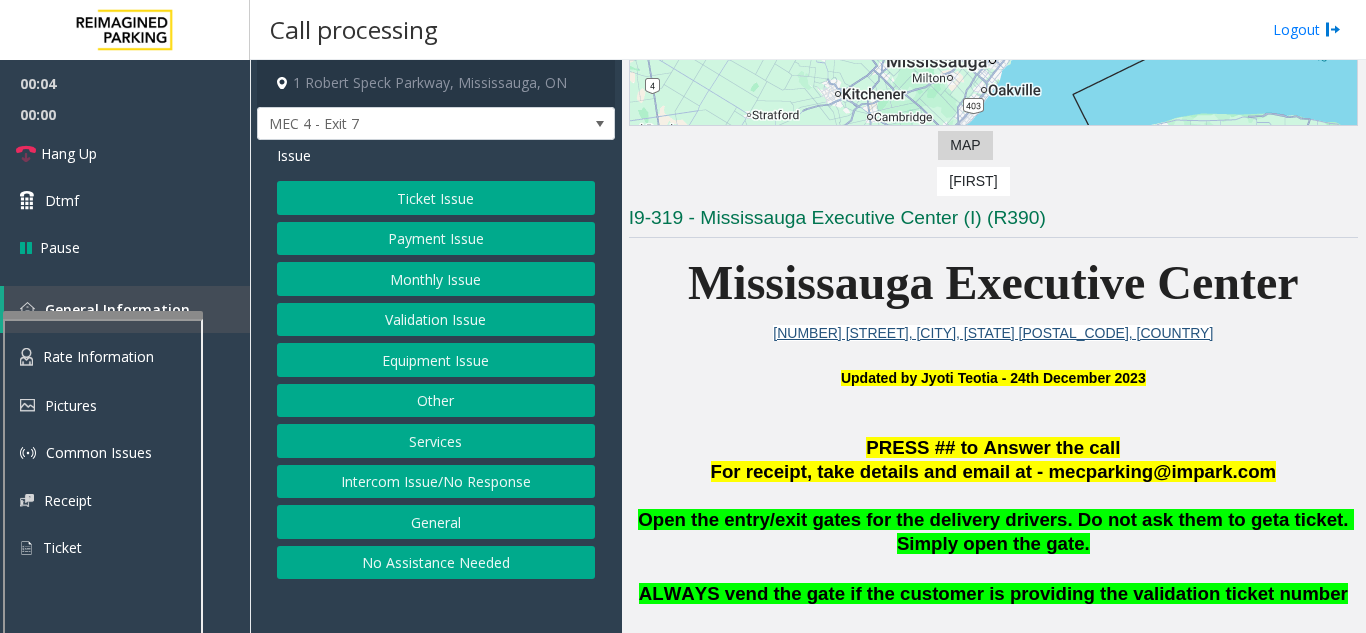 click on "Ticket Issue" 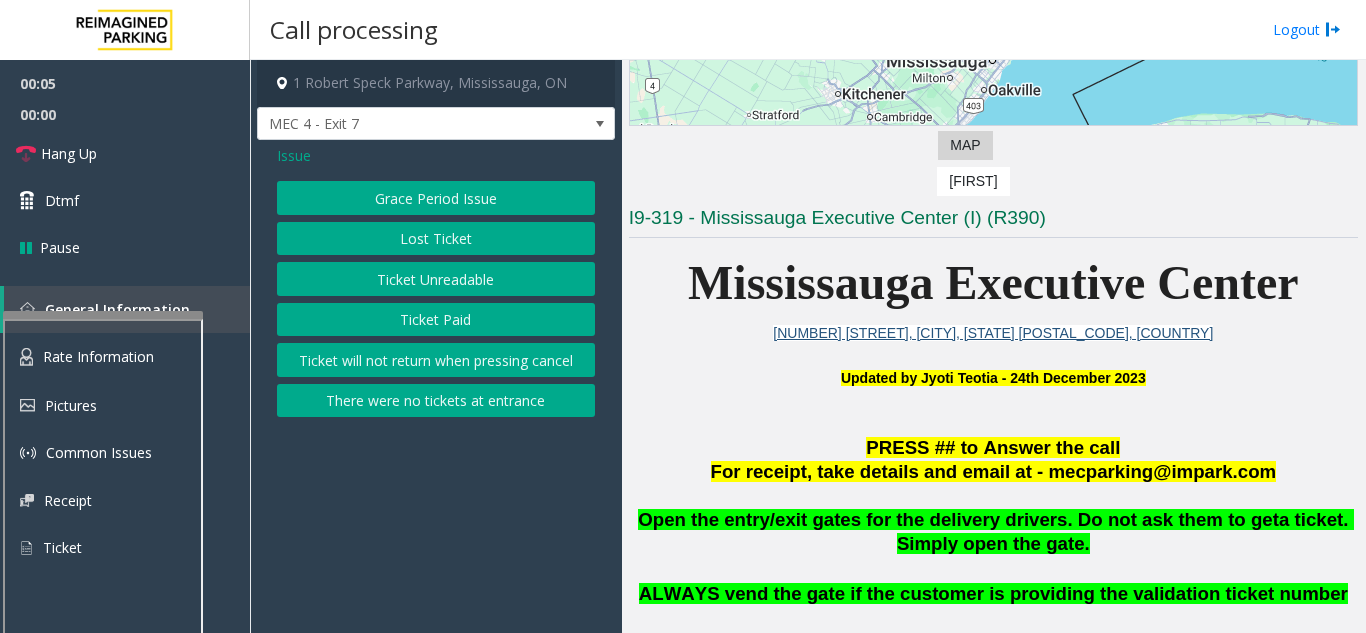 click on "Ticket Unreadable" 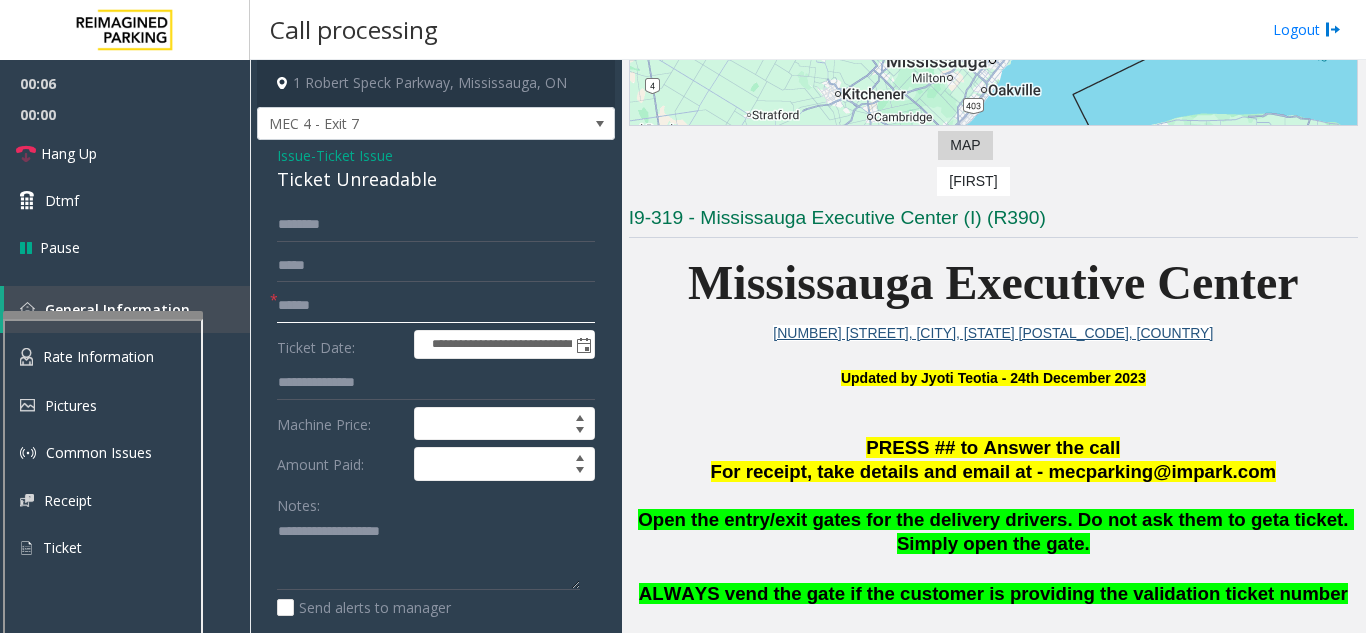 click 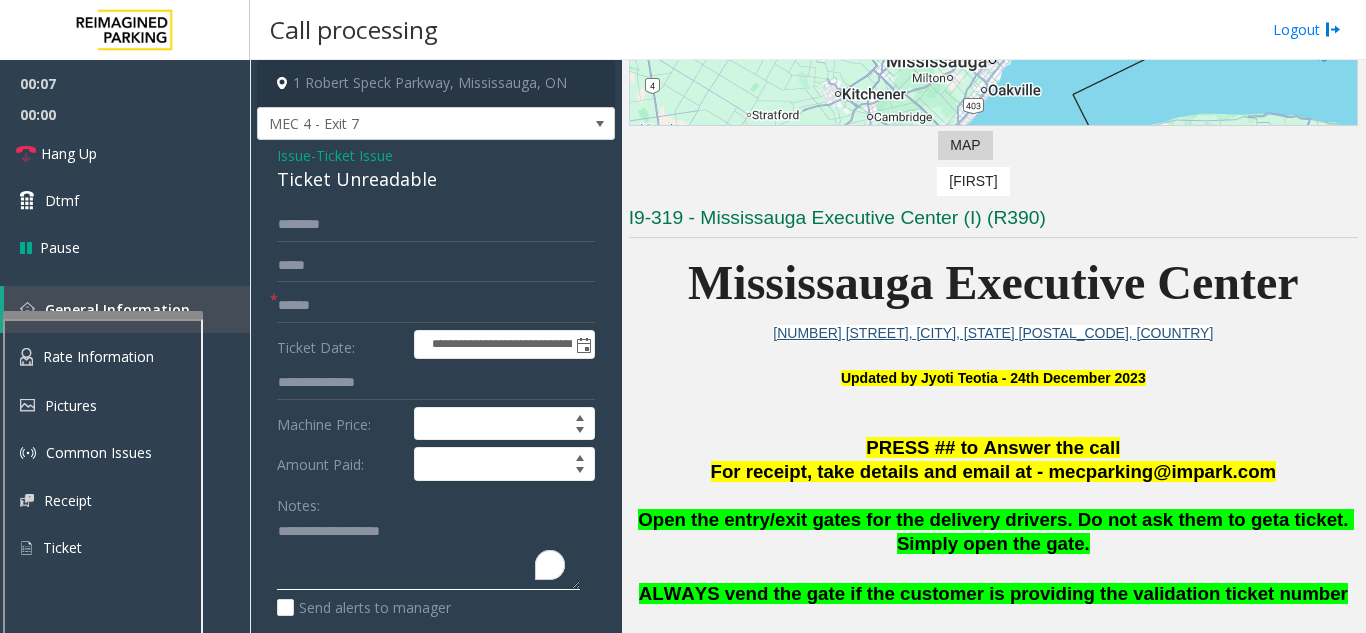 click 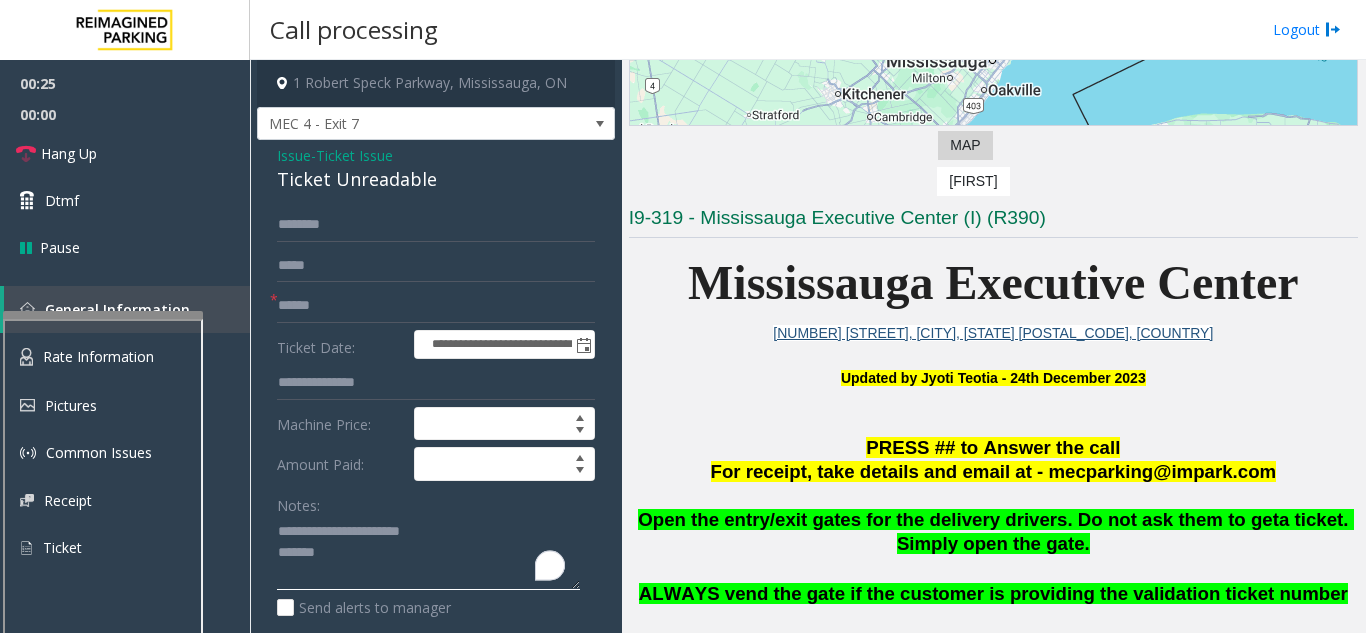 type on "**********" 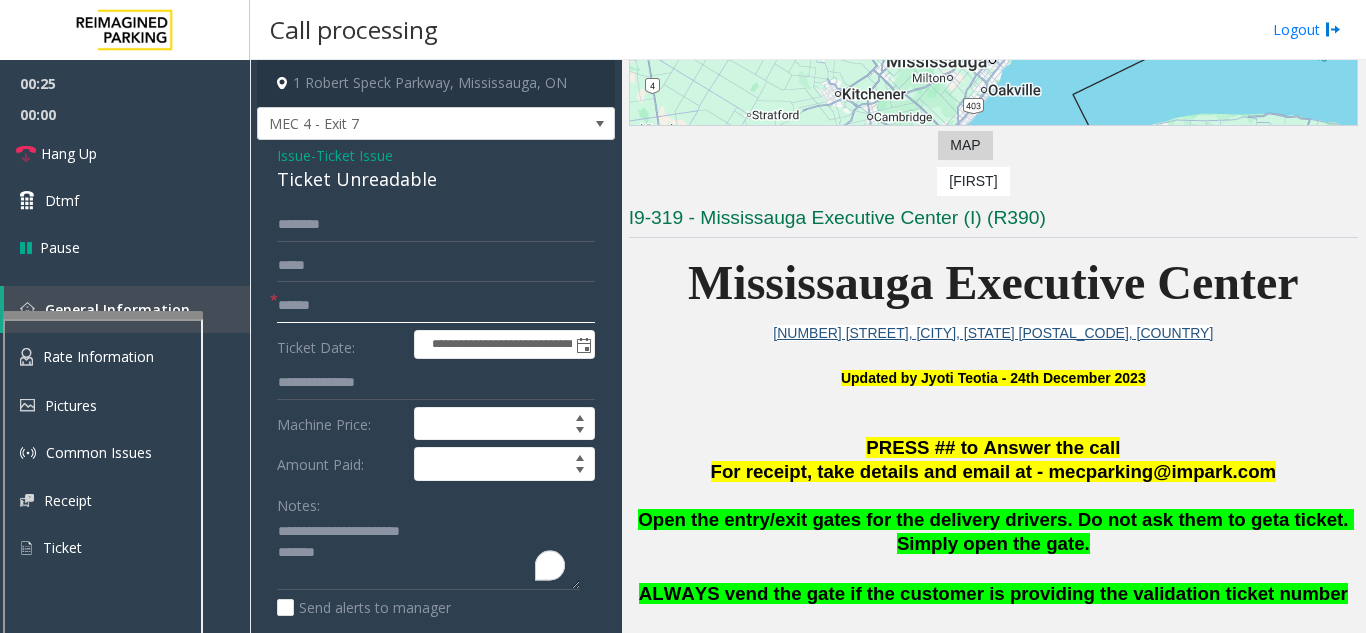 click 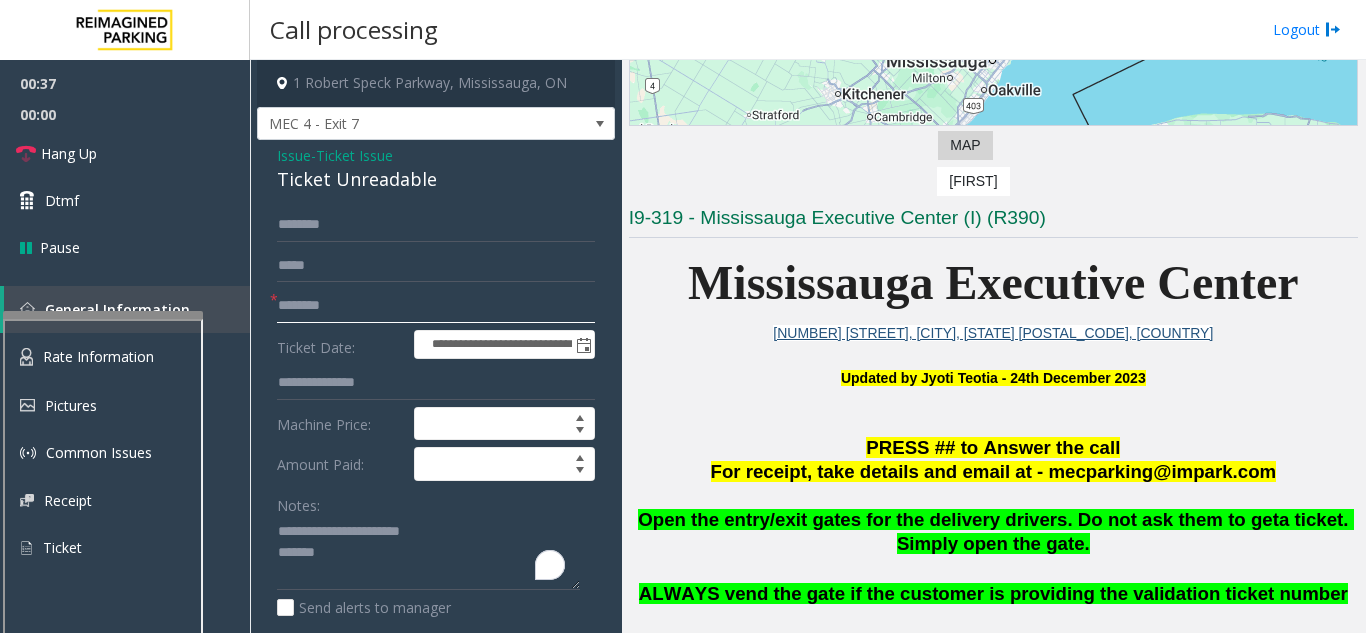 type on "********" 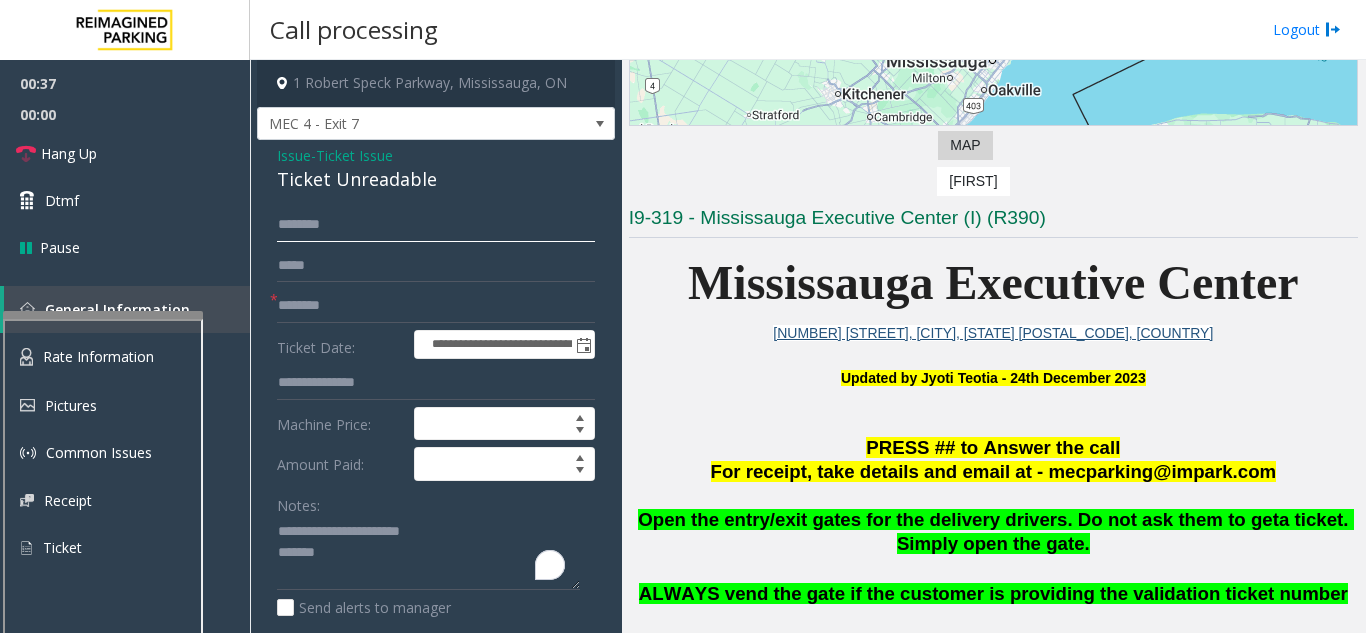 click 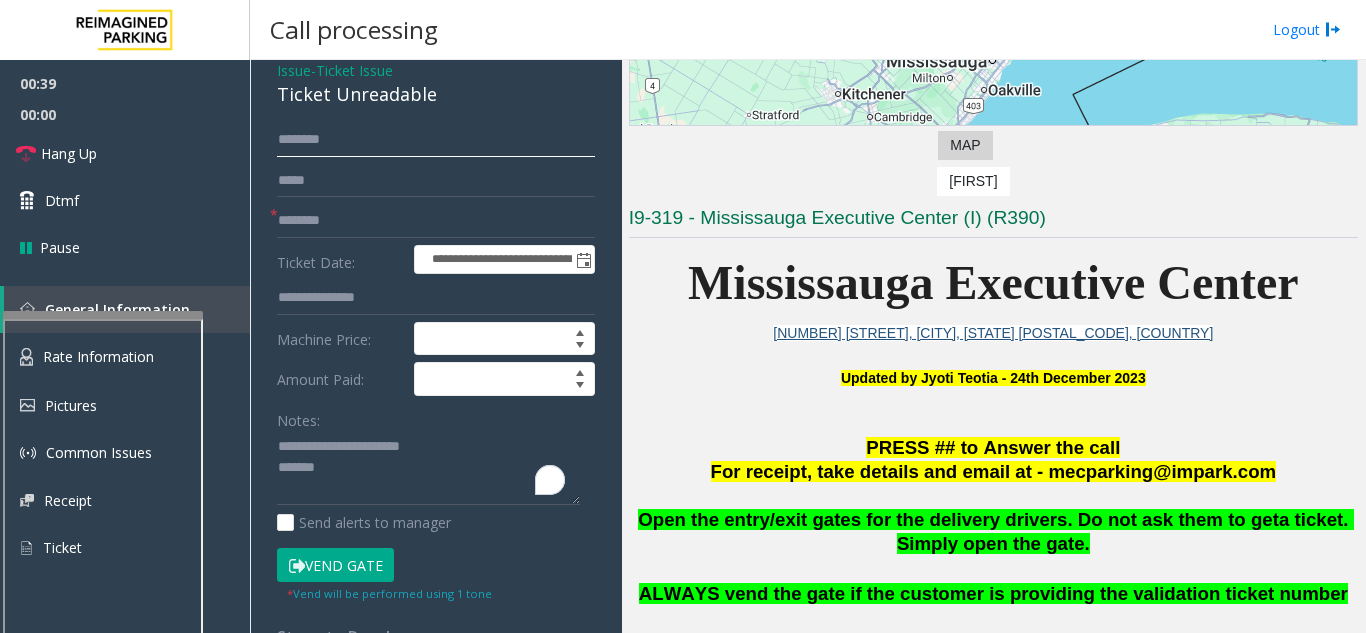 scroll, scrollTop: 200, scrollLeft: 0, axis: vertical 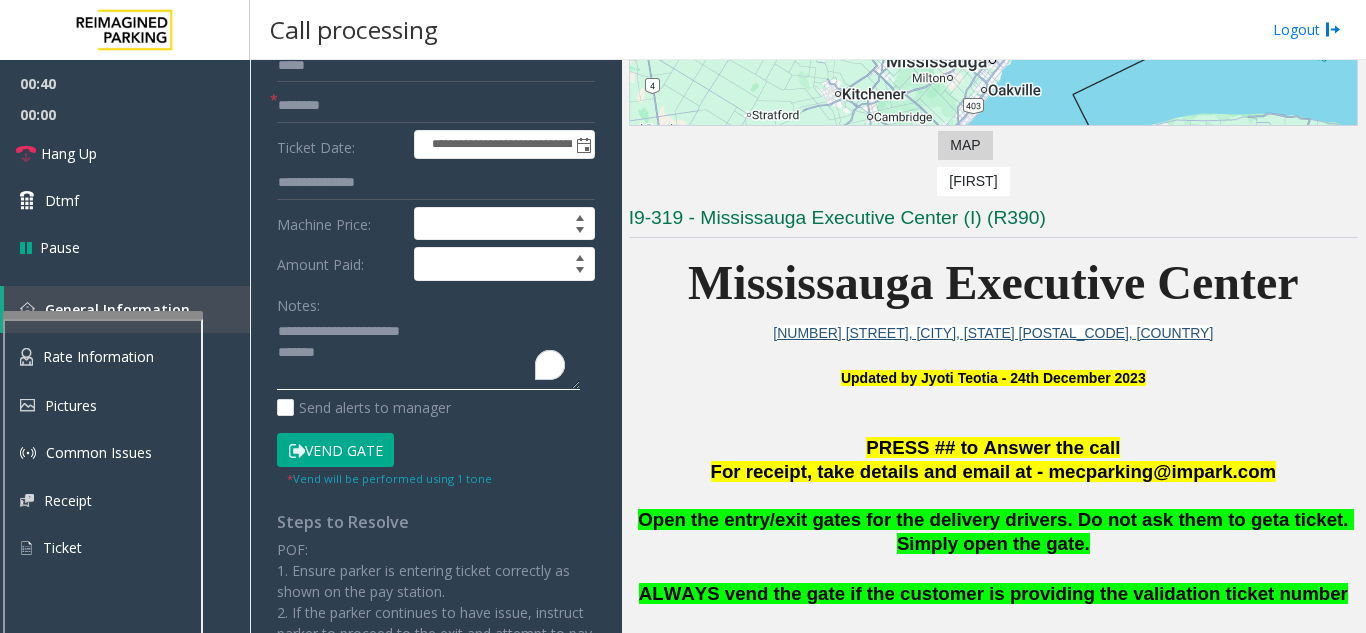 click 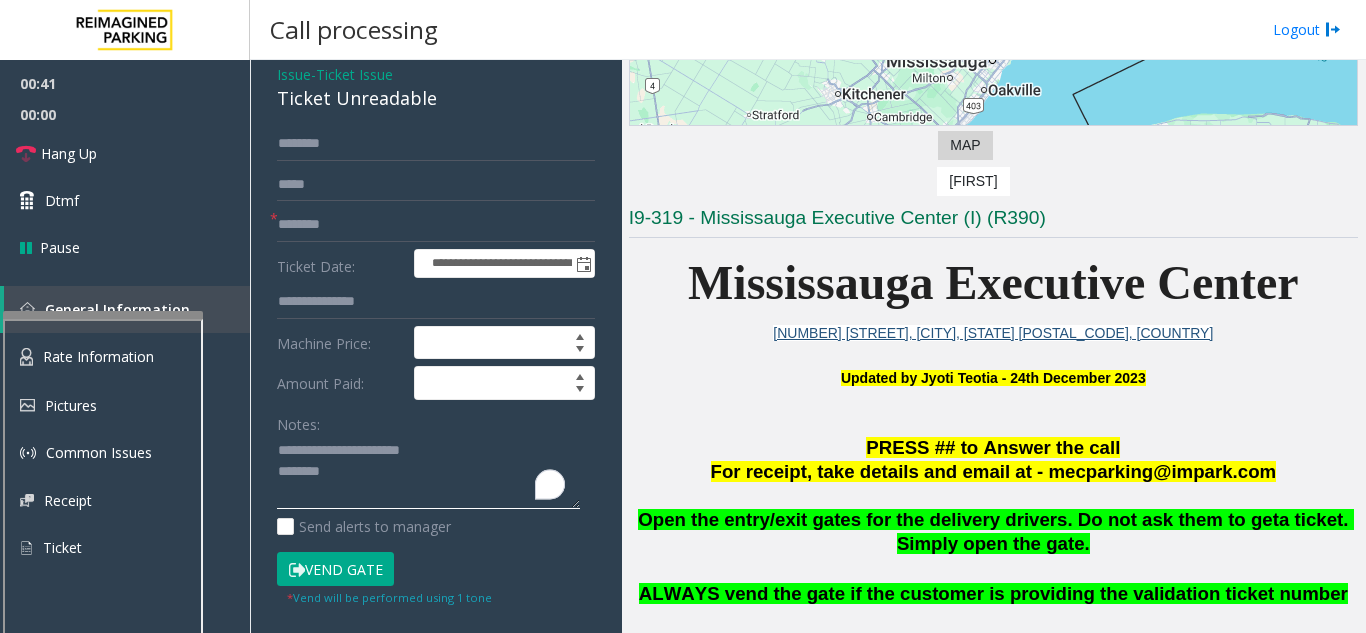 scroll, scrollTop: 0, scrollLeft: 0, axis: both 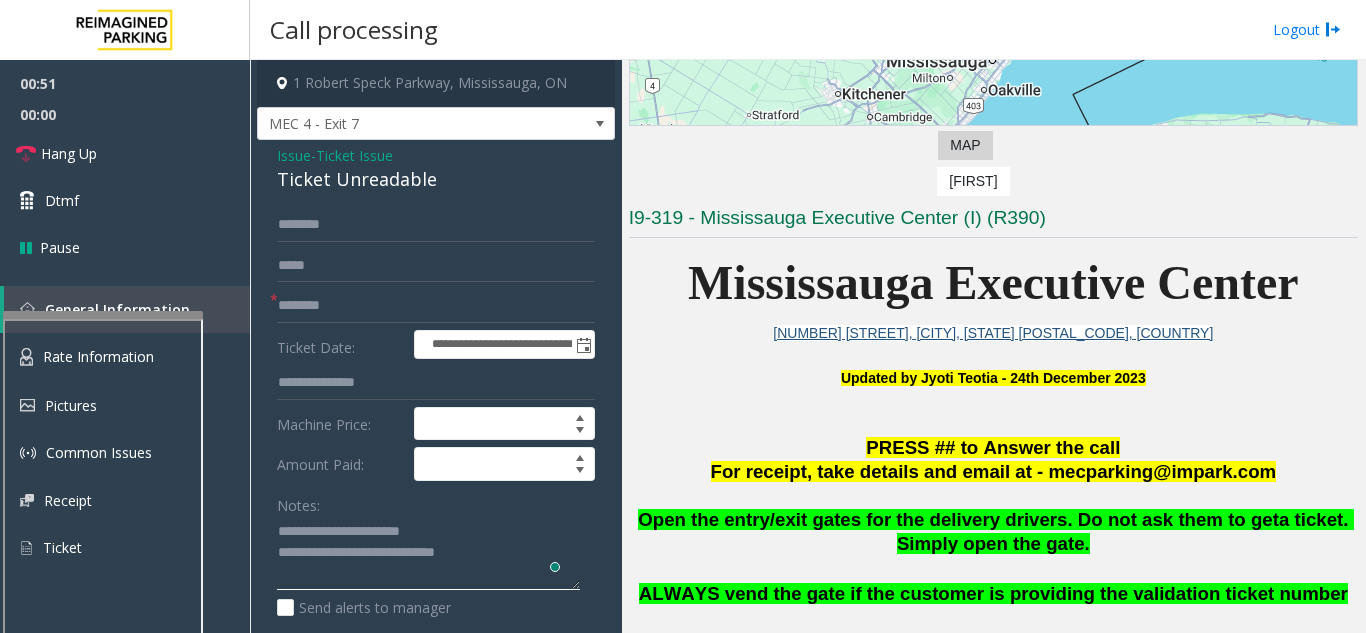 type on "**********" 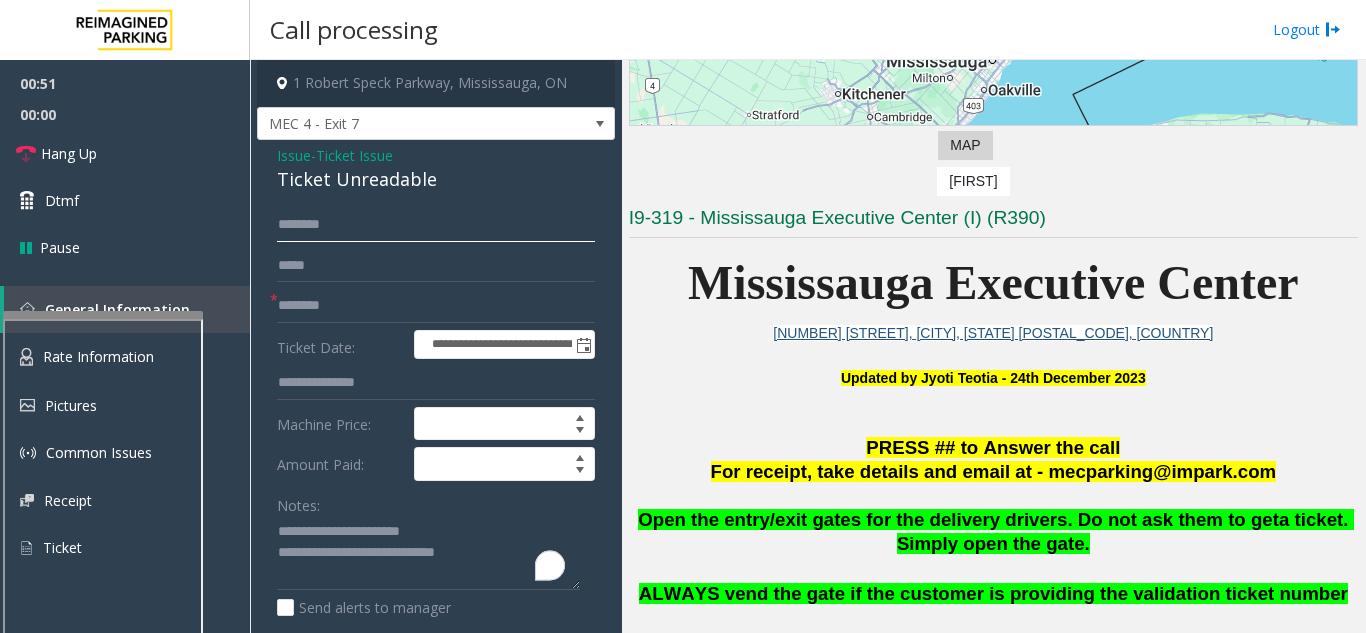 click 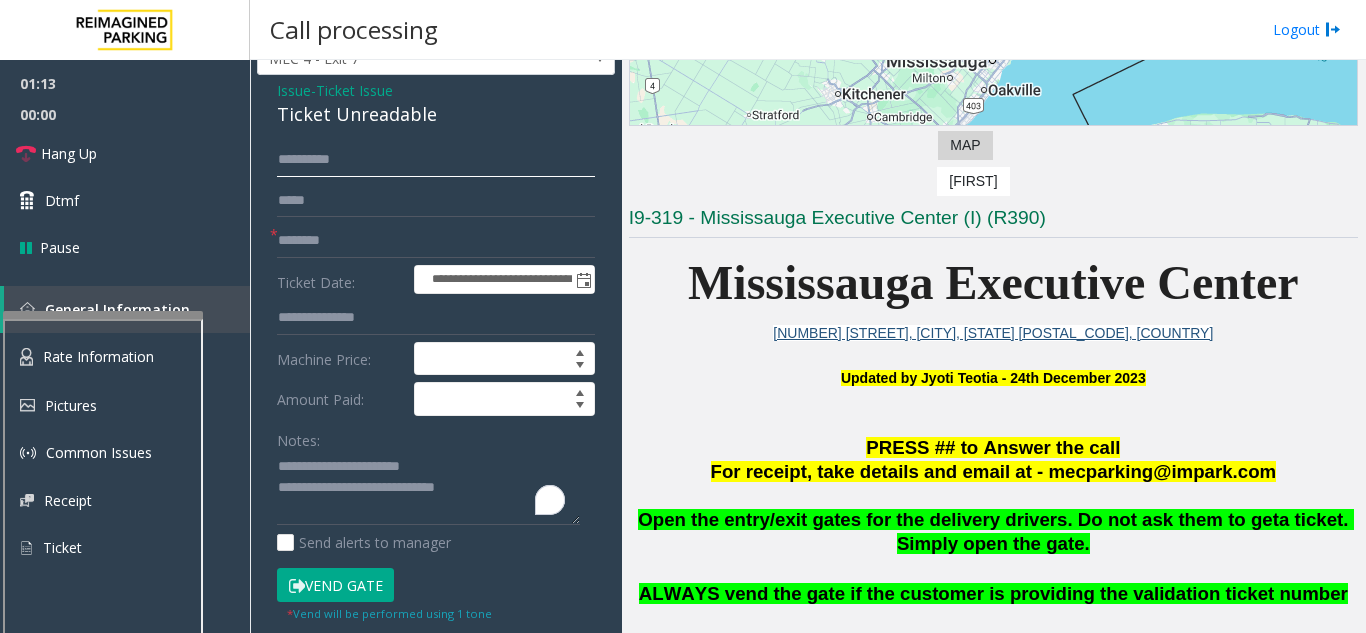 scroll, scrollTop: 100, scrollLeft: 0, axis: vertical 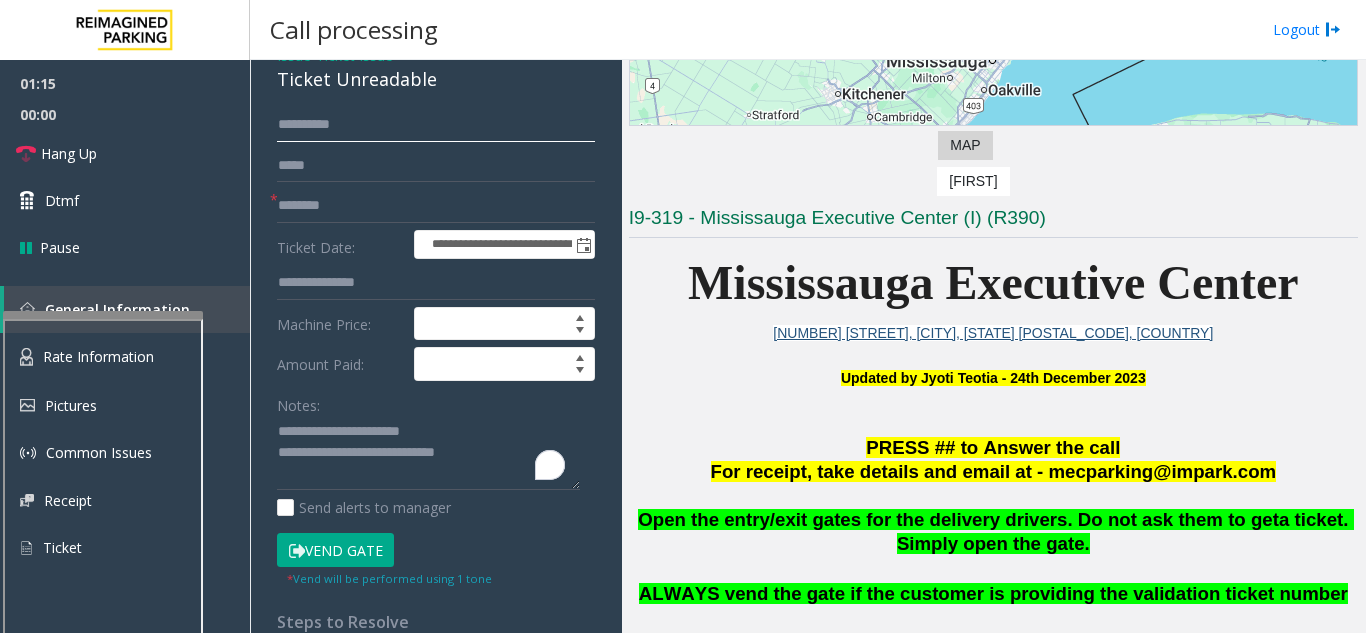 type on "**********" 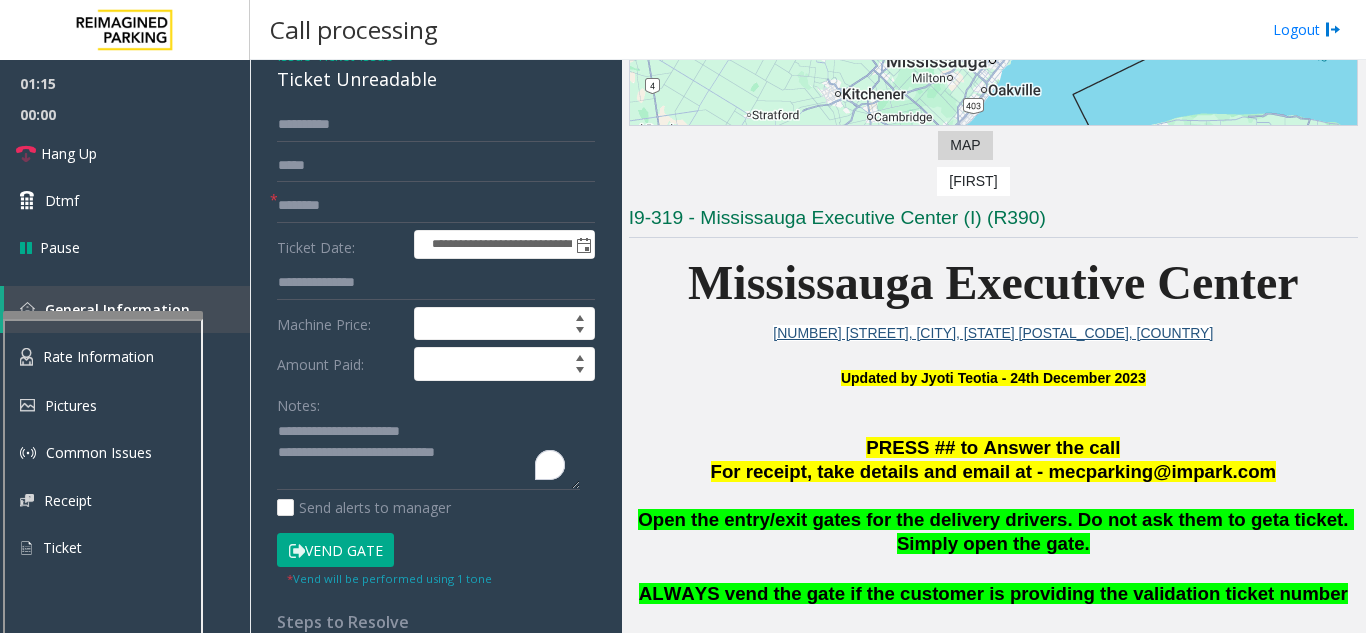 click on "Vend Gate" 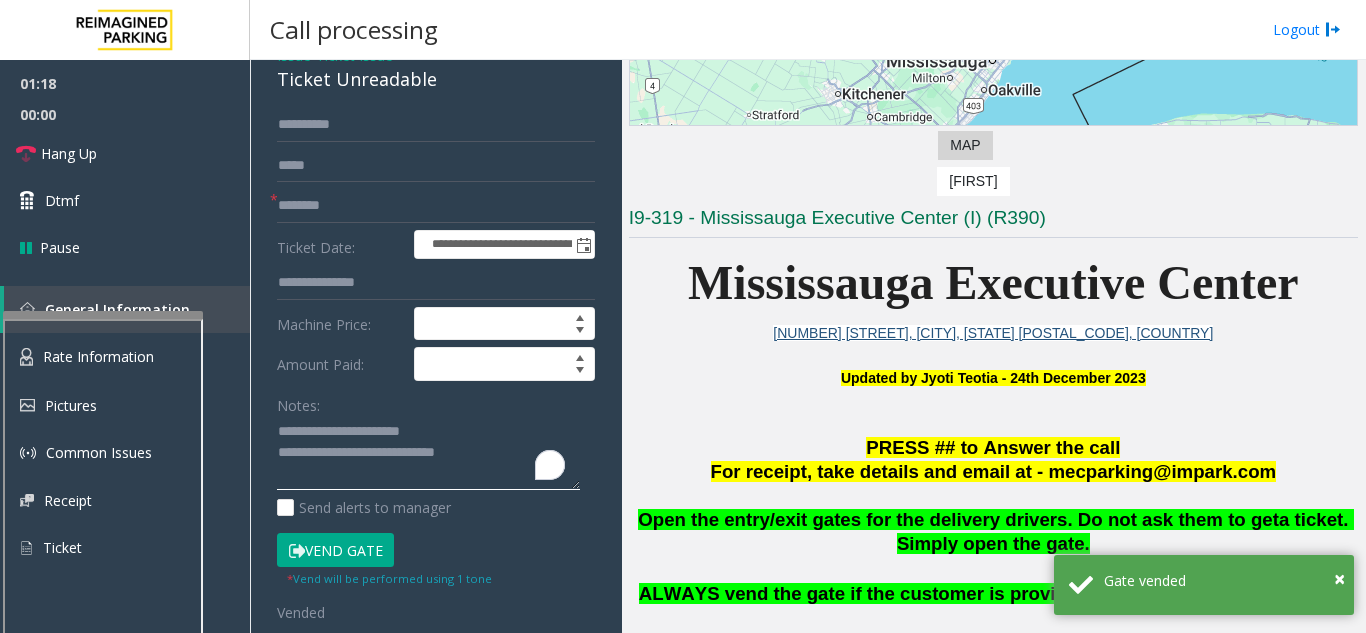 click 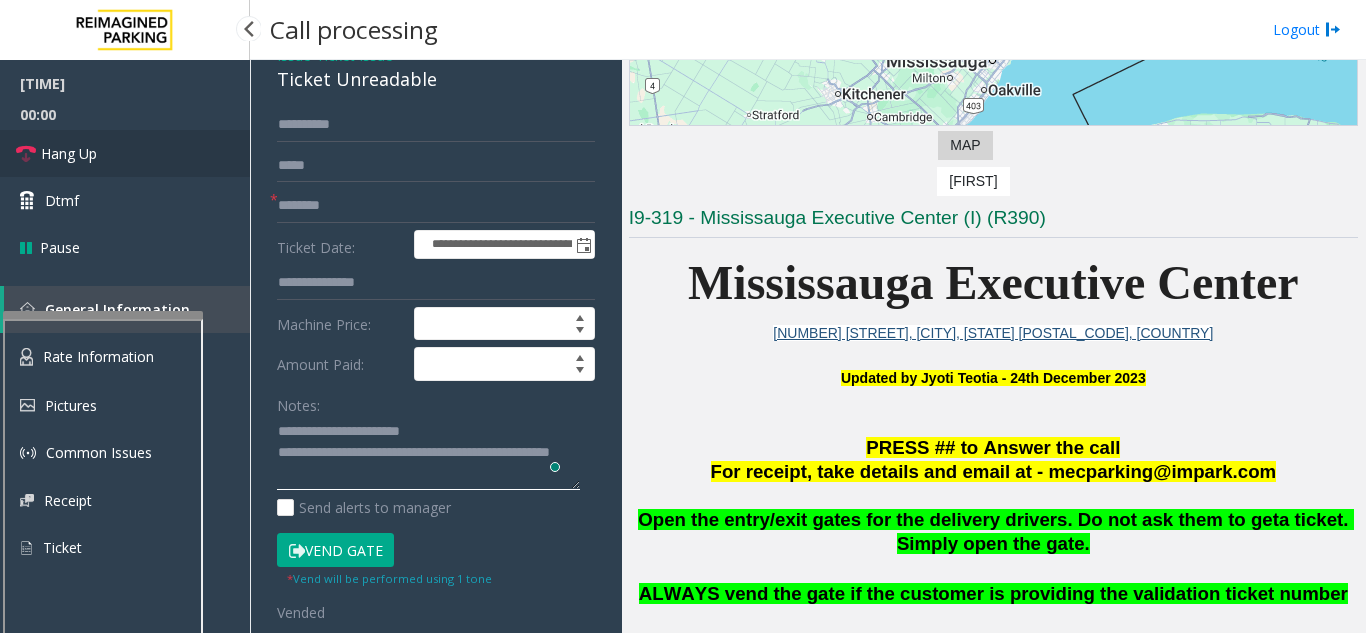 type on "**********" 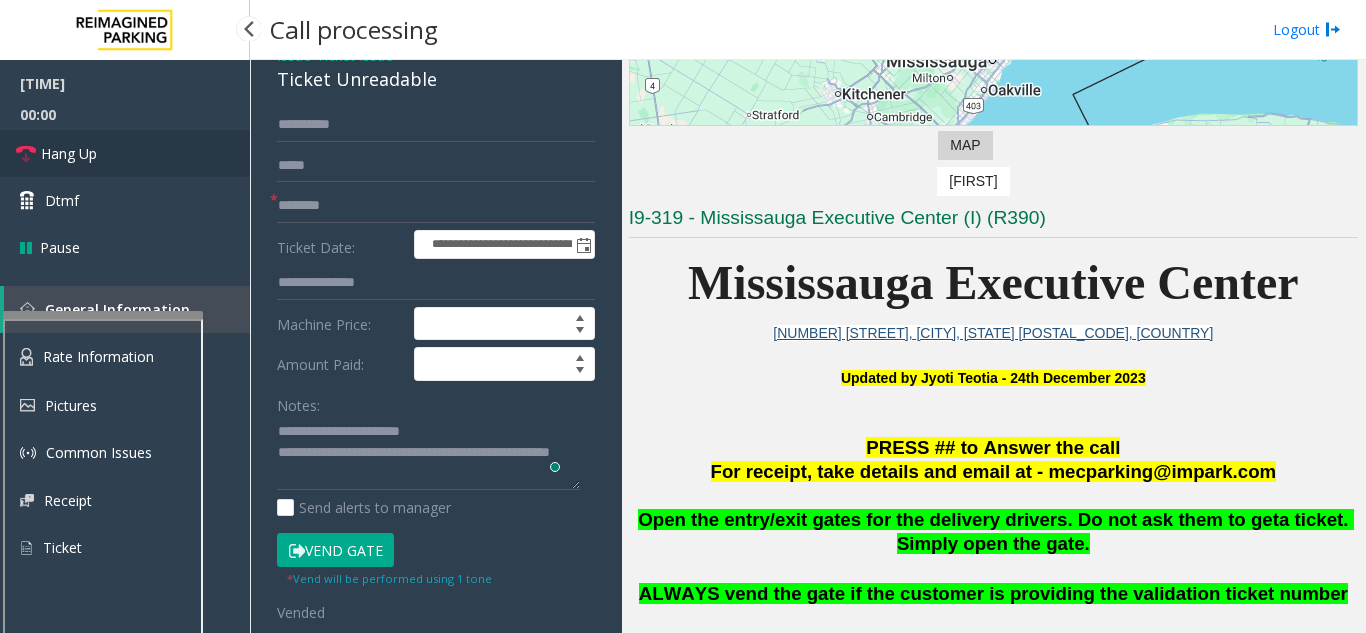 click on "Hang Up" at bounding box center (125, 153) 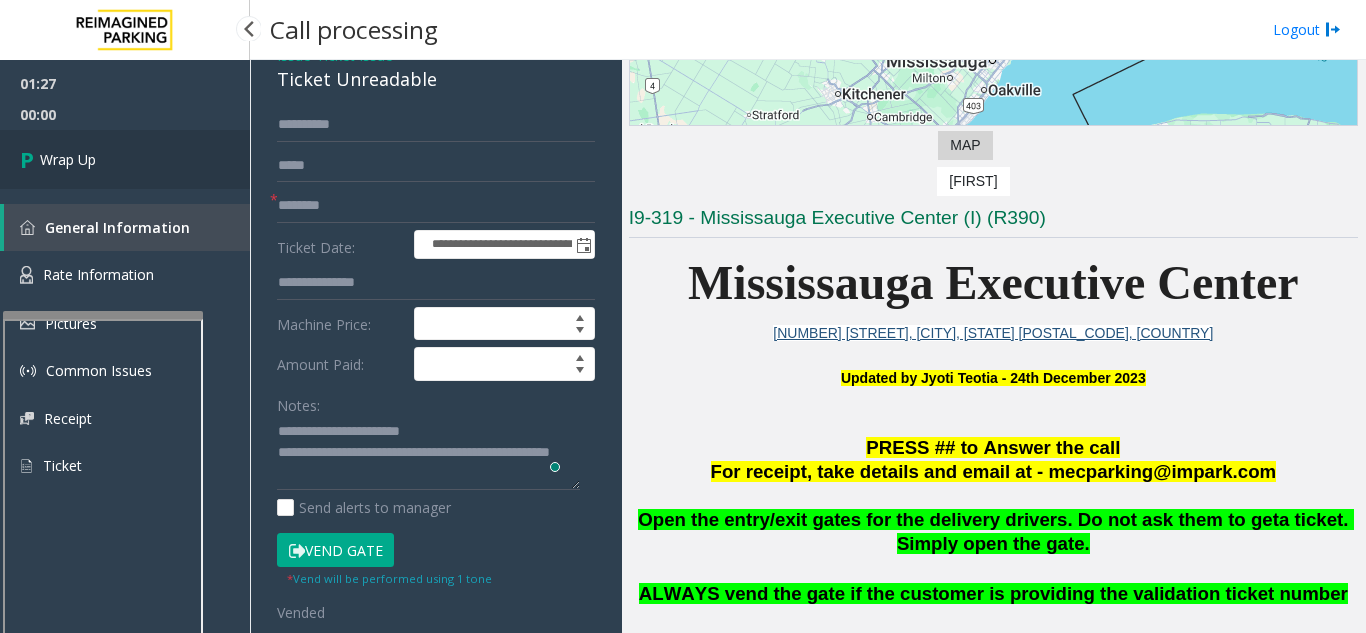 click on "Wrap Up" at bounding box center [125, 159] 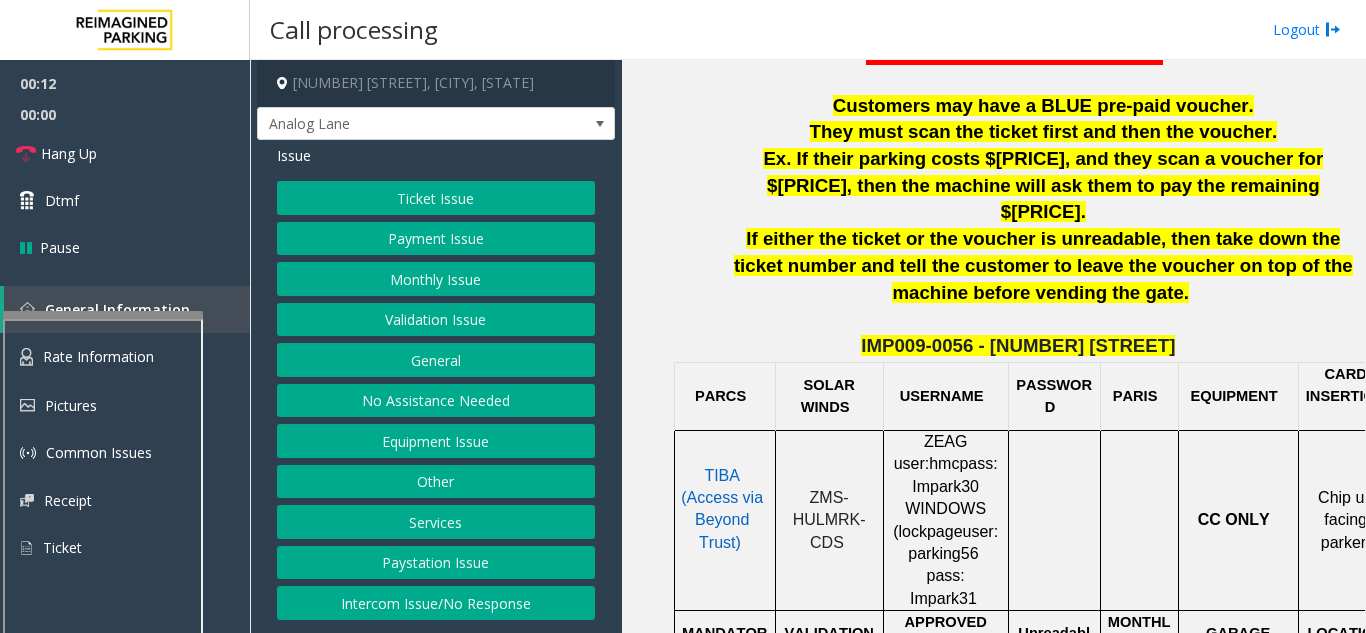 scroll, scrollTop: 800, scrollLeft: 0, axis: vertical 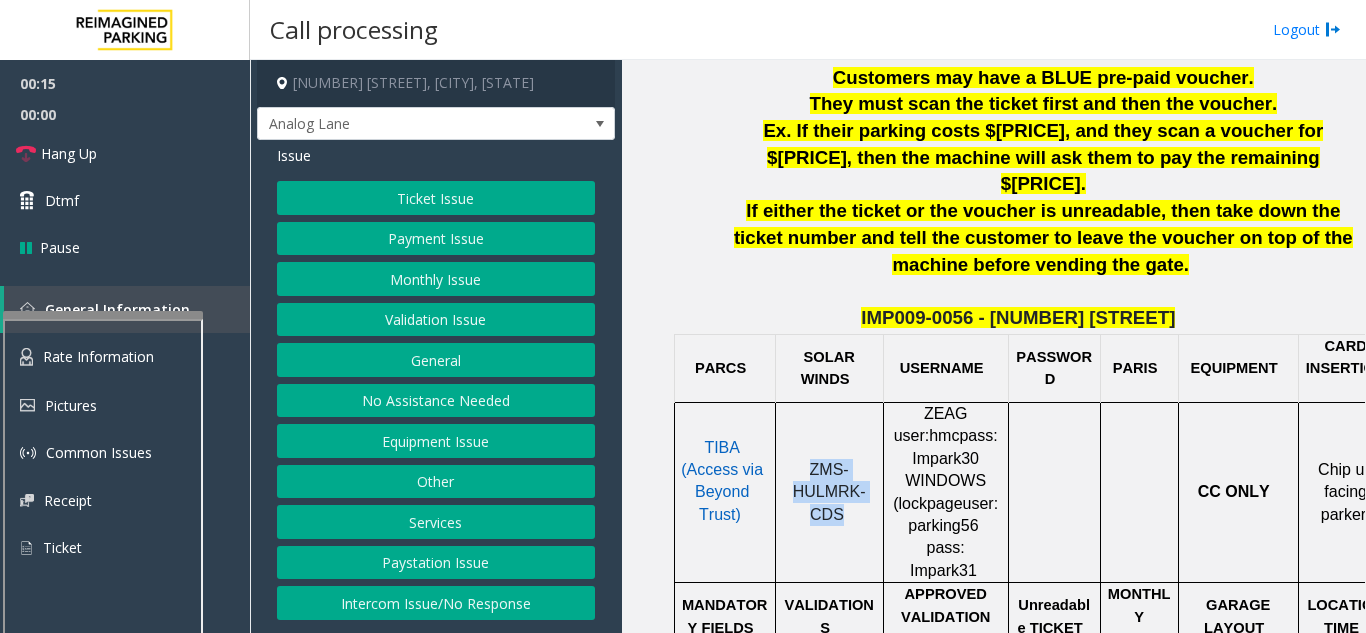 drag, startPoint x: 838, startPoint y: 437, endPoint x: 797, endPoint y: 387, distance: 64.66065 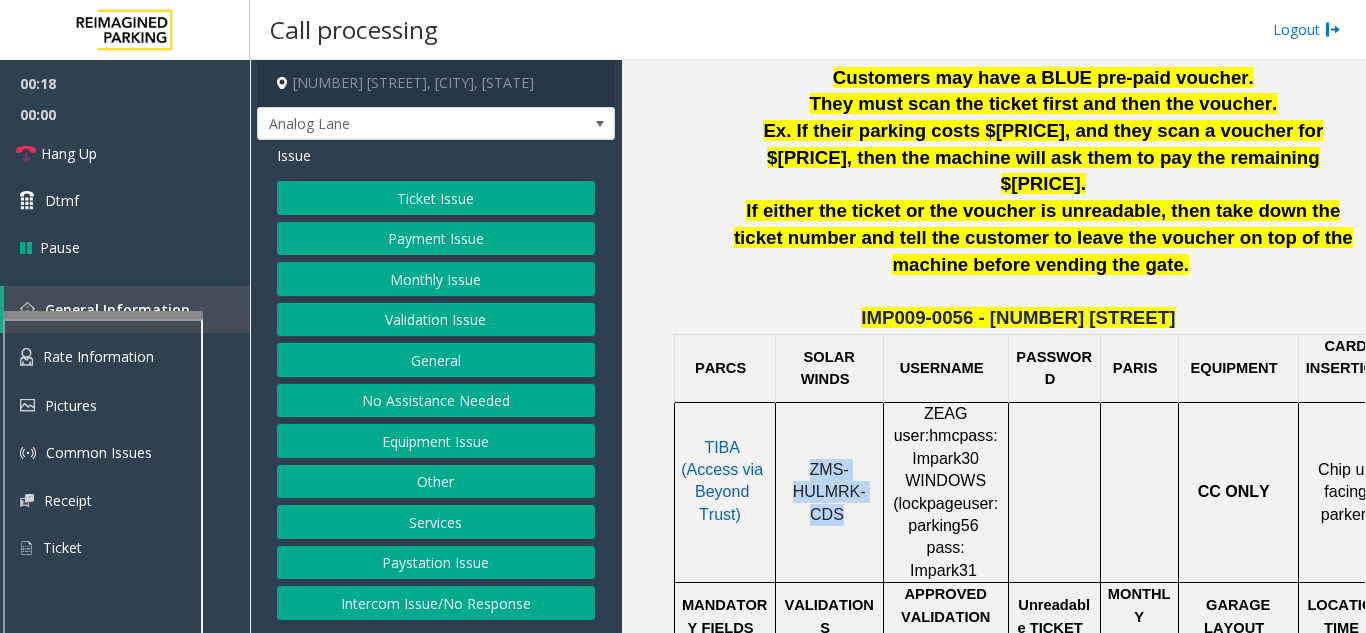 copy on "ZMS-HULMRK-CDS" 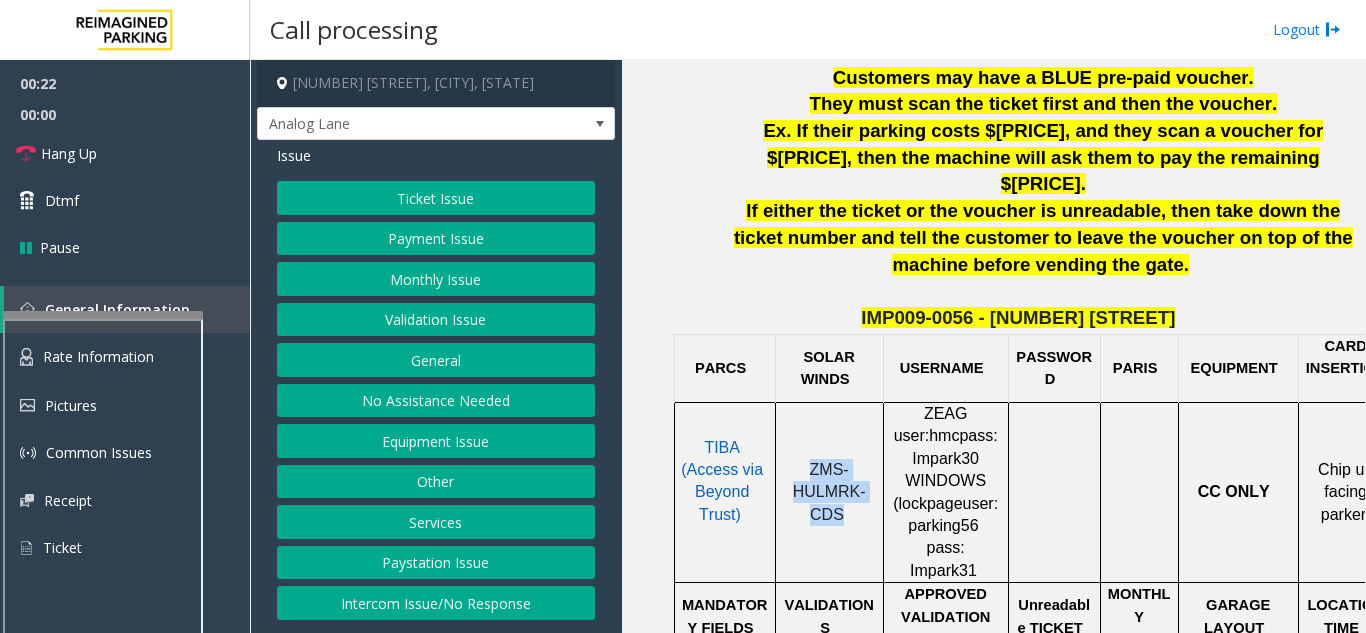 click on "Ticket Issue" 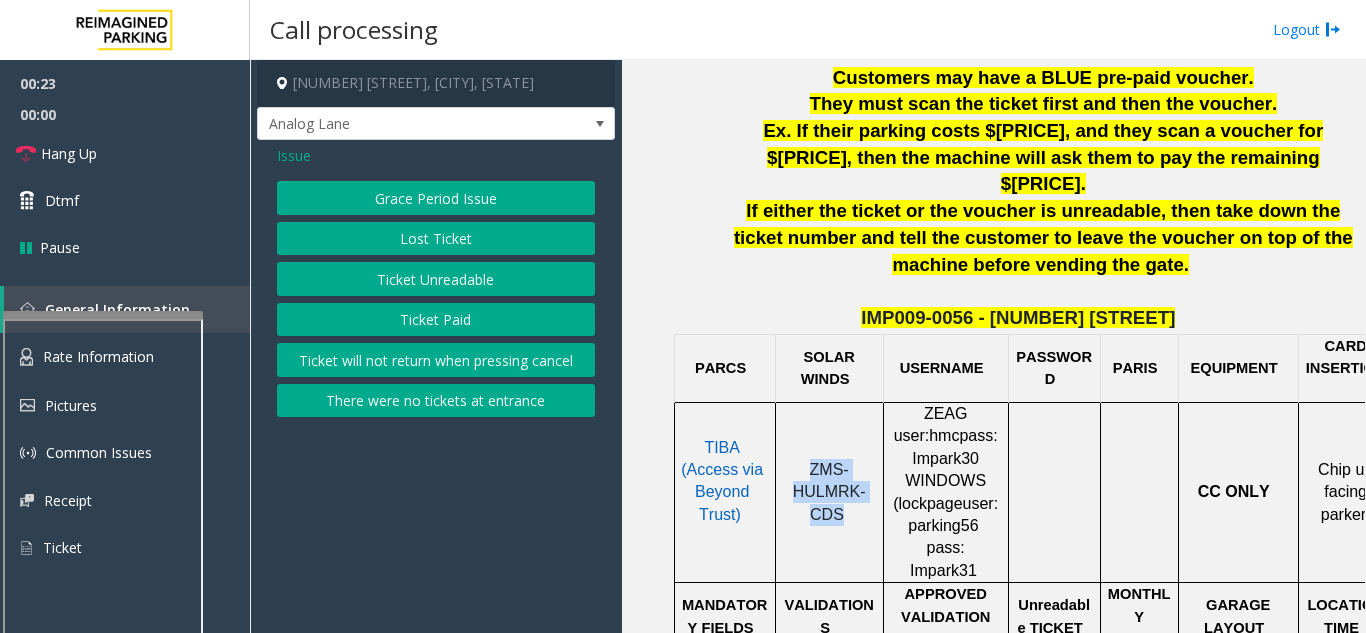 click on "Ticket Unreadable" 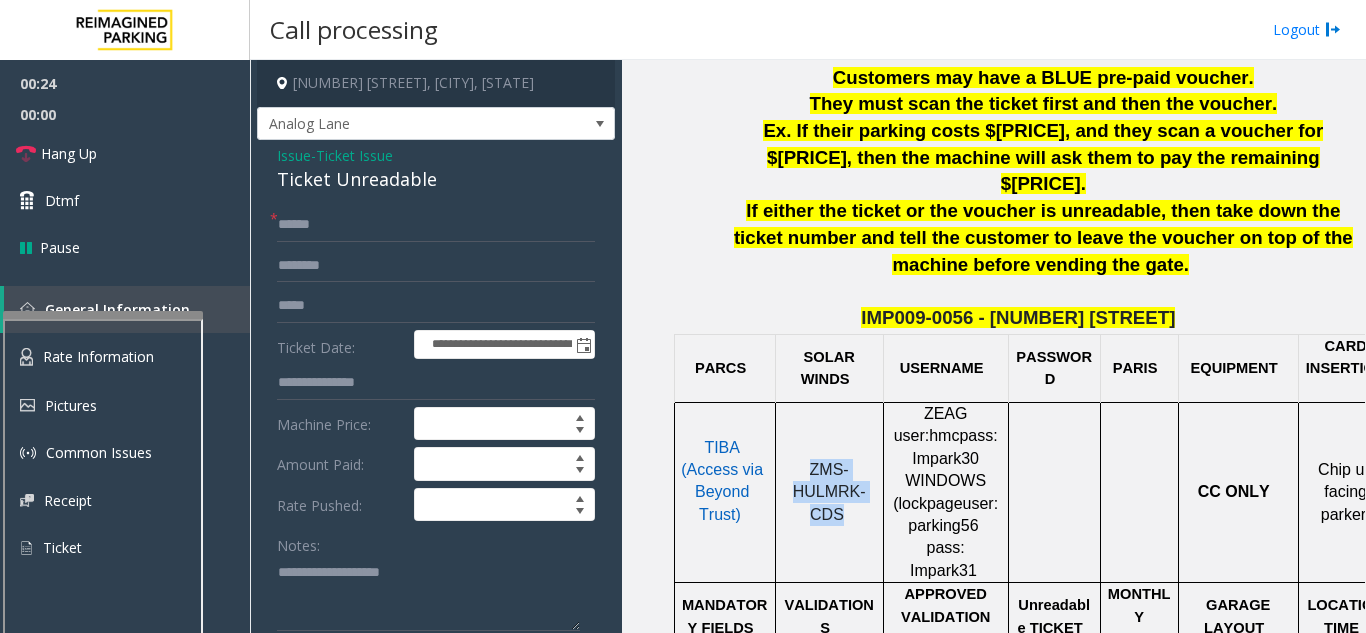scroll, scrollTop: 100, scrollLeft: 0, axis: vertical 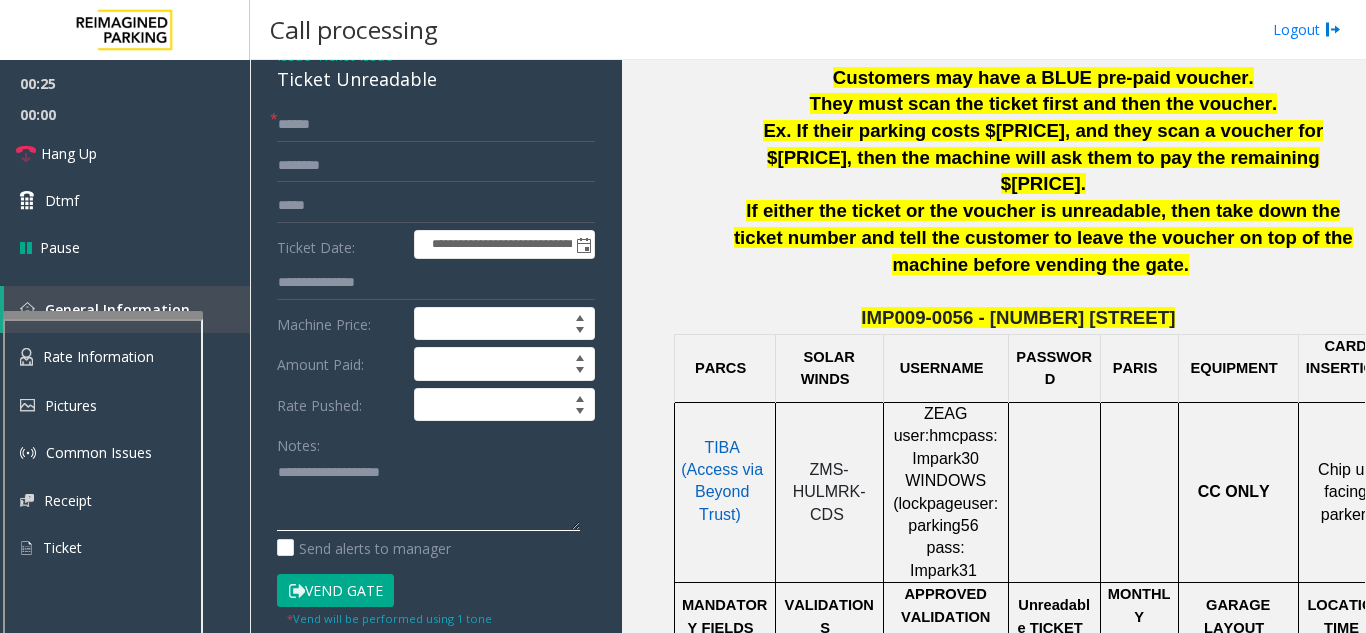 click 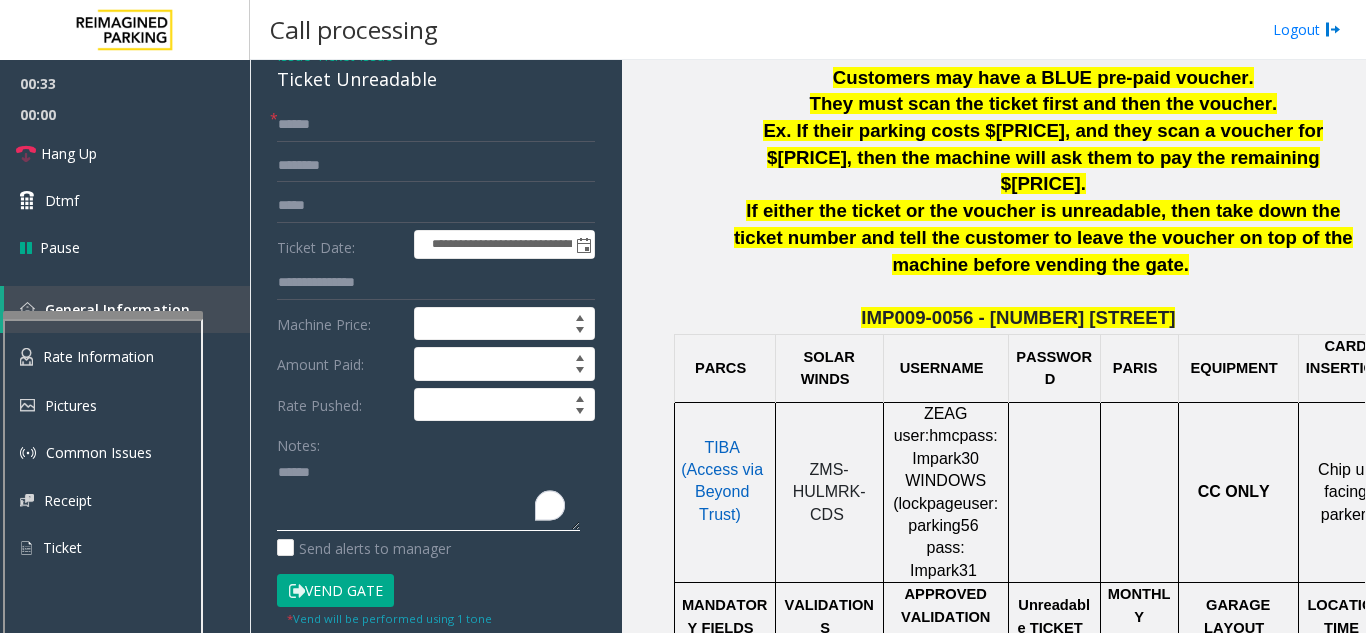 paste on "**********" 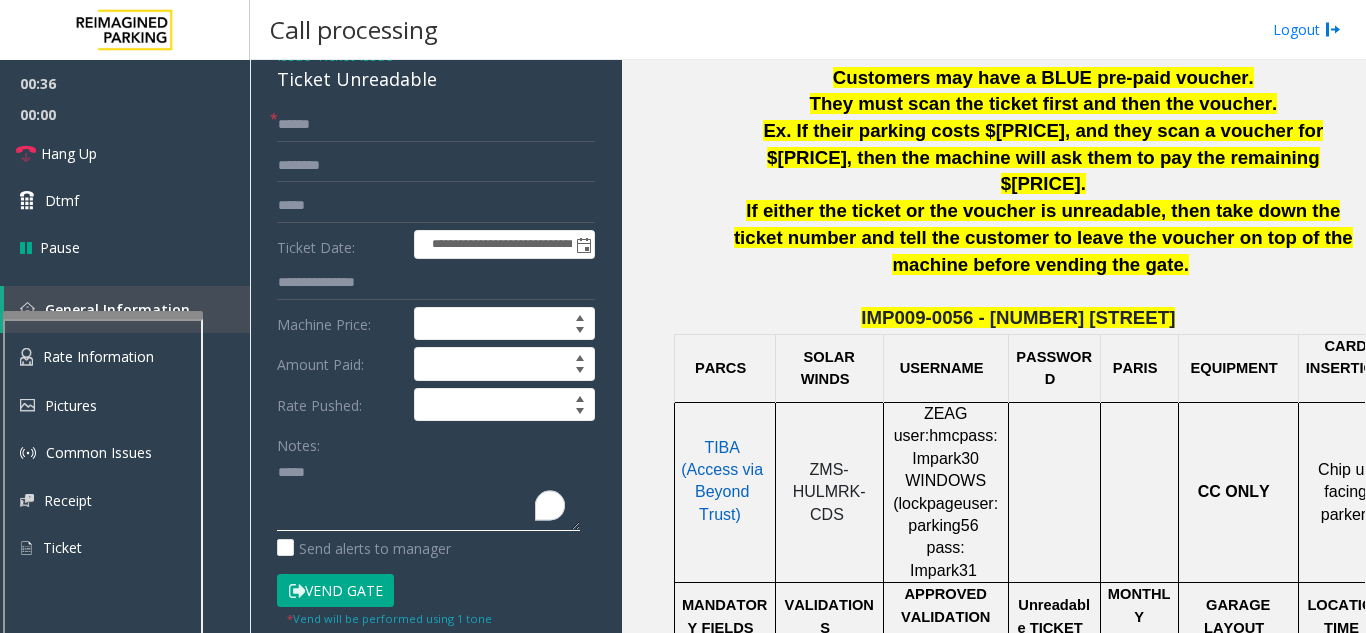 type on "*****" 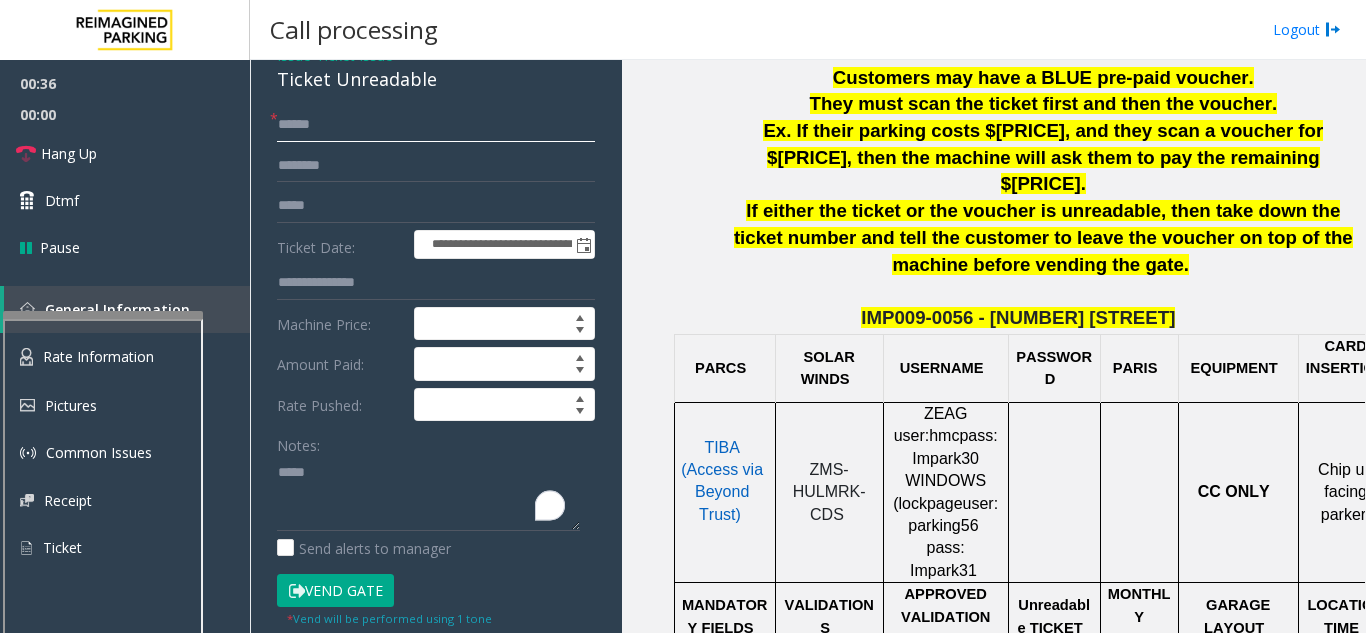 click 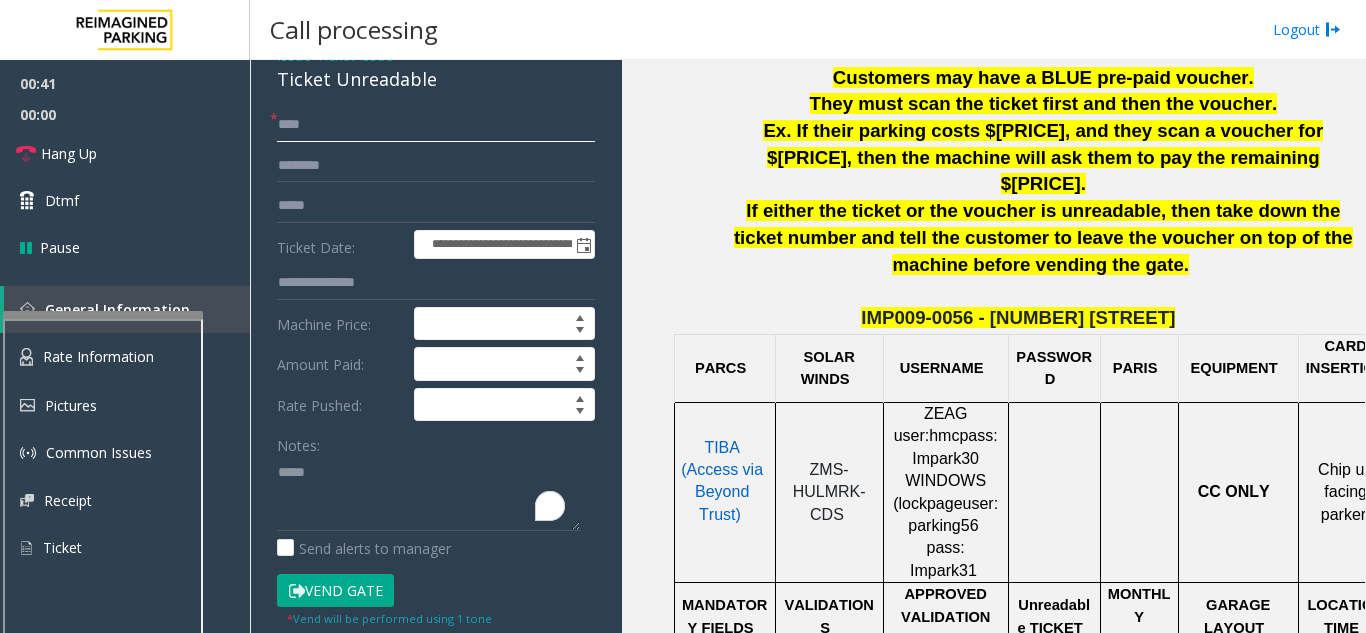 type on "****" 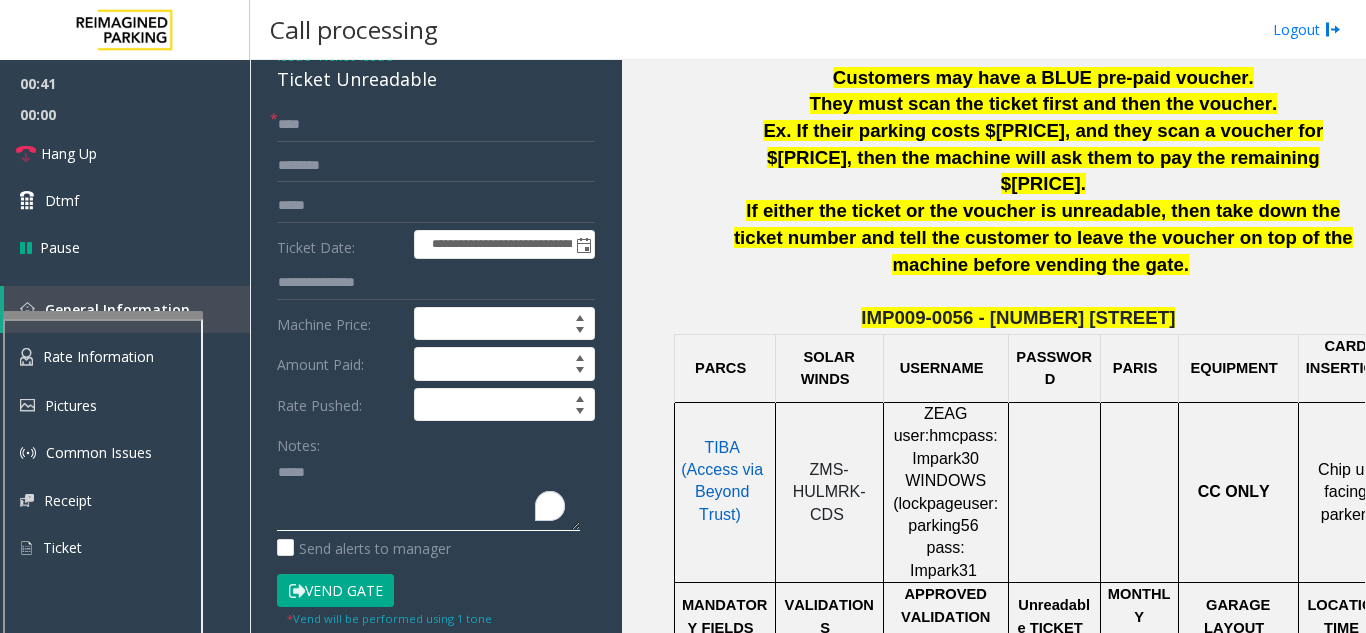 click 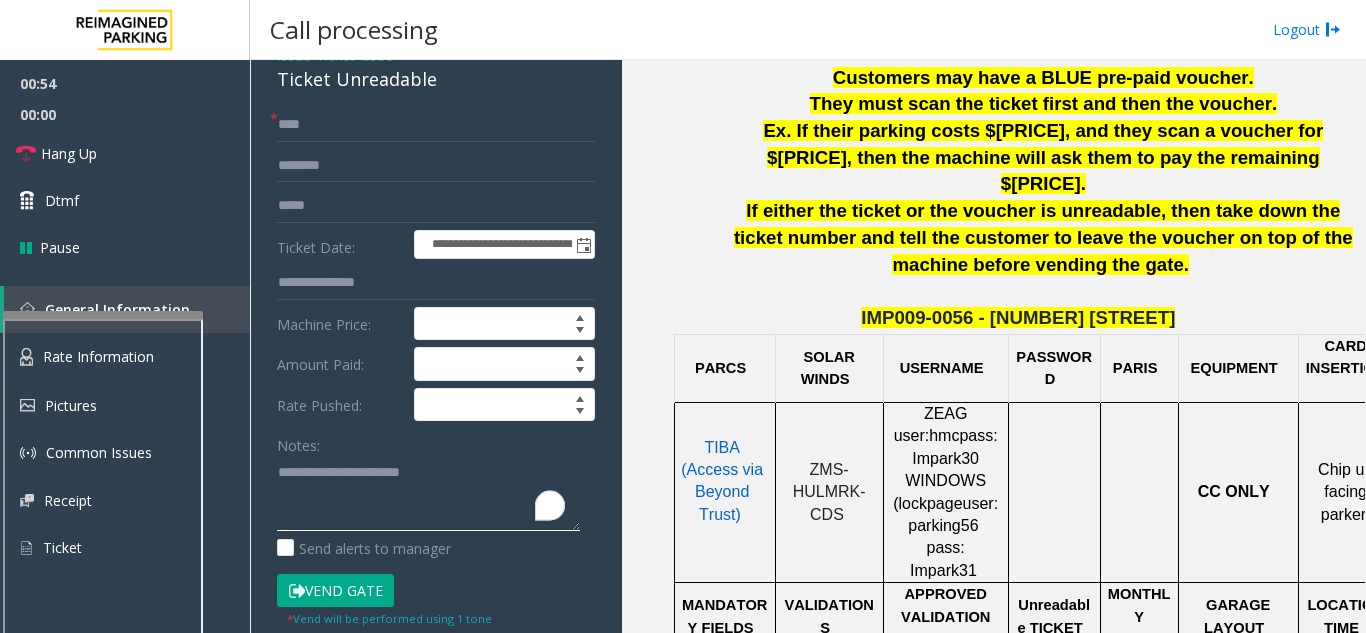 type on "**********" 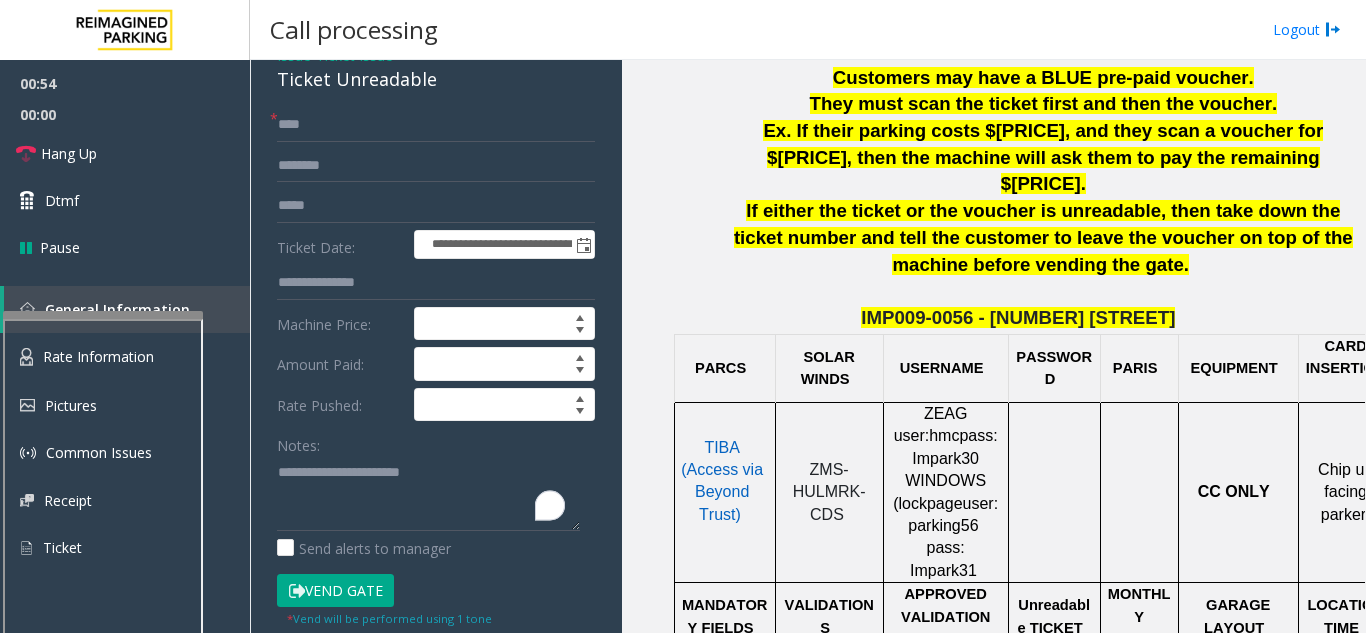 click on "**********" 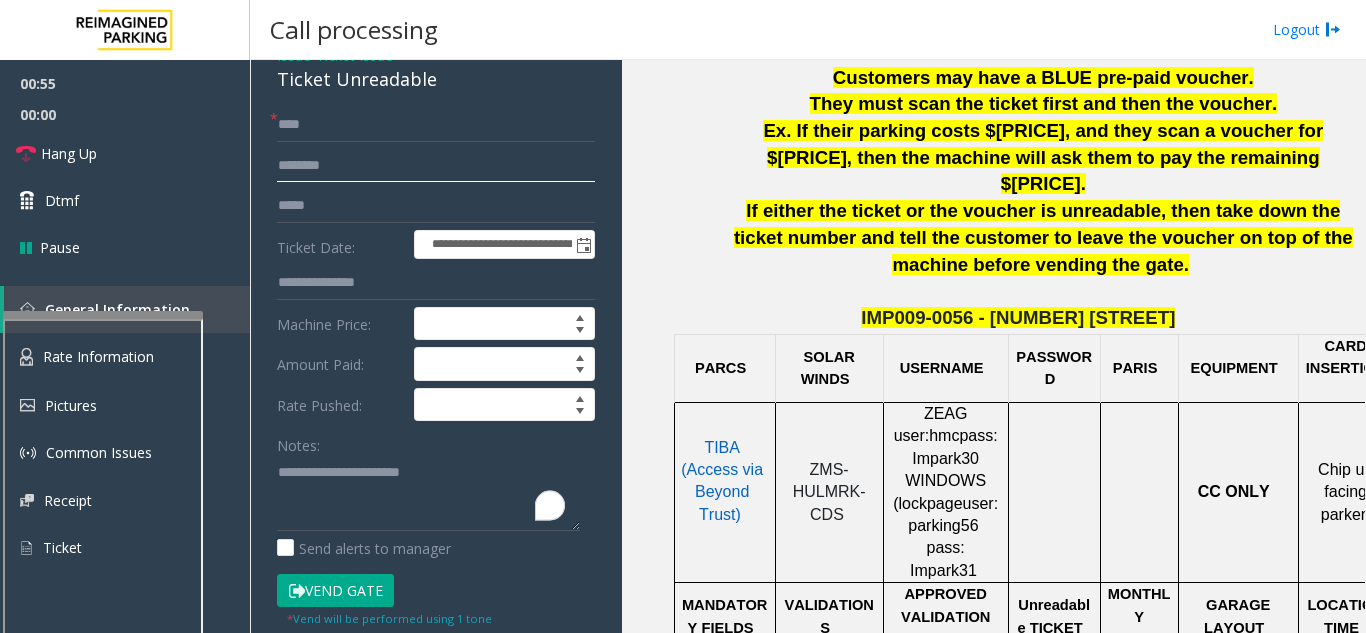 click 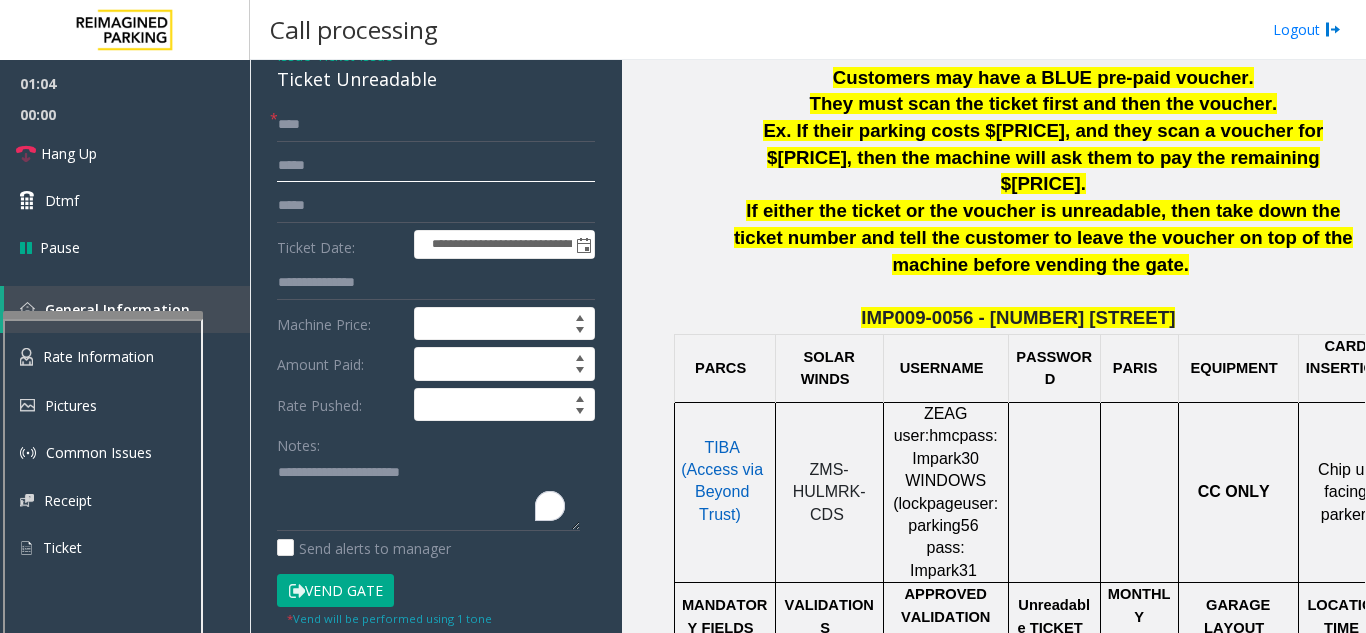 type on "*****" 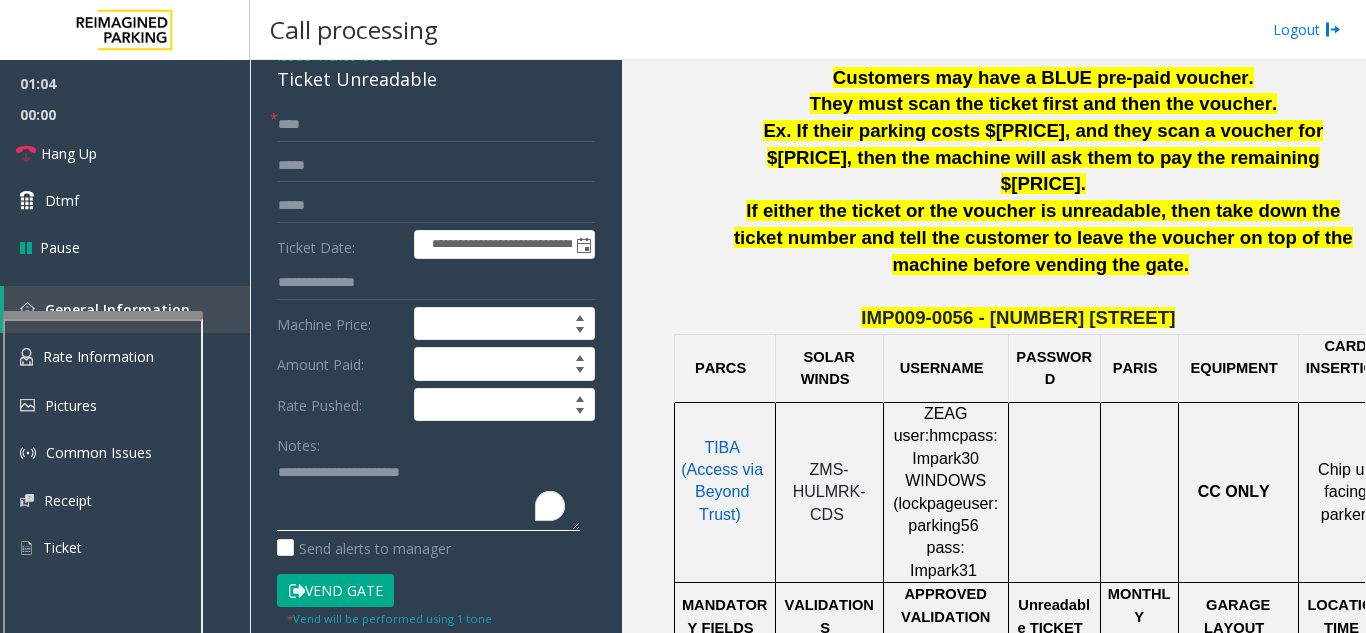 click 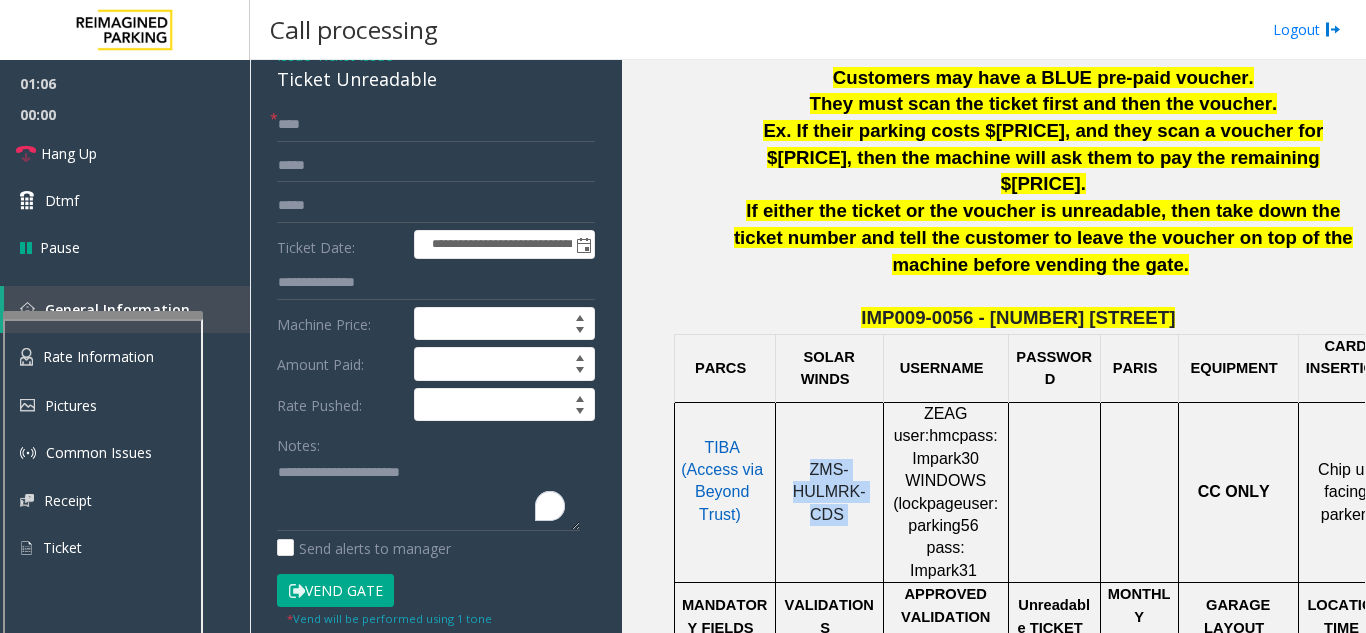 drag, startPoint x: 820, startPoint y: 426, endPoint x: 796, endPoint y: 394, distance: 40 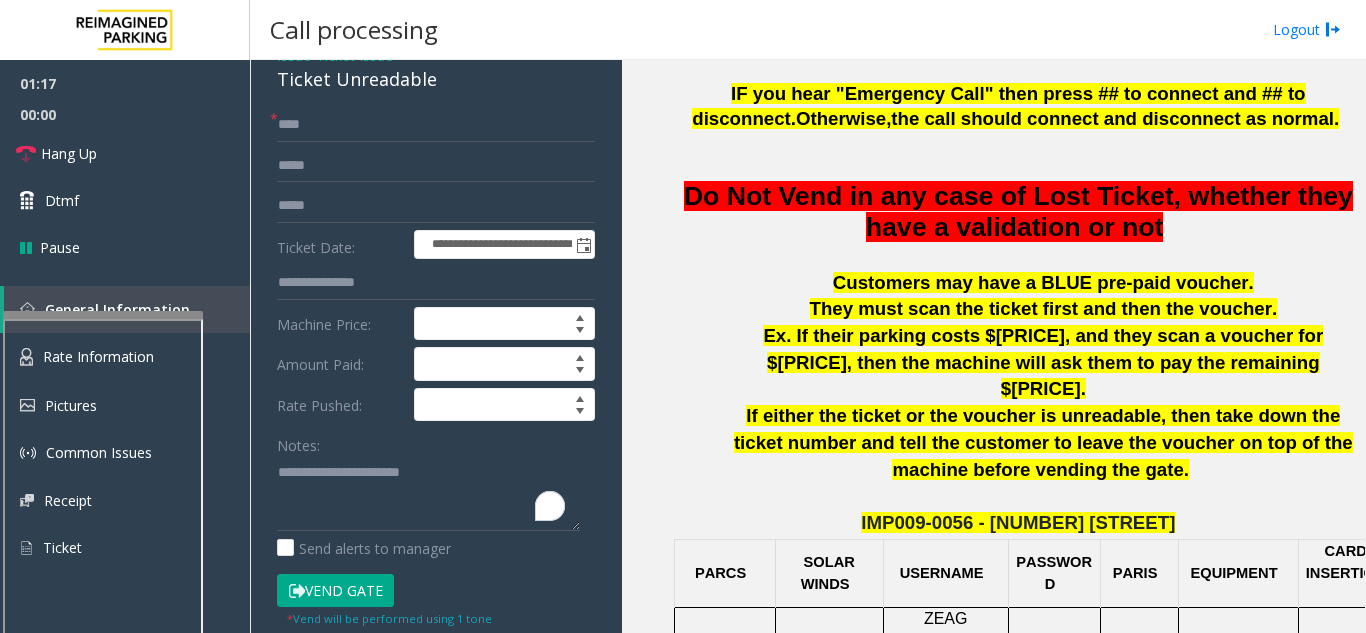 scroll, scrollTop: 600, scrollLeft: 0, axis: vertical 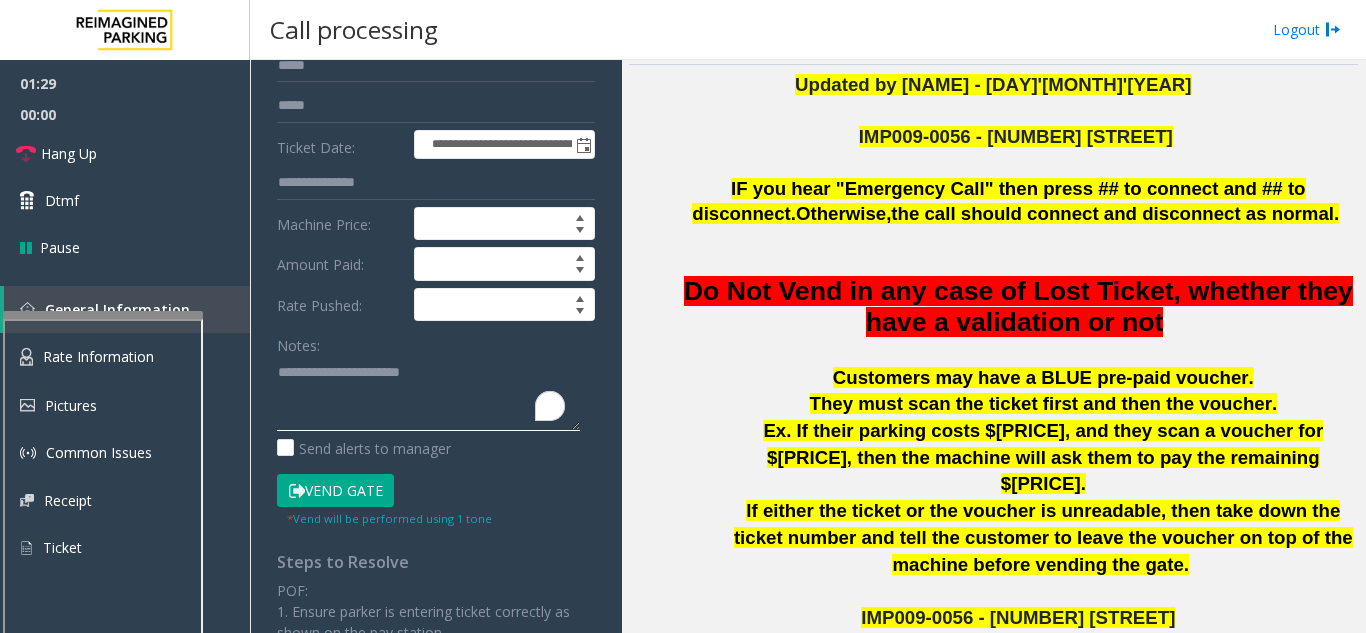 click 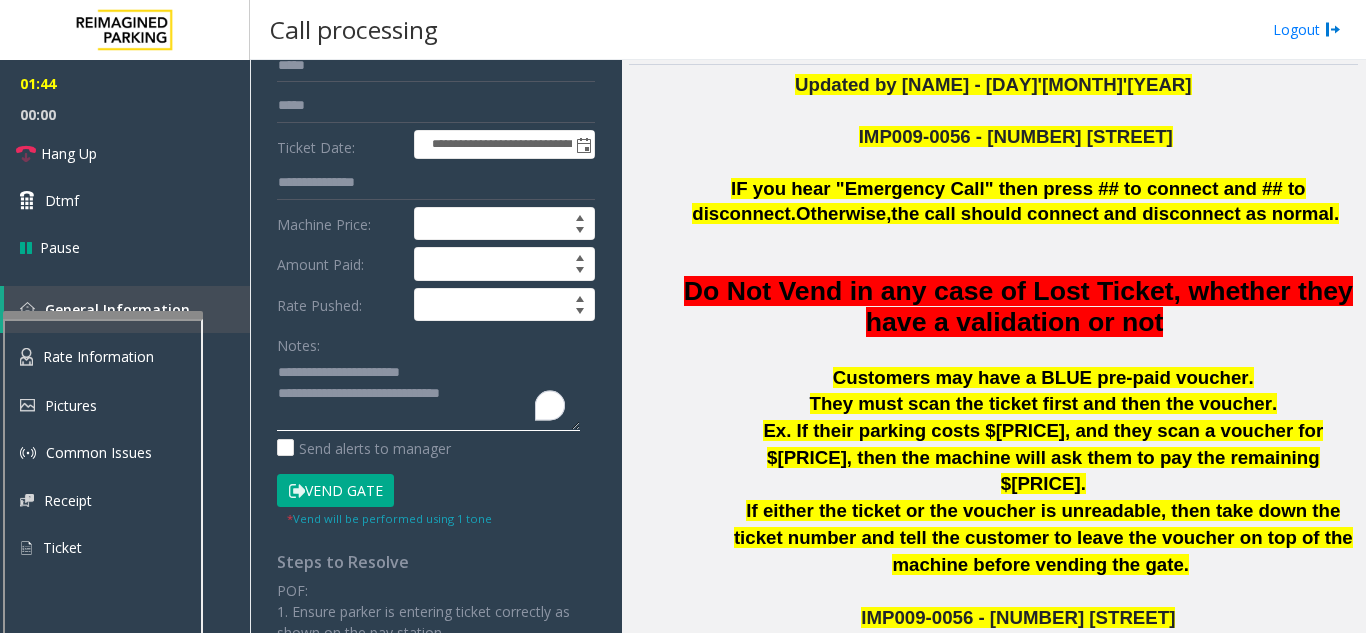type on "**********" 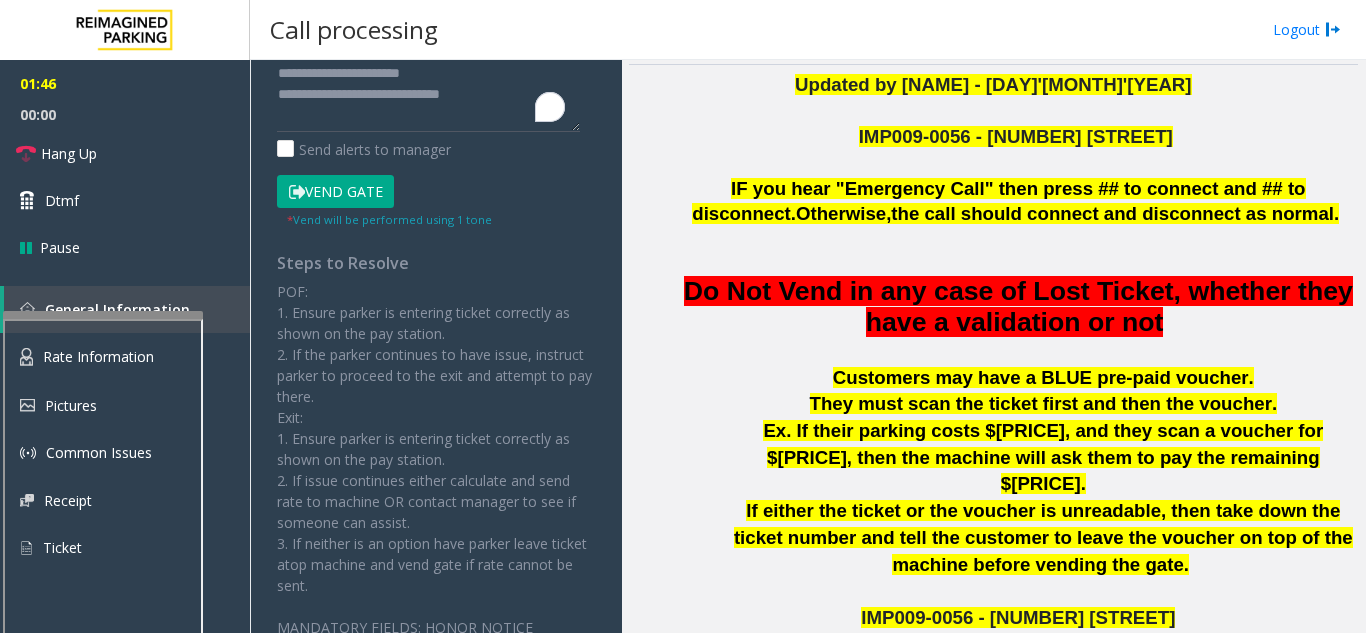 scroll, scrollTop: 500, scrollLeft: 0, axis: vertical 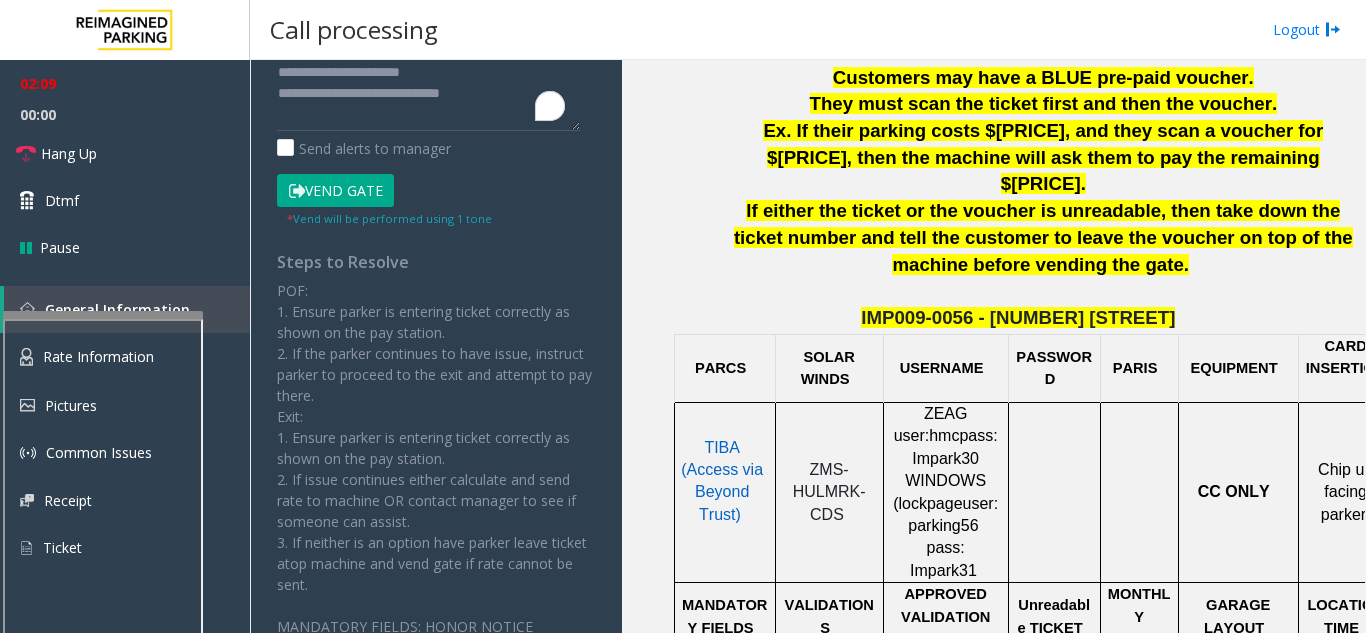 click on "Vend Gate" 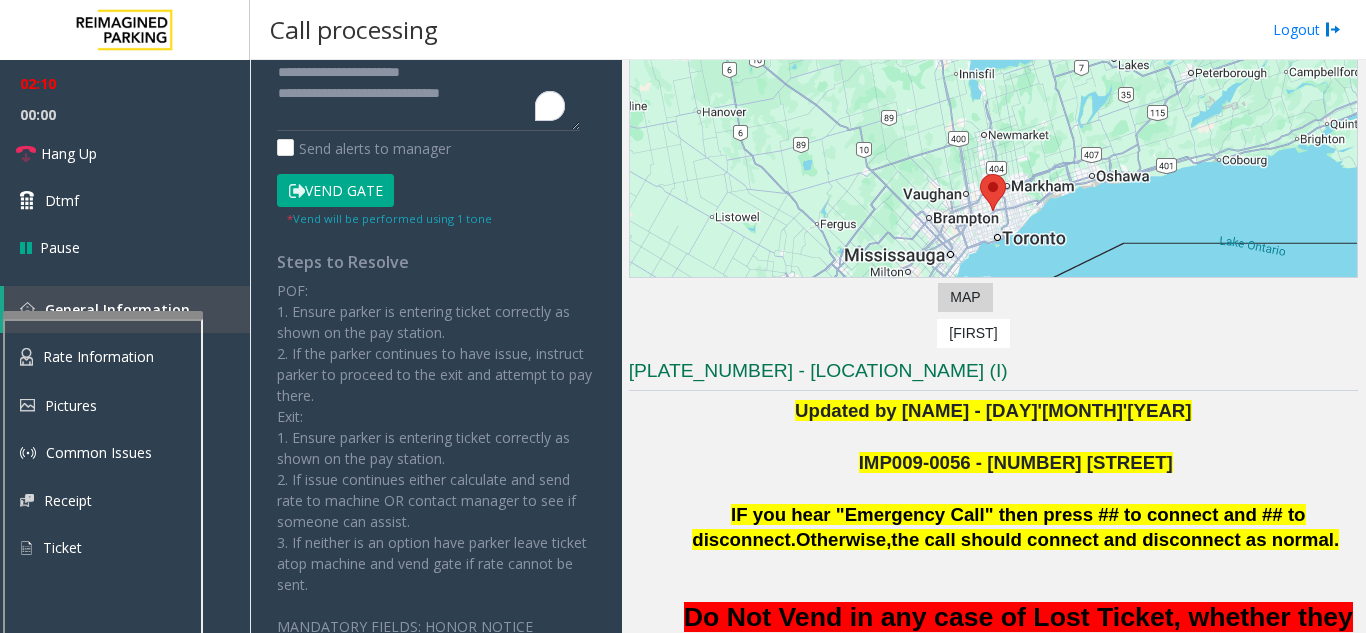 scroll, scrollTop: 0, scrollLeft: 0, axis: both 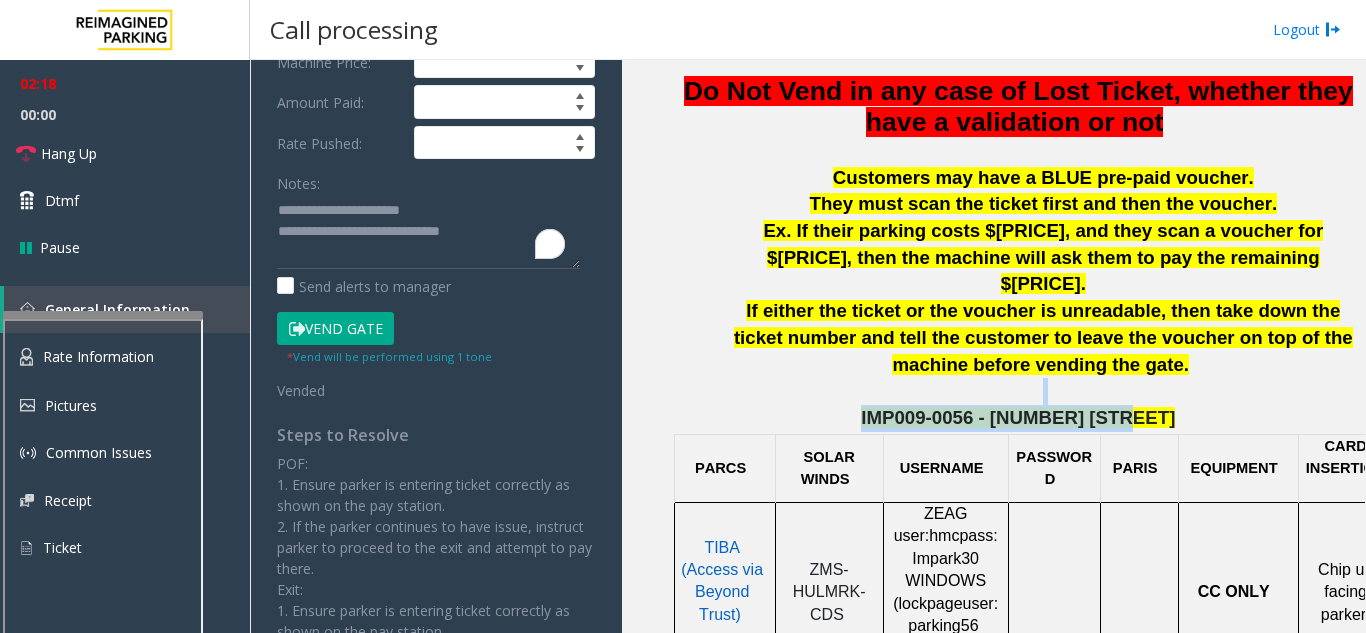 drag, startPoint x: 1146, startPoint y: 358, endPoint x: 867, endPoint y: 344, distance: 279.35104 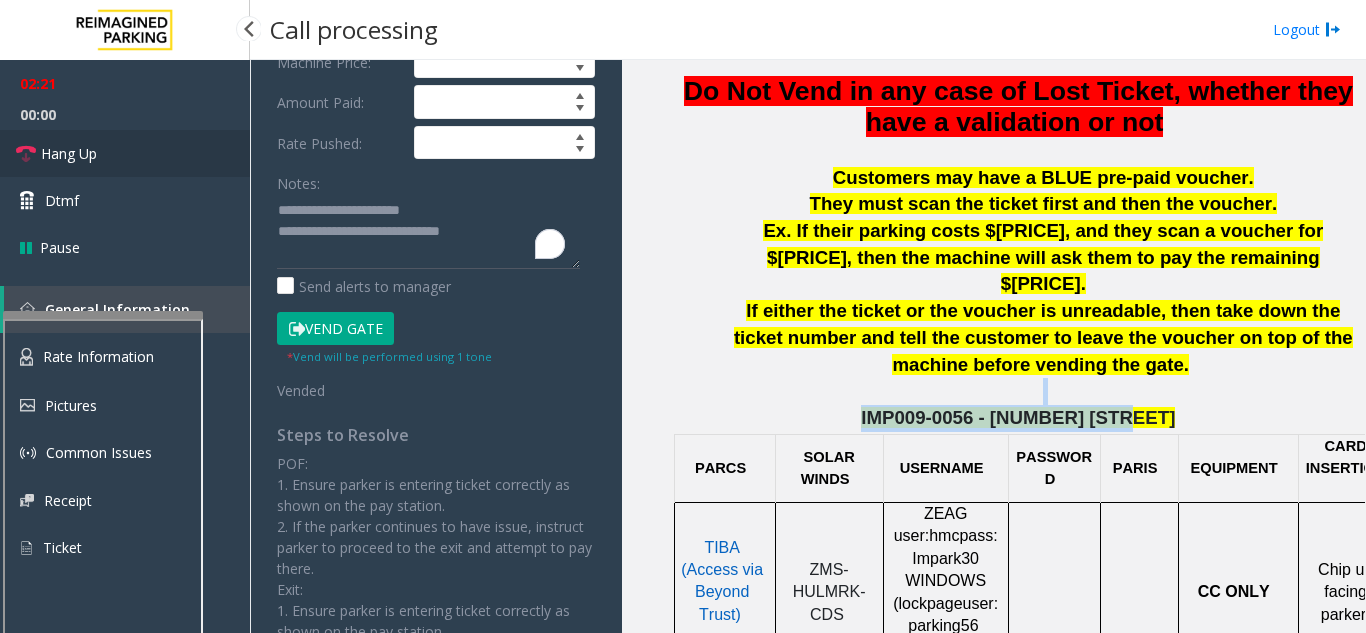 click on "Hang Up" at bounding box center (125, 153) 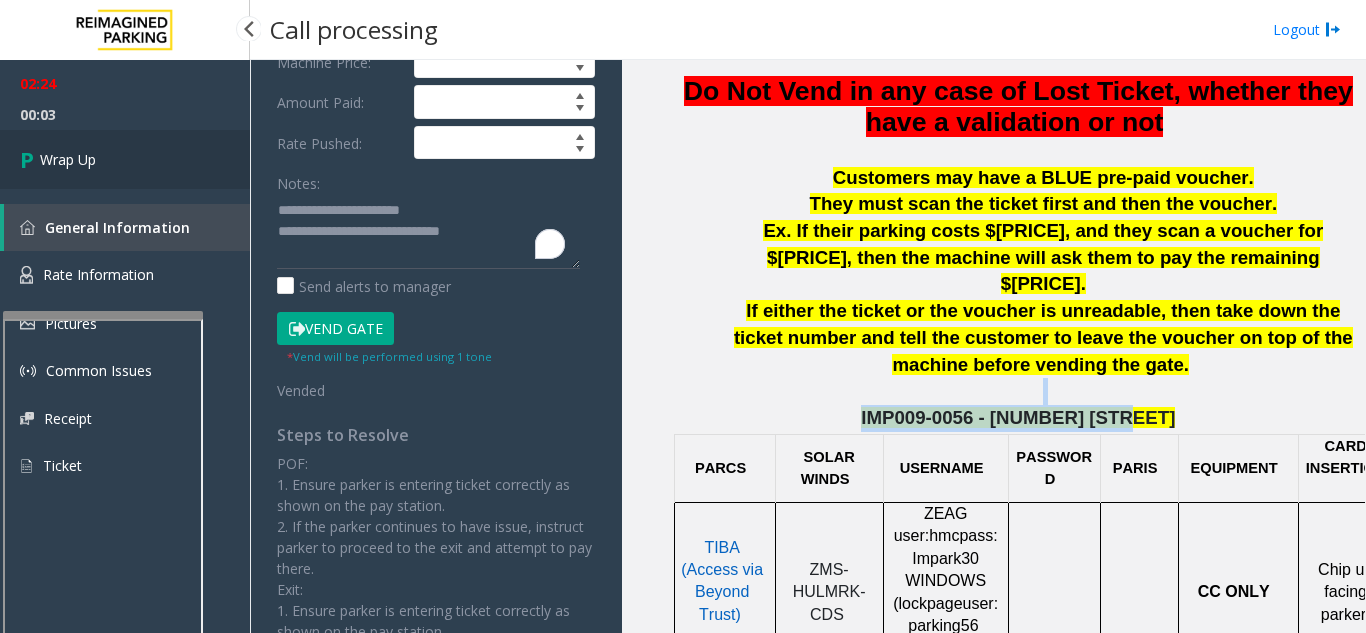 click on "Wrap Up" at bounding box center [125, 159] 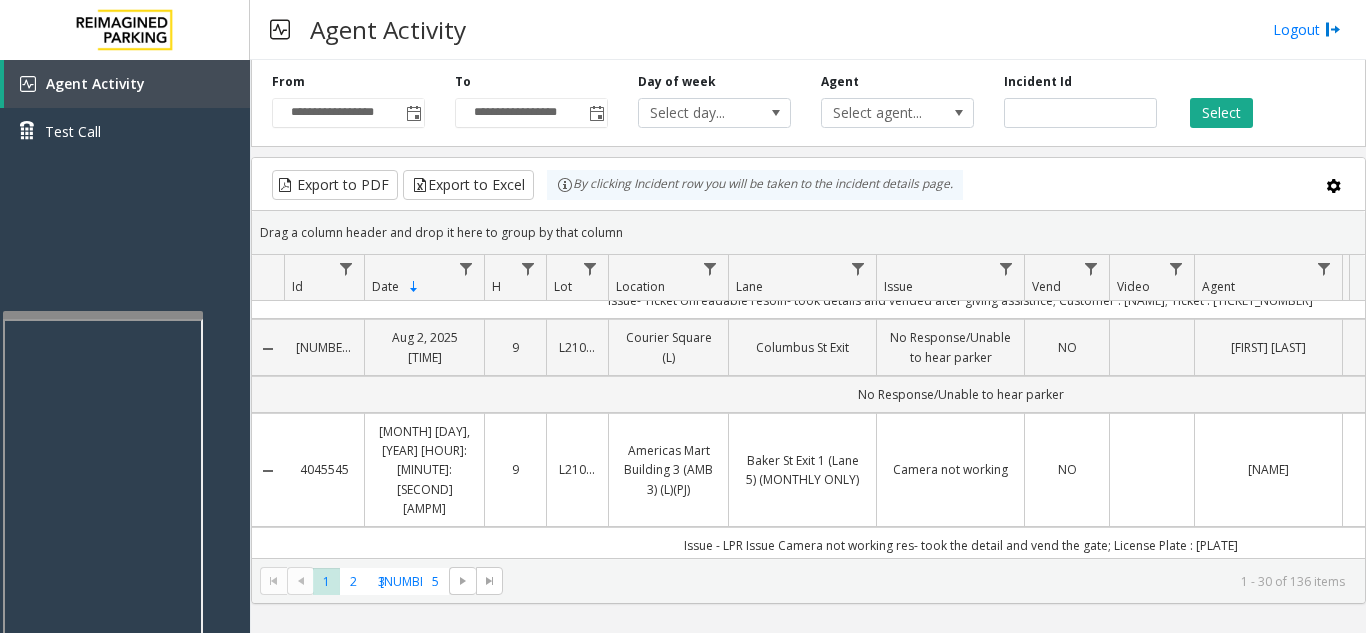 scroll, scrollTop: 0, scrollLeft: 0, axis: both 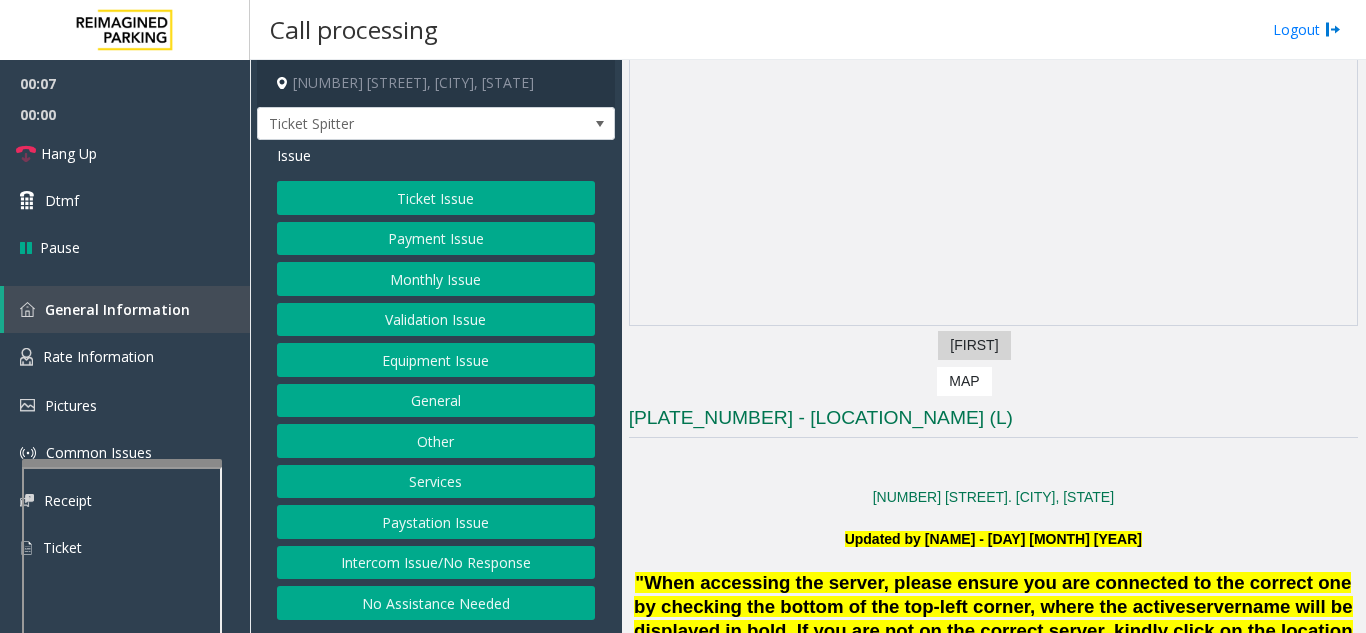 click at bounding box center (122, 463) 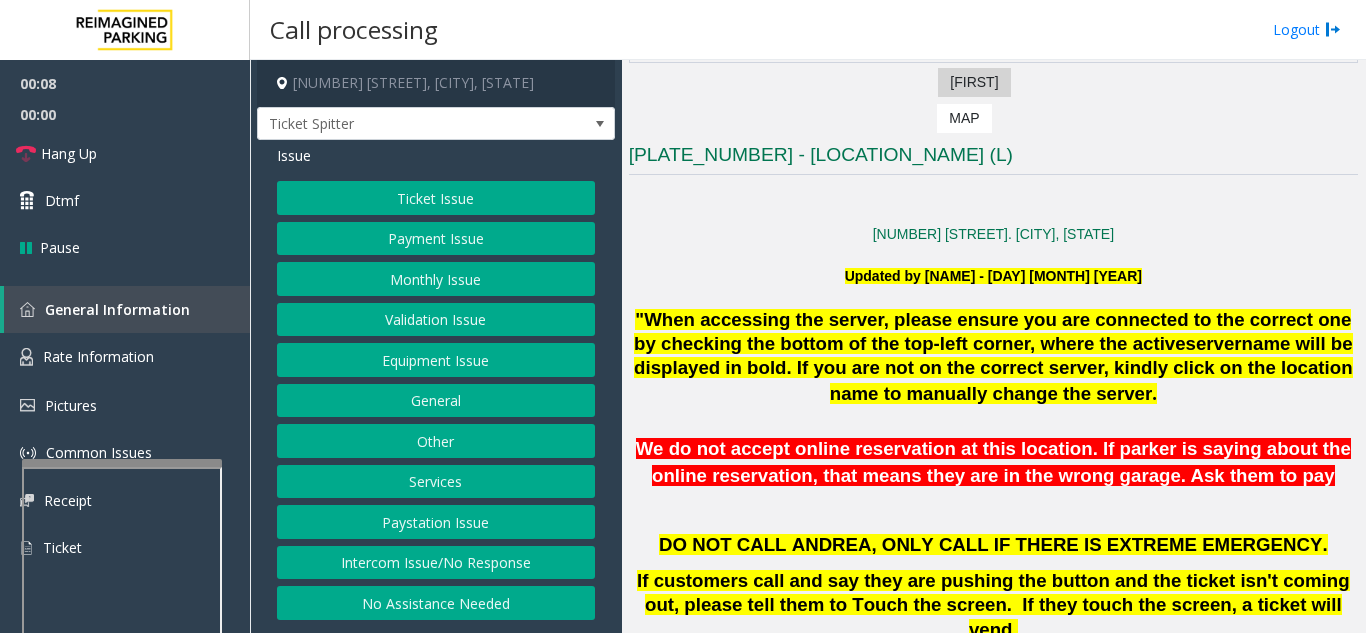 scroll, scrollTop: 400, scrollLeft: 0, axis: vertical 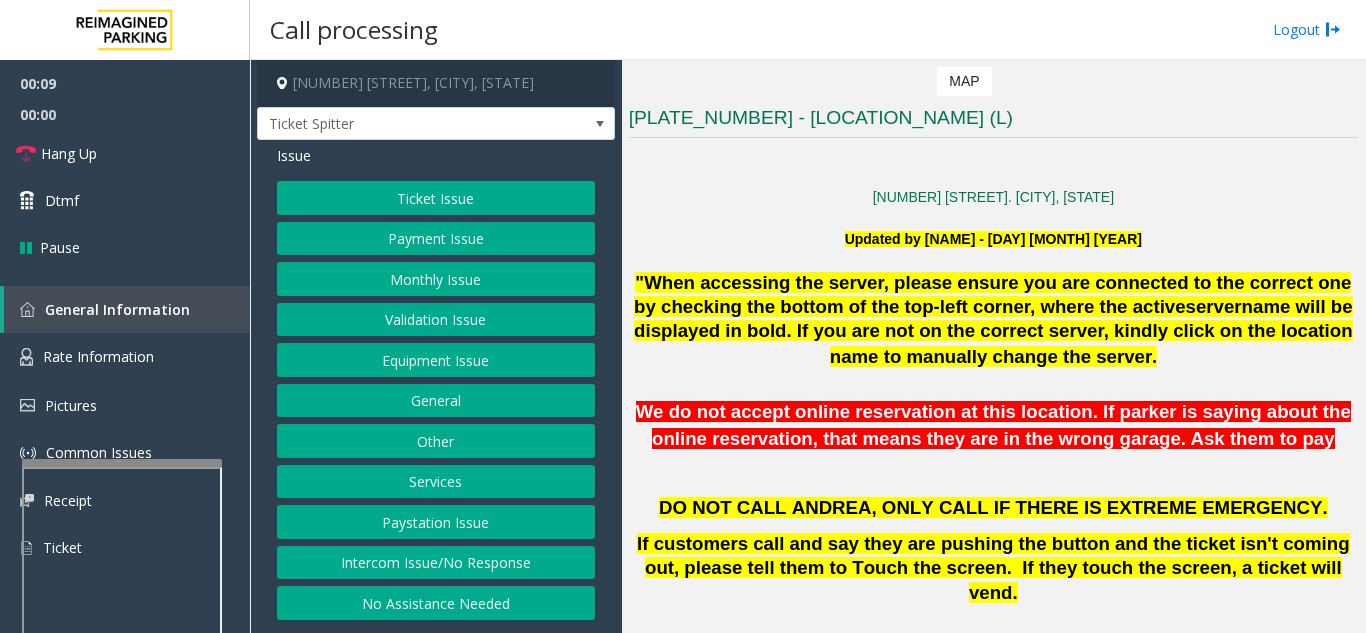 click on "Intercom Issue/No Response" 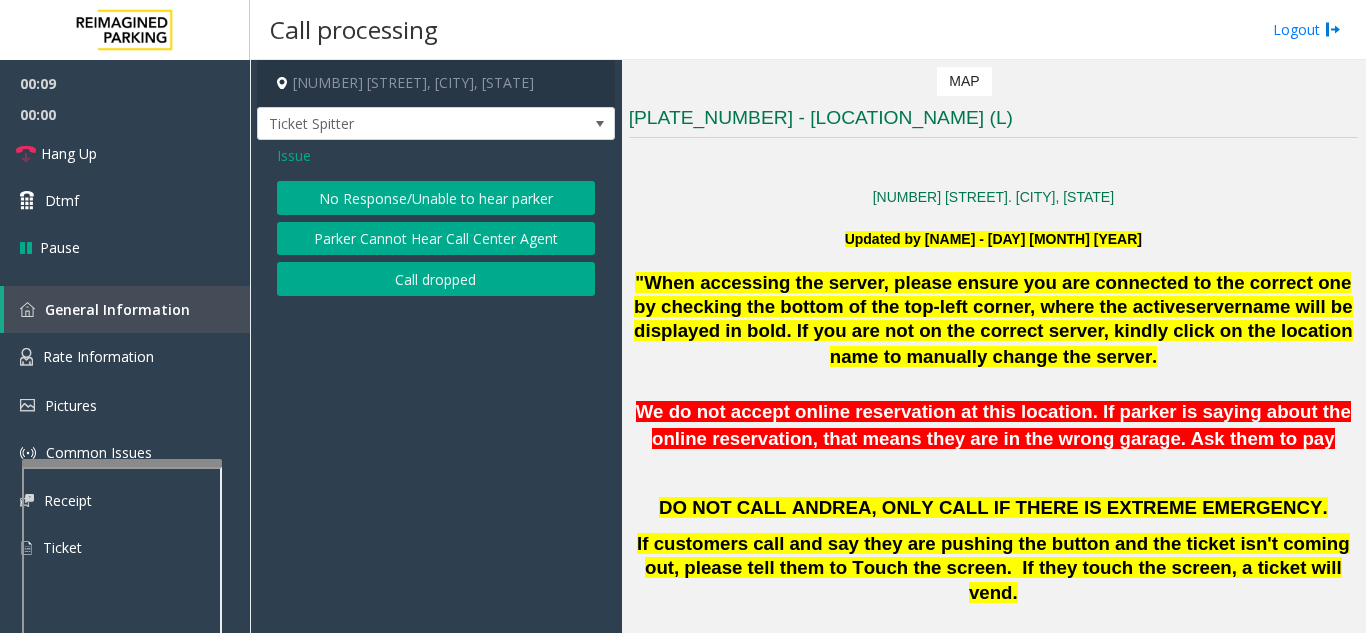 click on "No Response/Unable to hear parker" 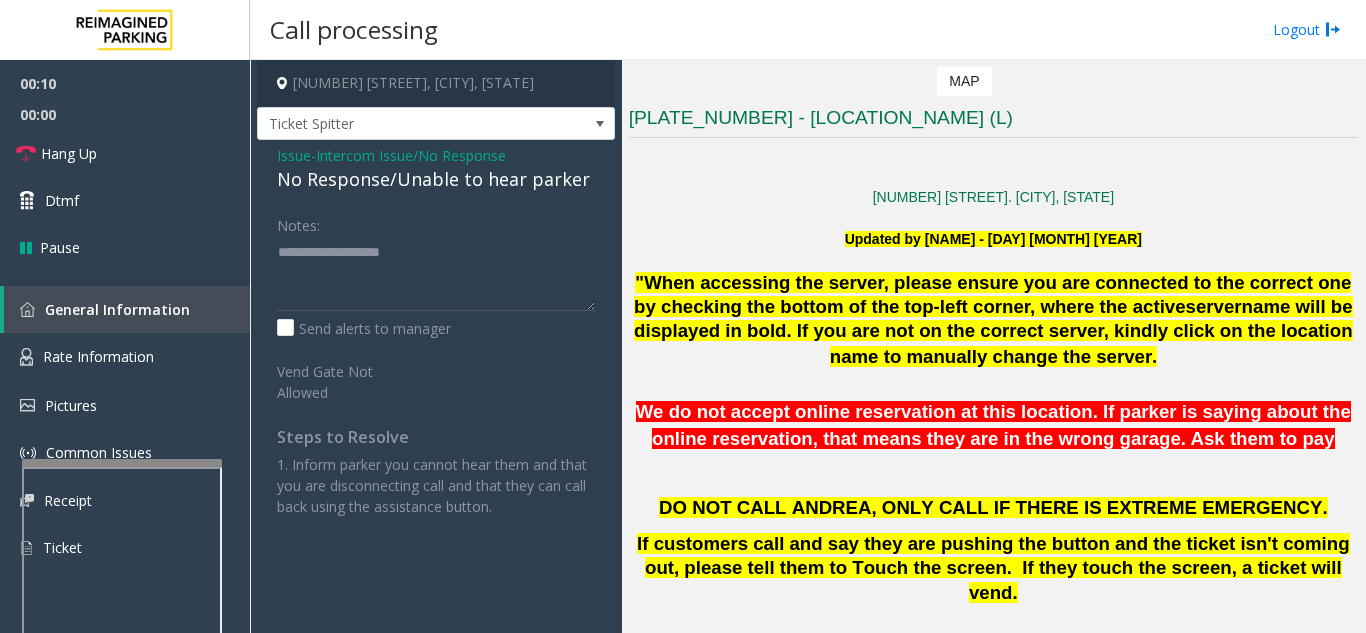 click on "No Response/Unable to hear parker" 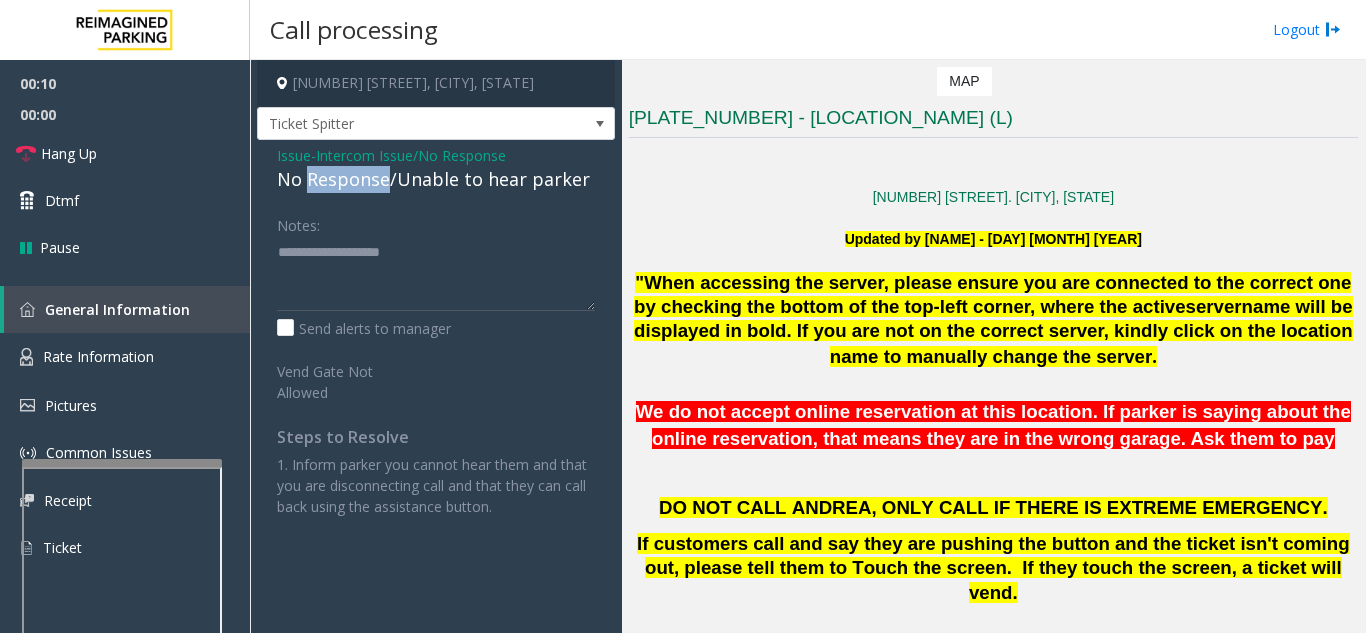 click on "No Response/Unable to hear parker" 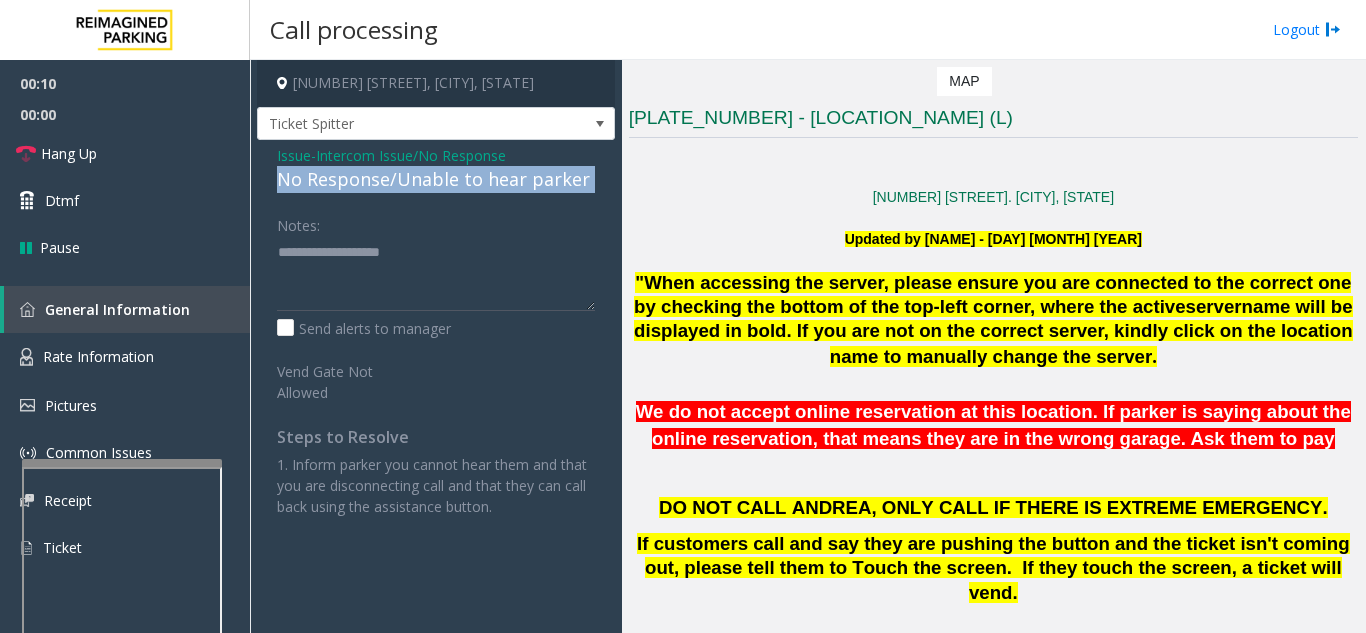 click on "No Response/Unable to hear parker" 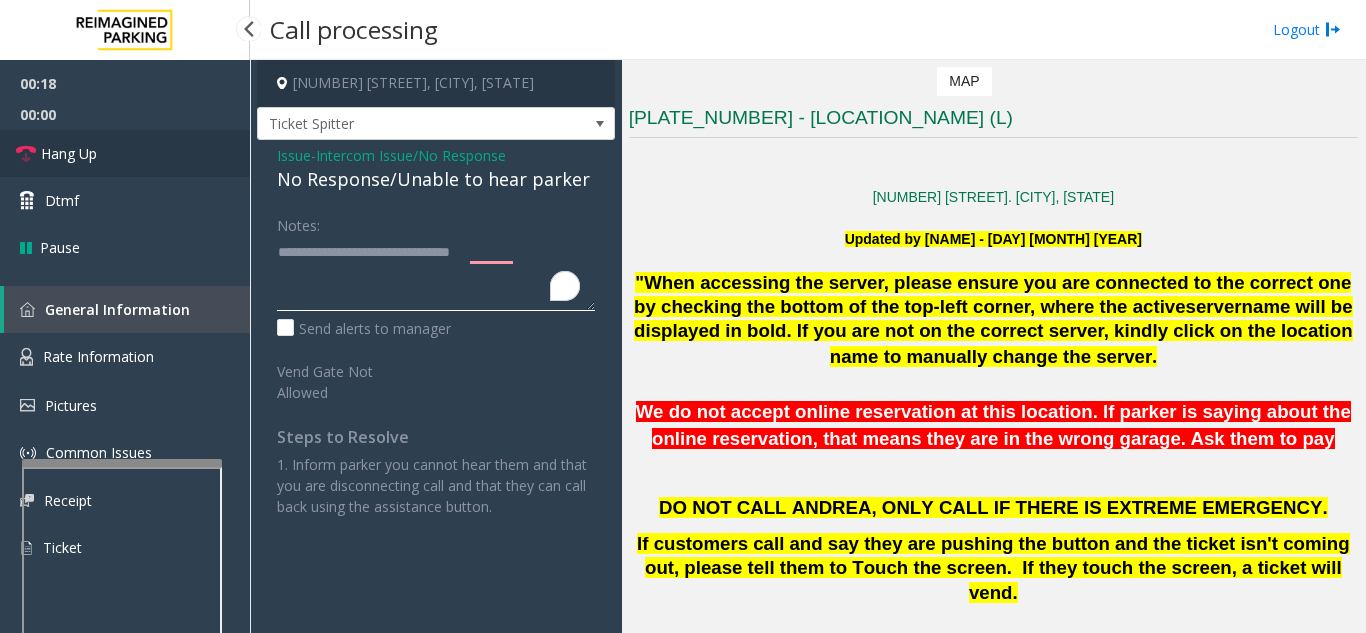 type on "**********" 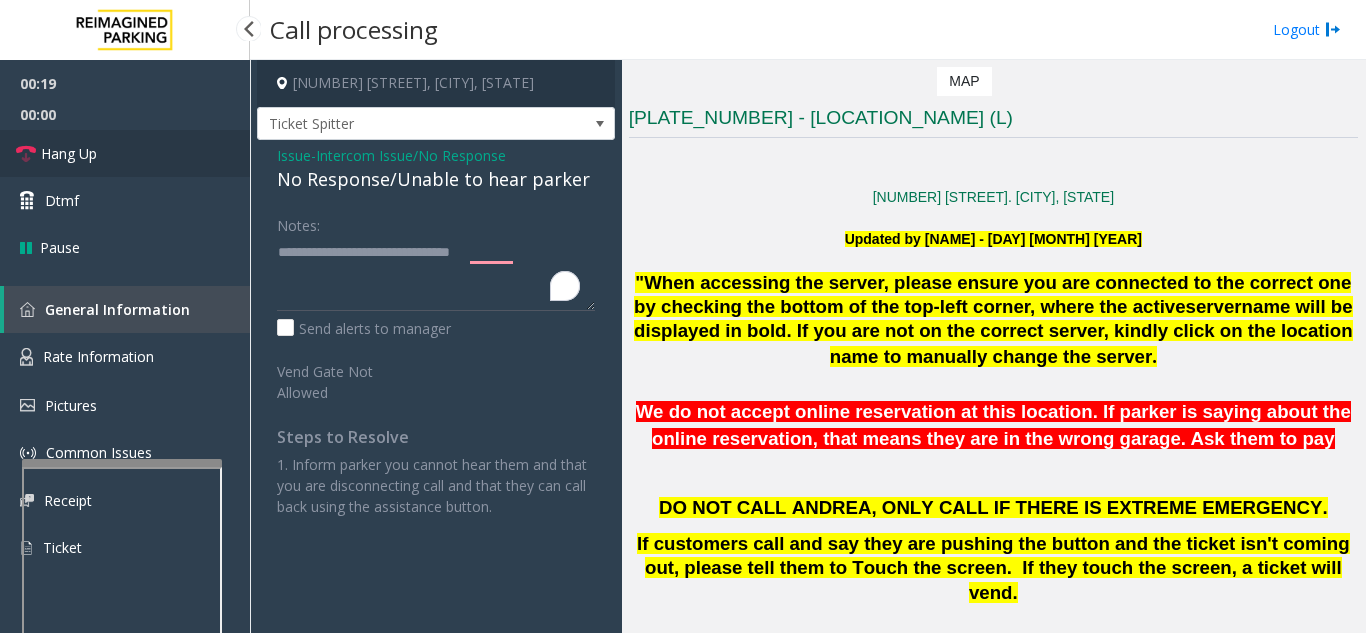 click on "Hang Up" at bounding box center [125, 153] 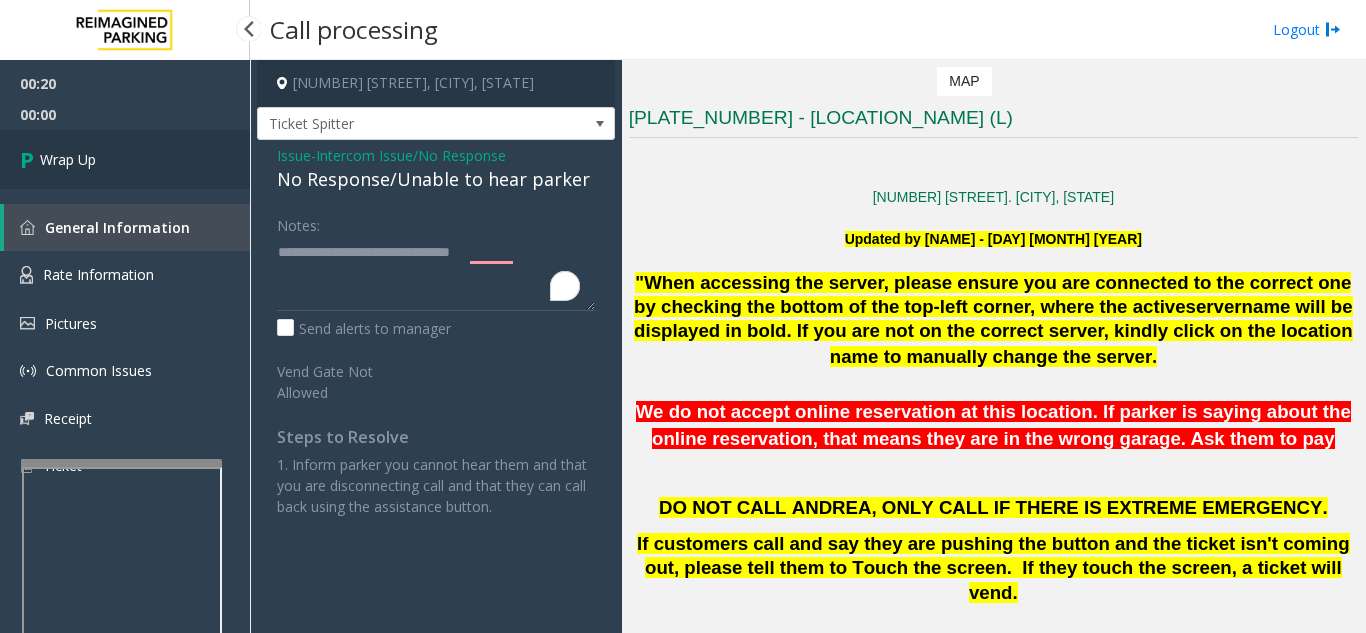 click on "Wrap Up" at bounding box center [125, 159] 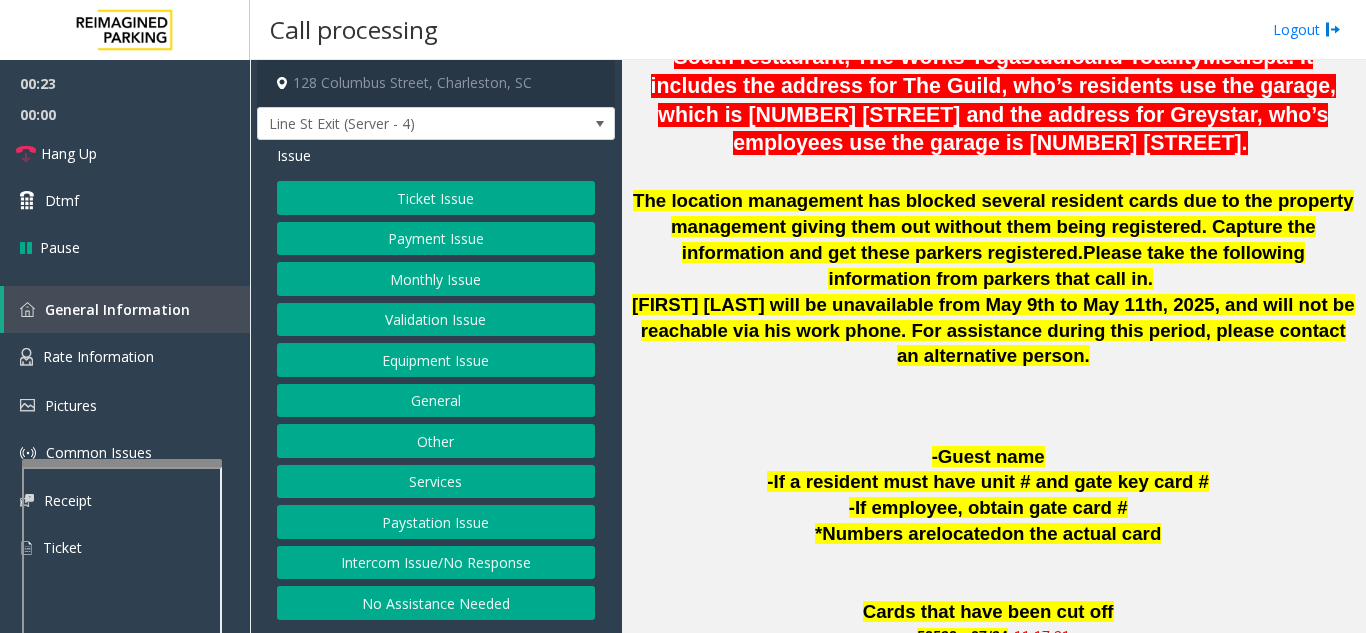 scroll, scrollTop: 800, scrollLeft: 0, axis: vertical 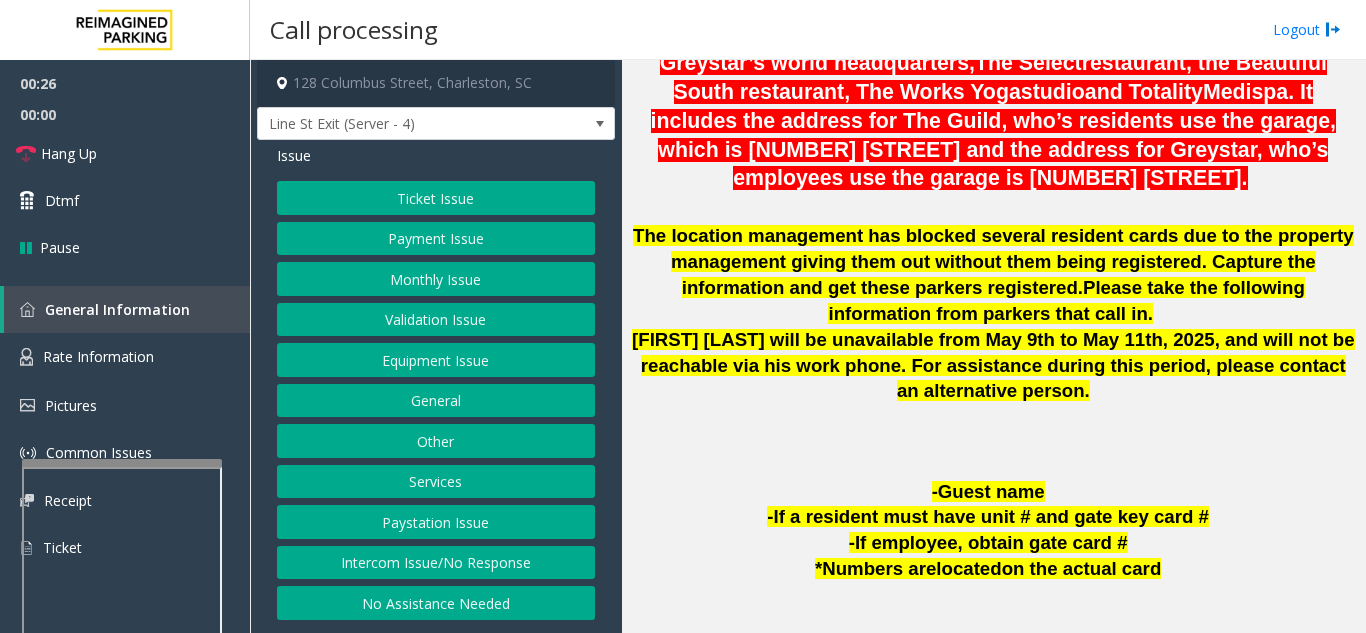 click on "Payment Issue" 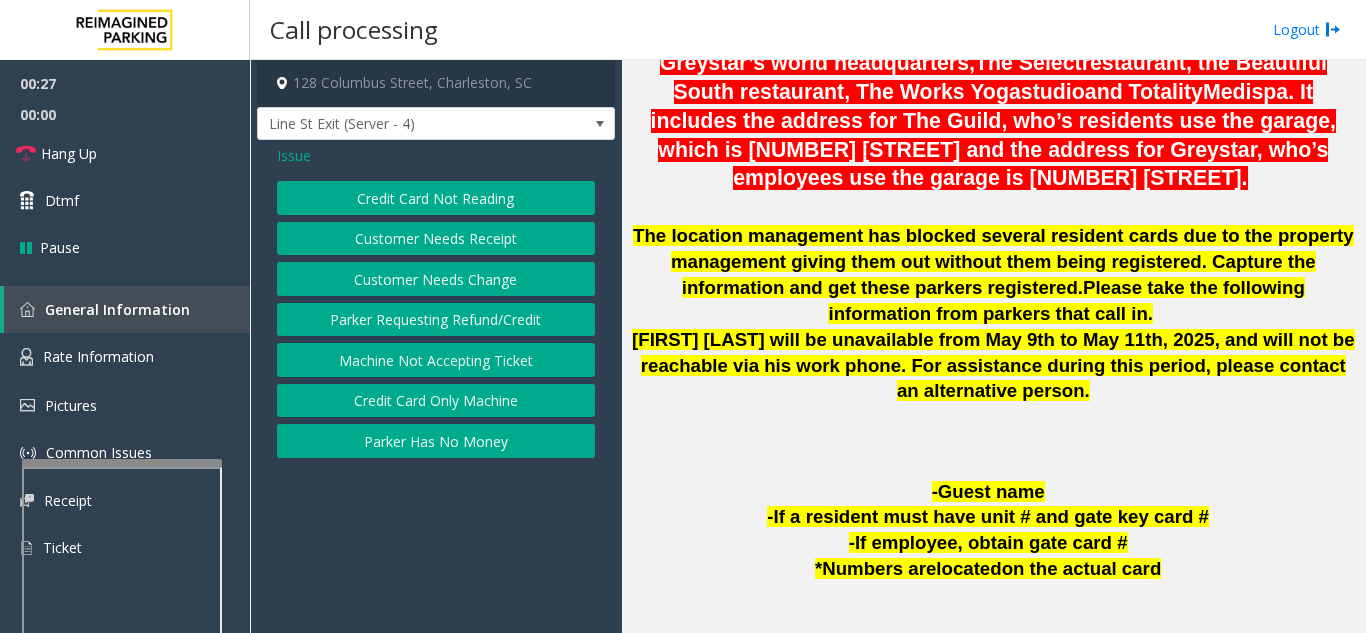 click on "Credit Card Not Reading" 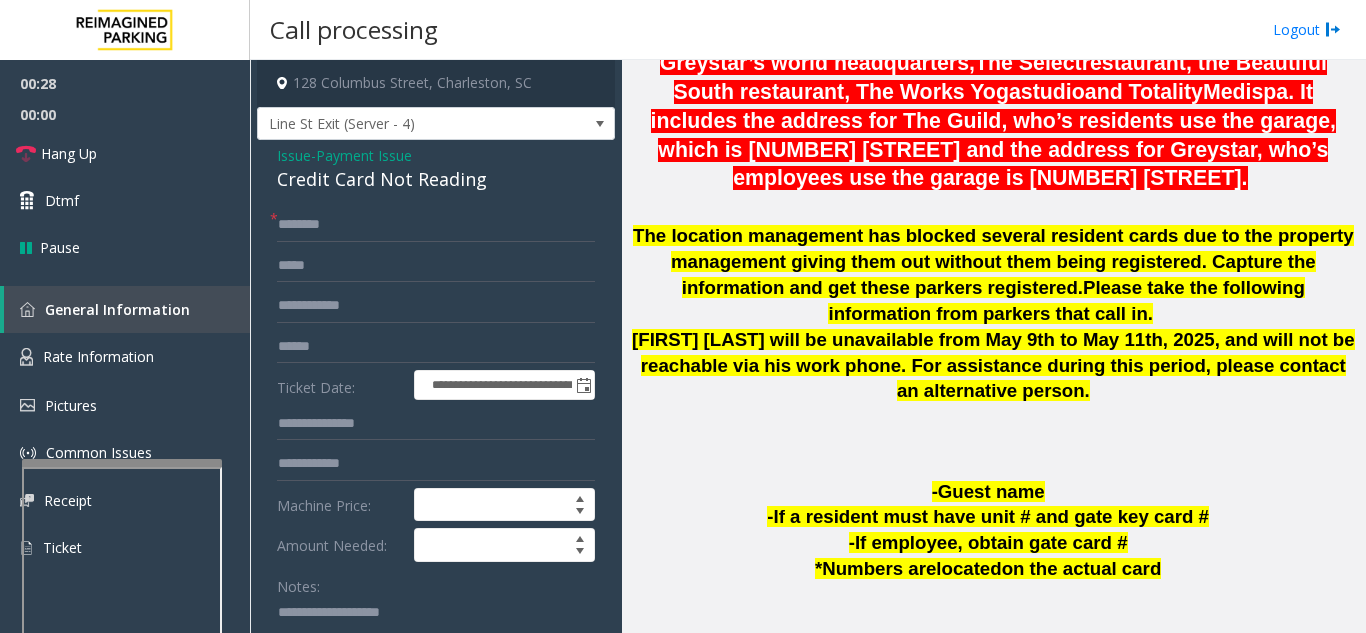 click on "Credit Card Not Reading" 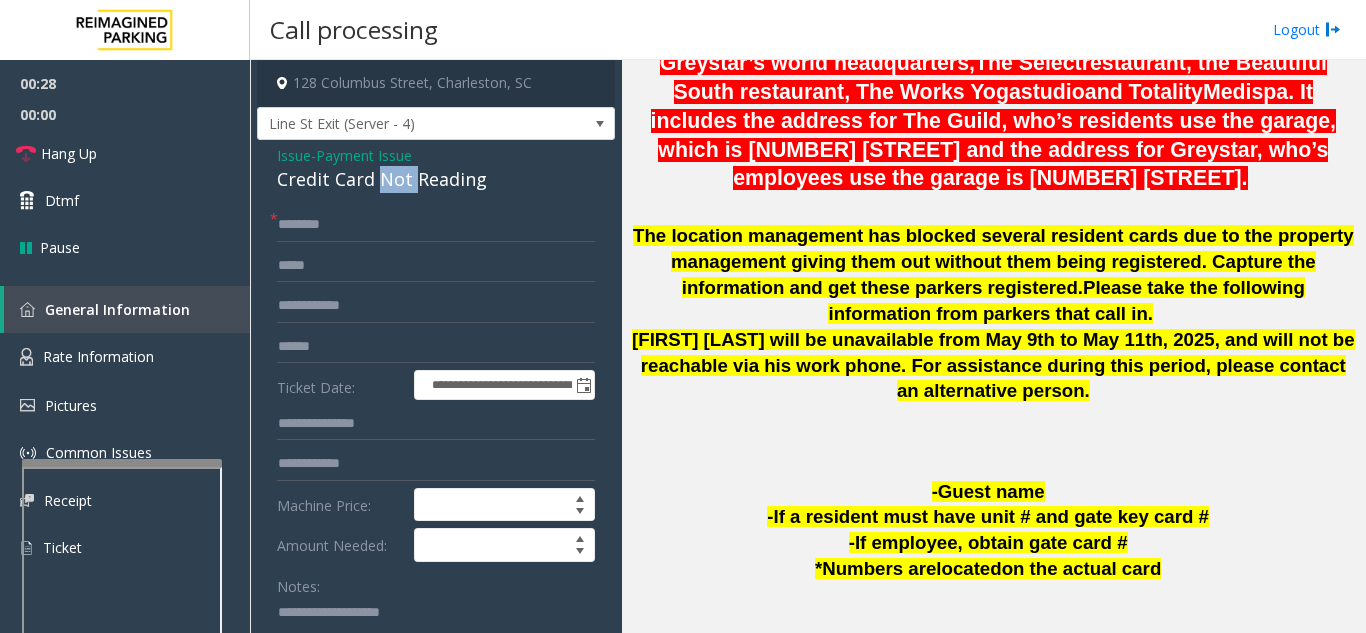 click on "Credit Card Not Reading" 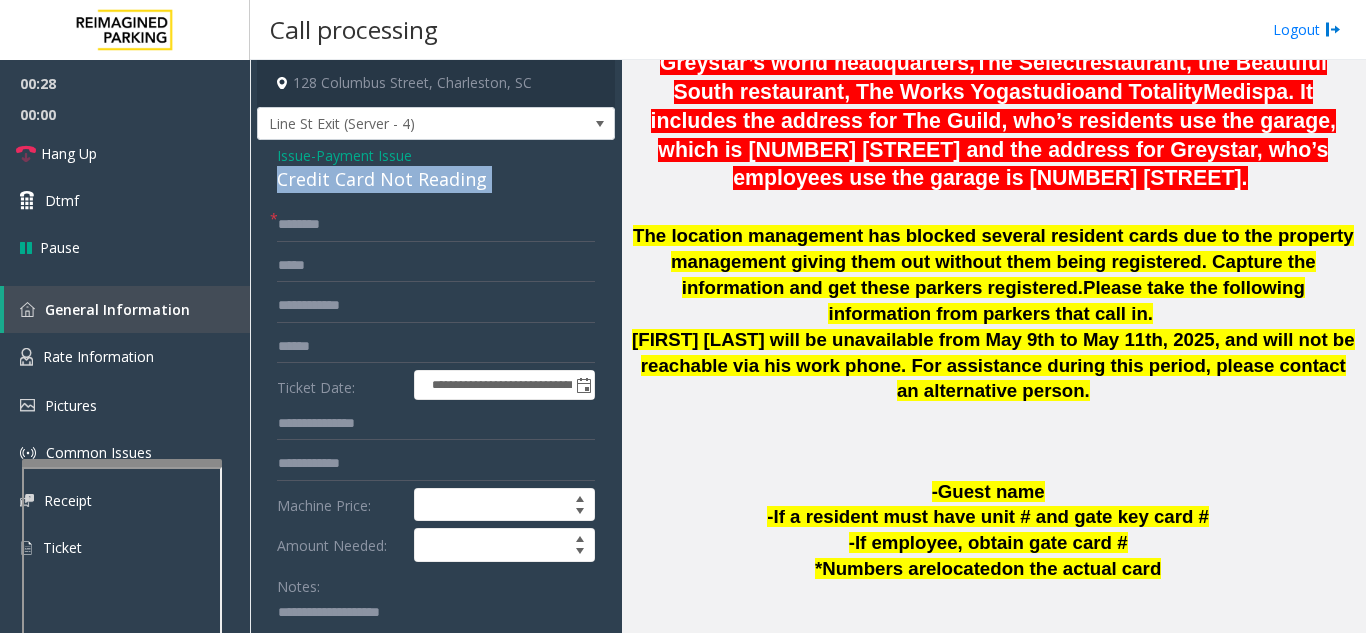click on "Credit Card Not Reading" 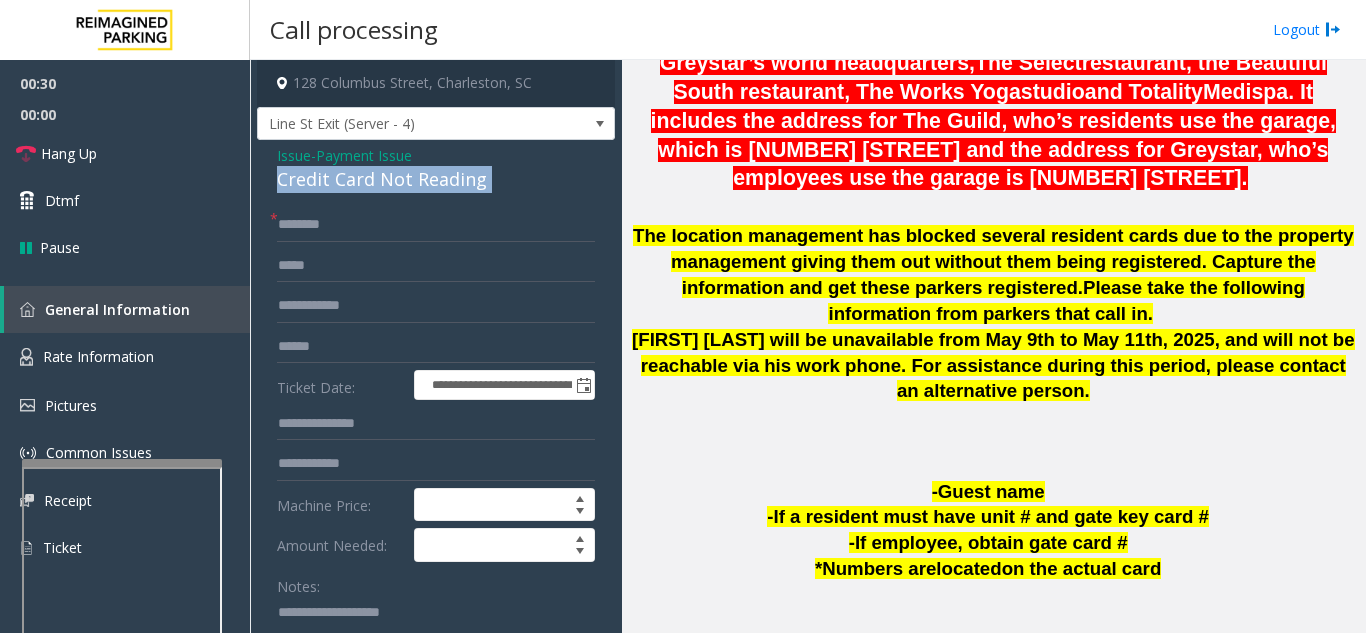copy on "Credit Card Not Reading" 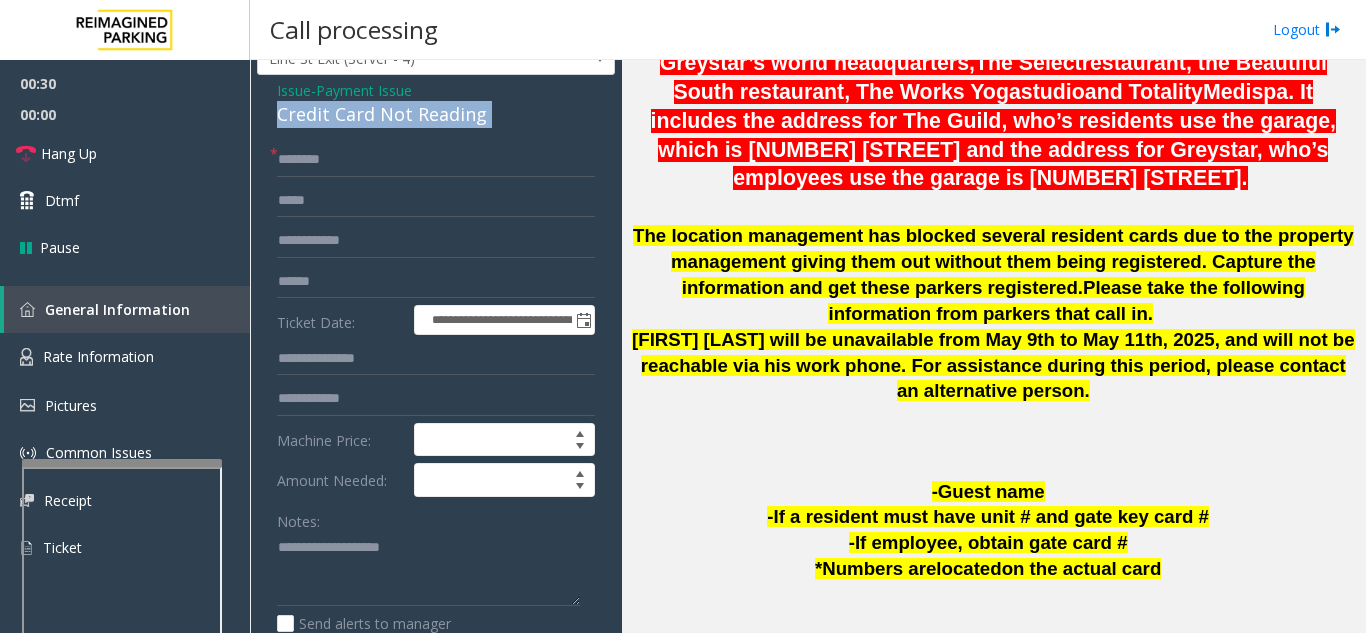 scroll, scrollTop: 100, scrollLeft: 0, axis: vertical 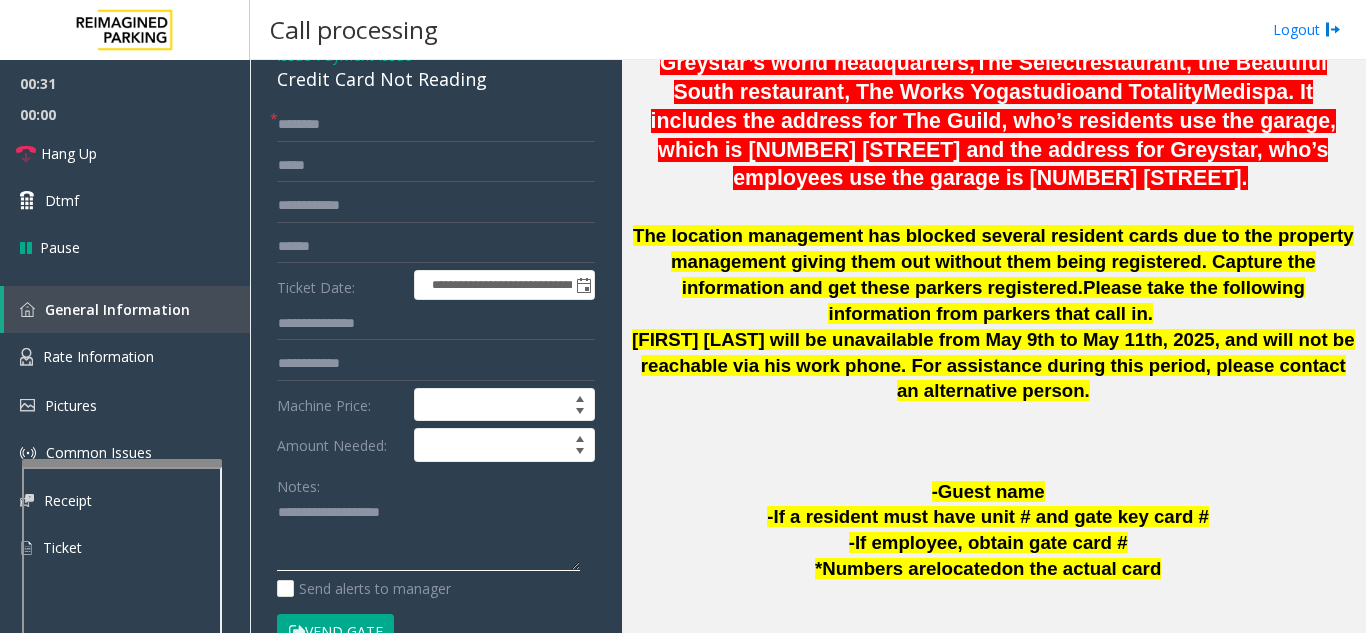 click 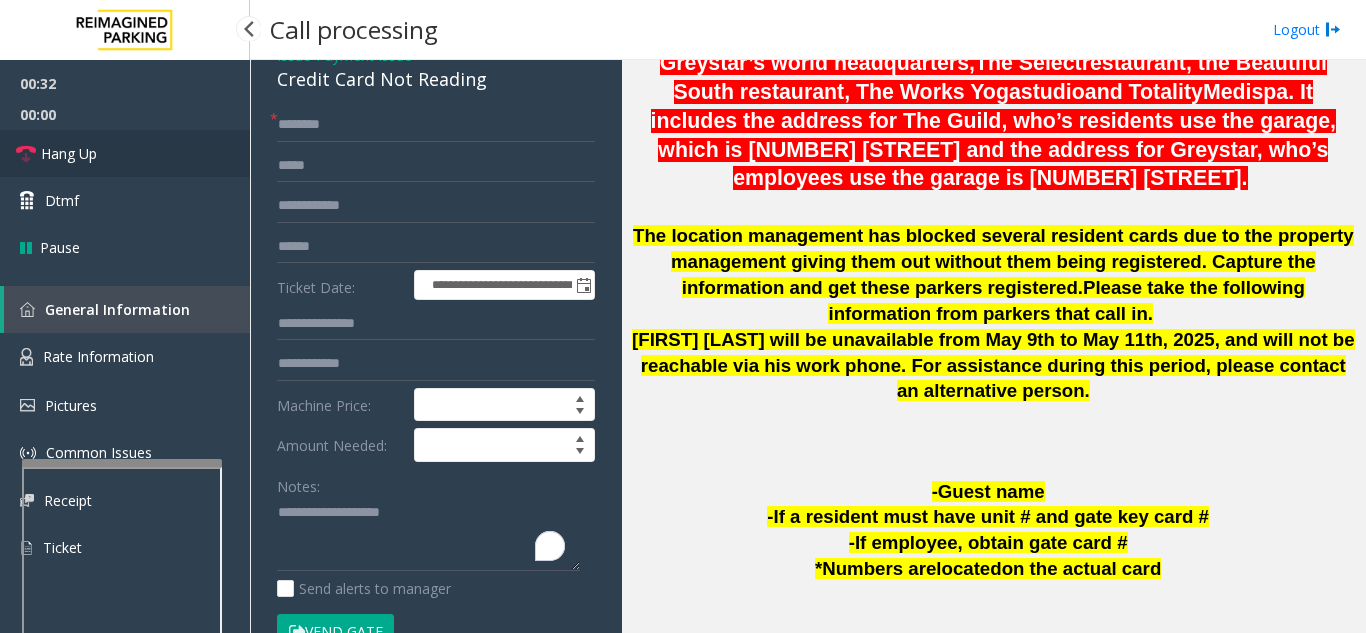 click on "Hang Up" at bounding box center [69, 153] 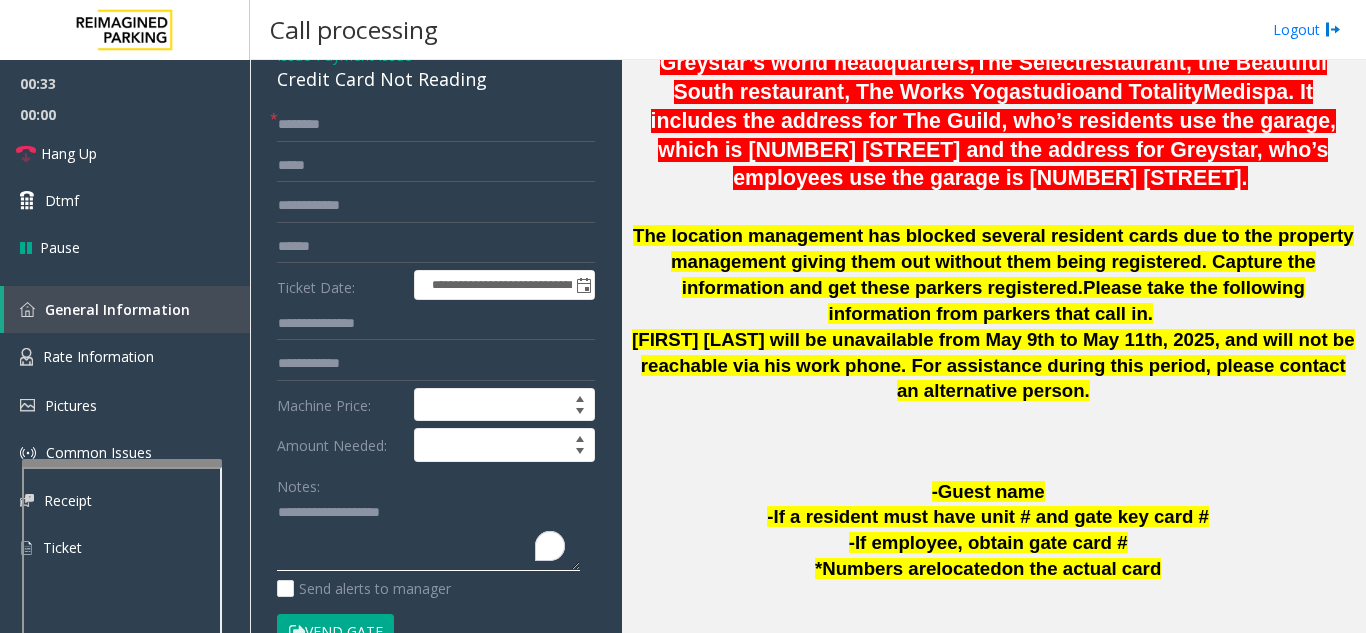 click 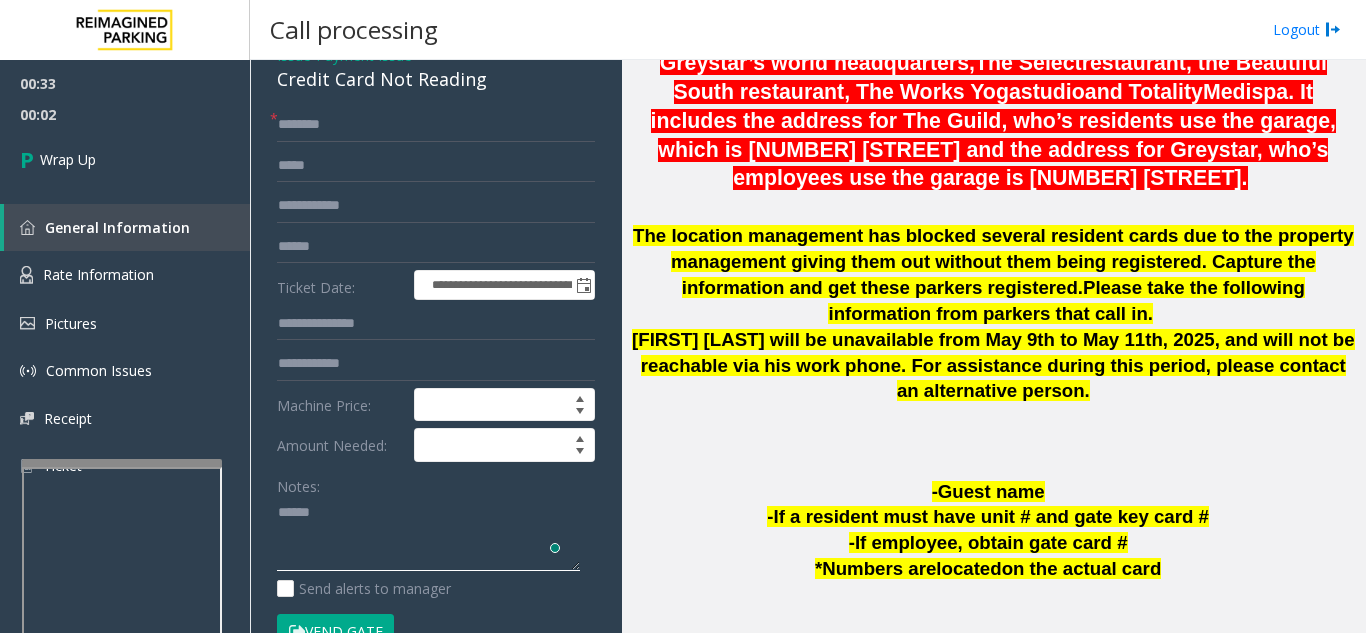 paste on "**********" 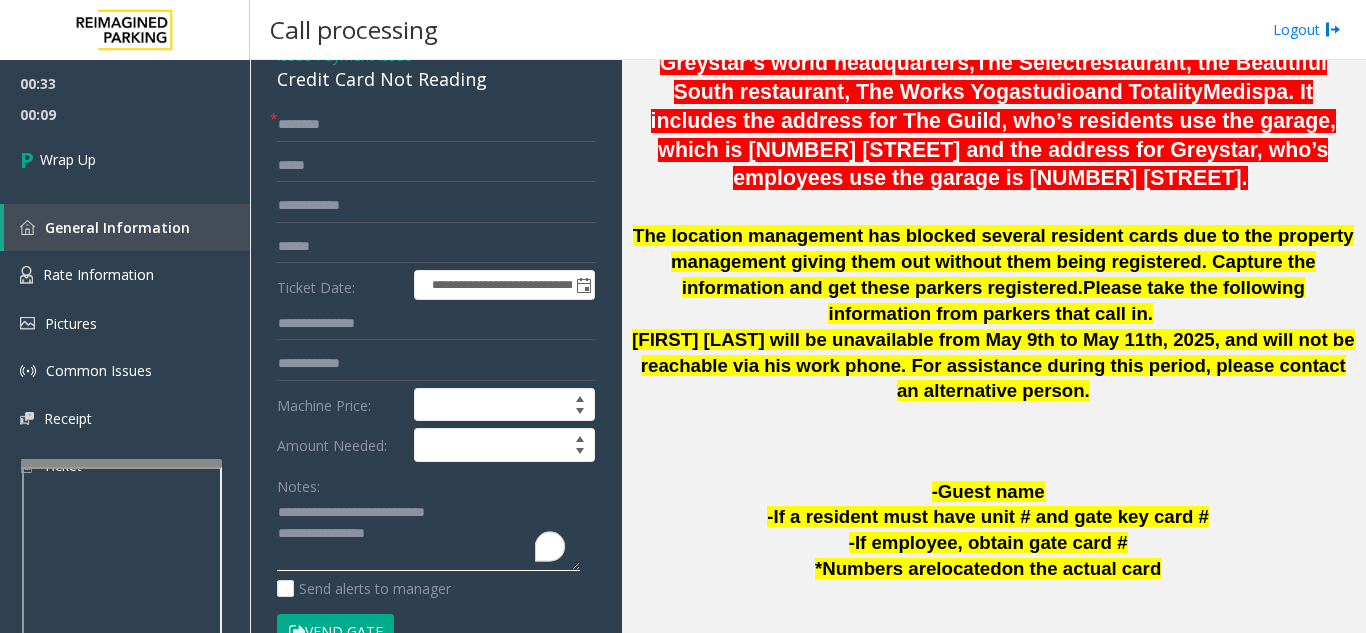 type on "**********" 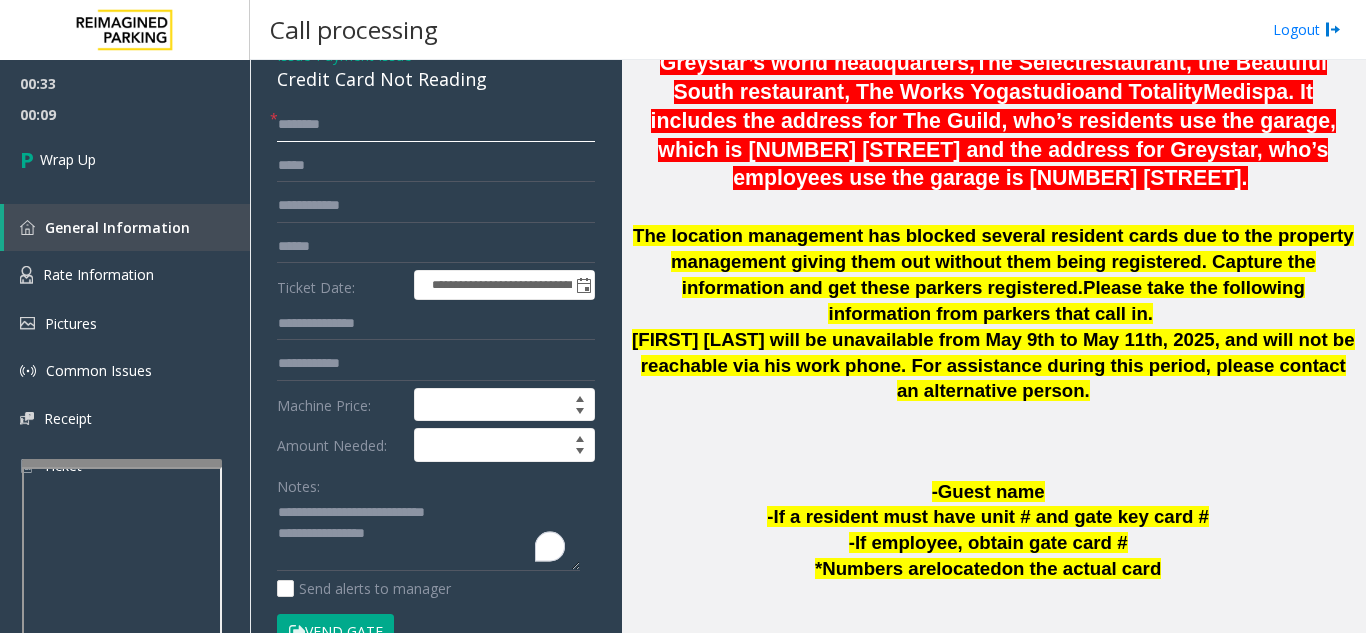 click 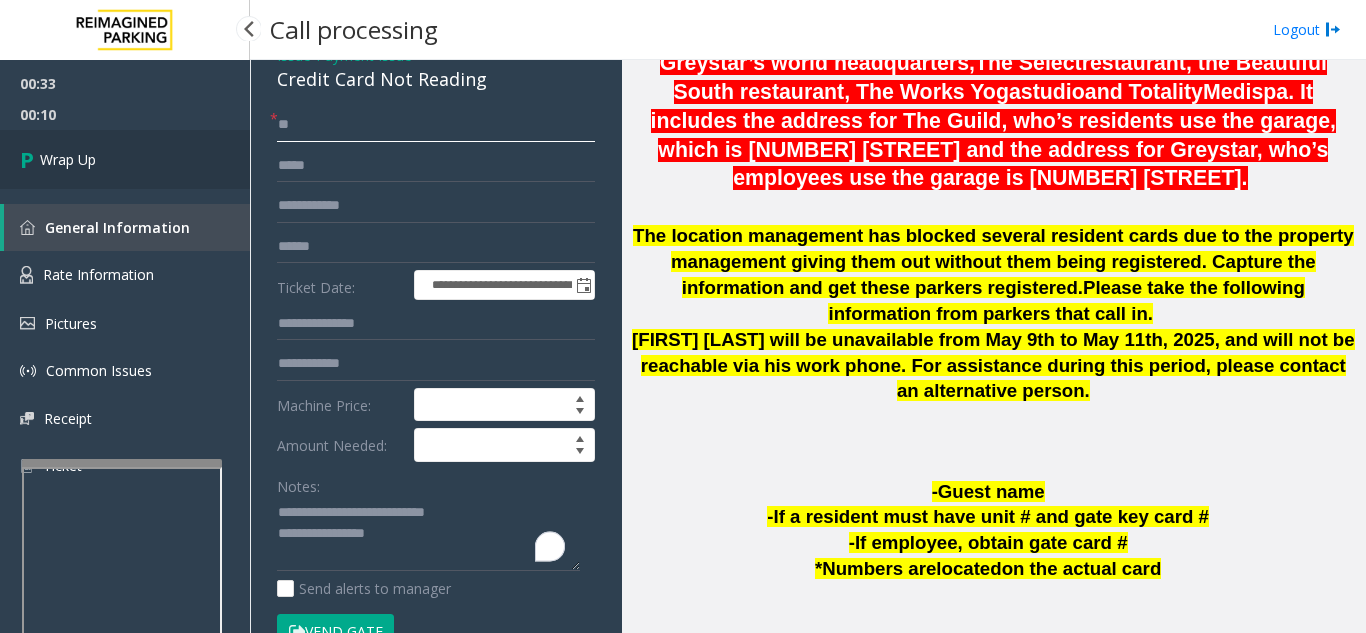 type on "**" 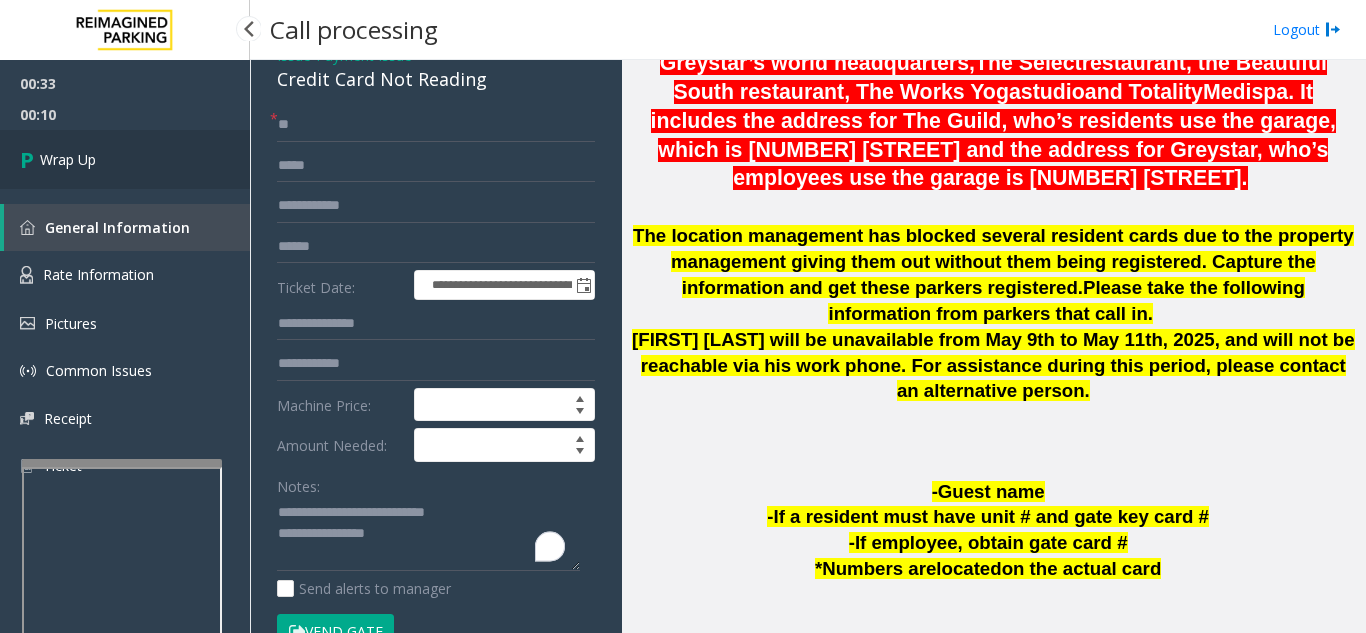 click on "Wrap Up" at bounding box center [68, 159] 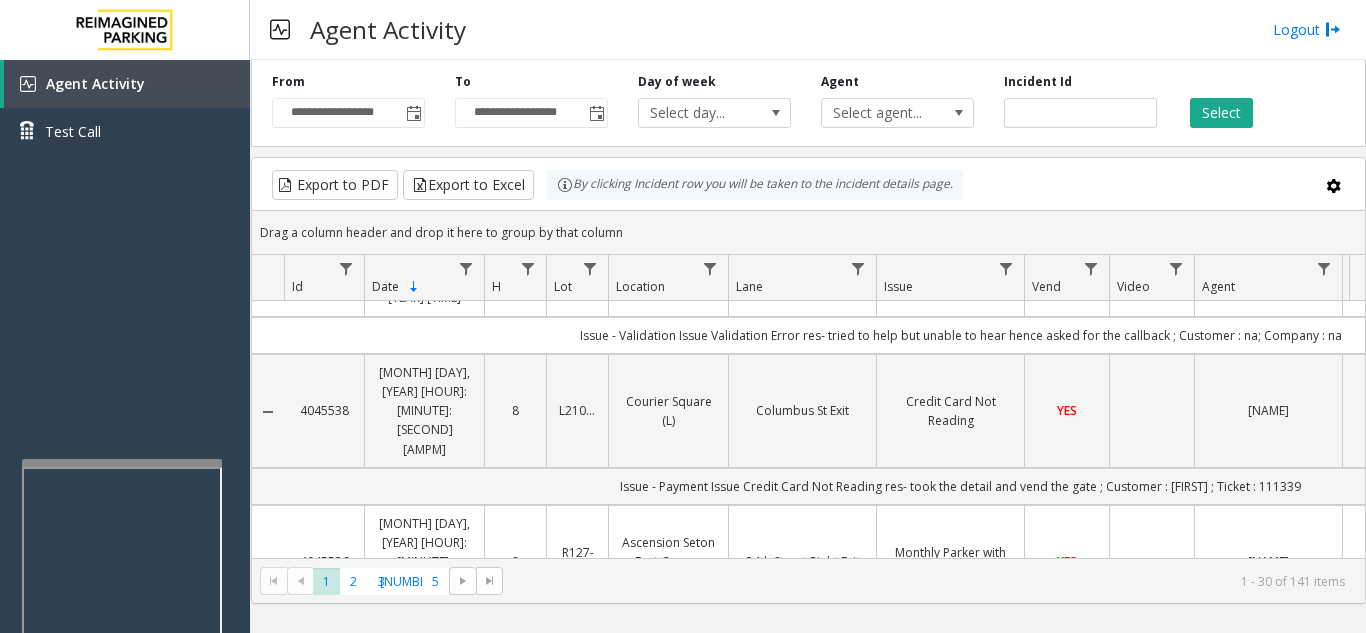 scroll, scrollTop: 1800, scrollLeft: 0, axis: vertical 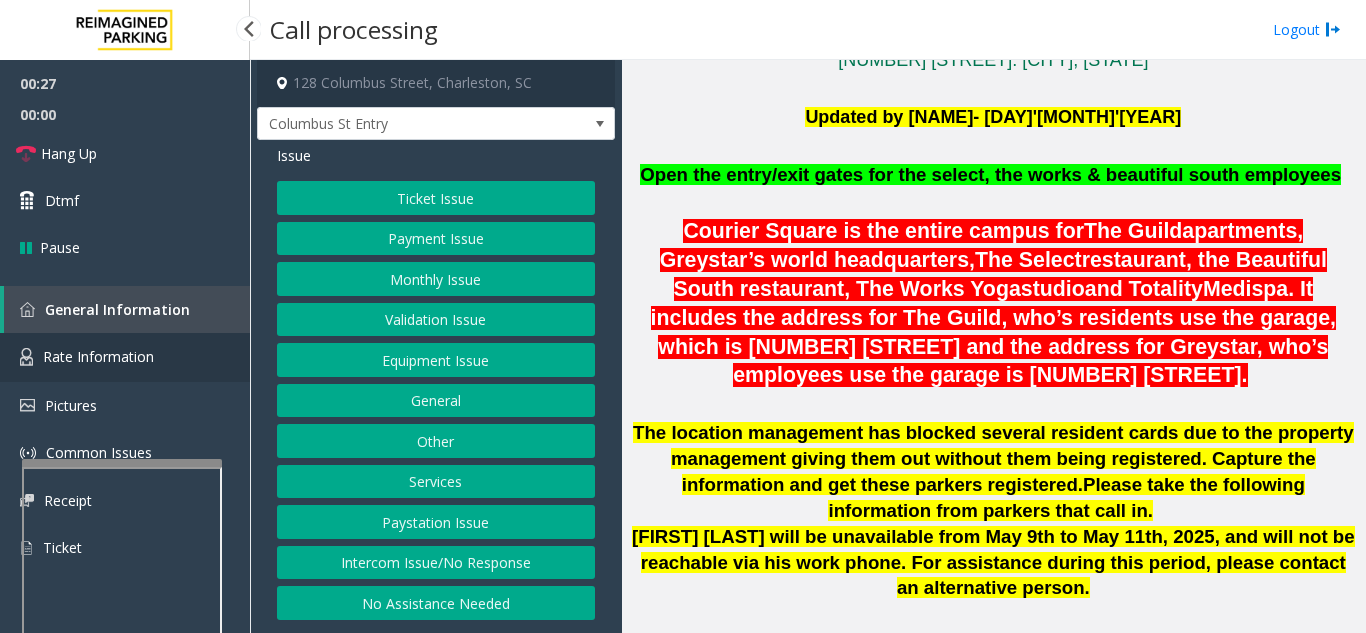 click on "Rate Information" at bounding box center [125, 357] 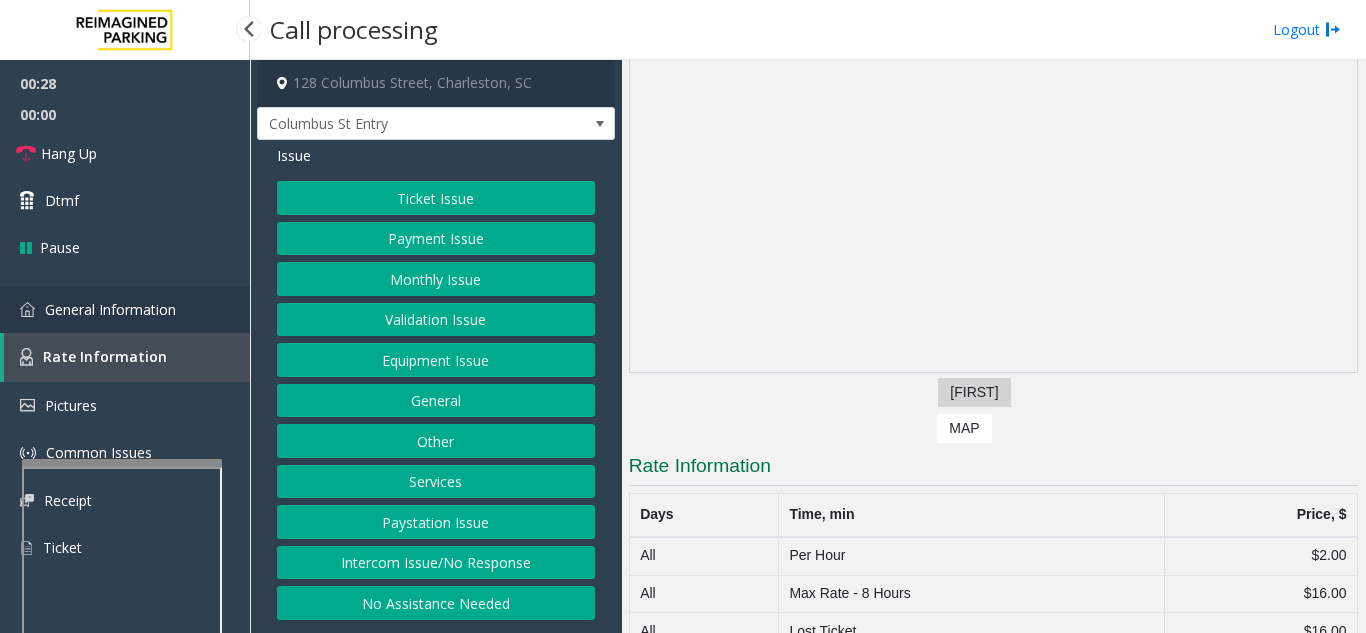click on "General Information" at bounding box center (110, 309) 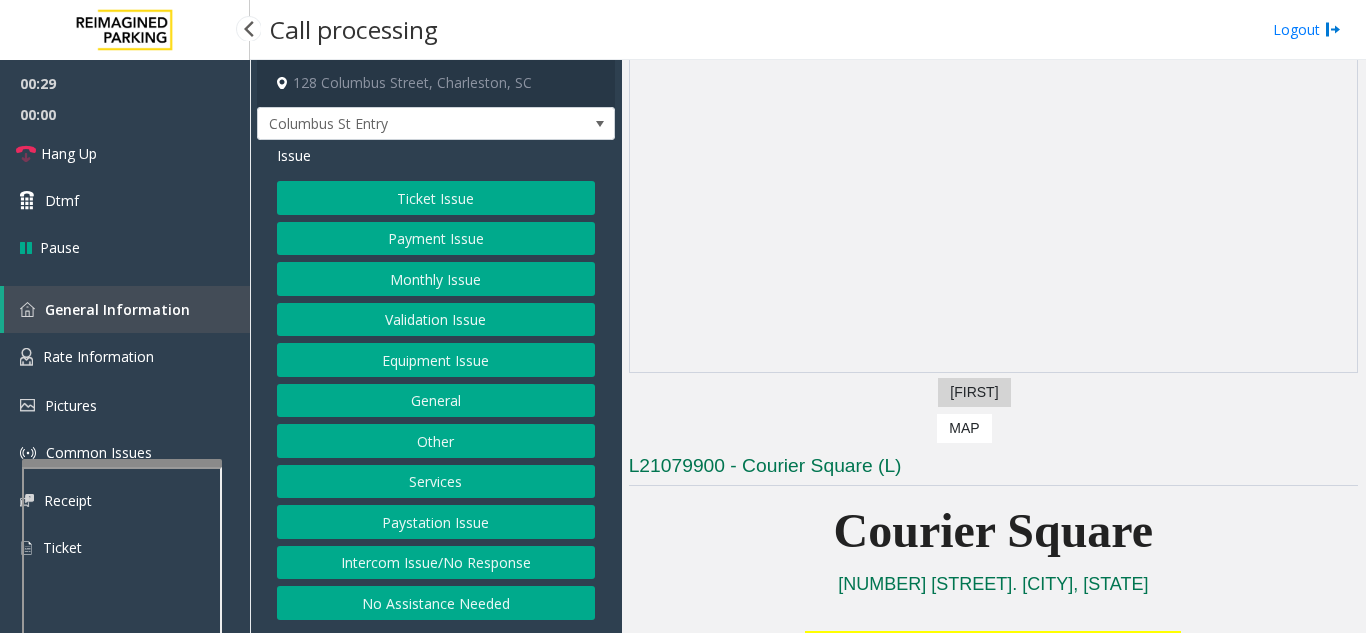 scroll, scrollTop: 603, scrollLeft: 0, axis: vertical 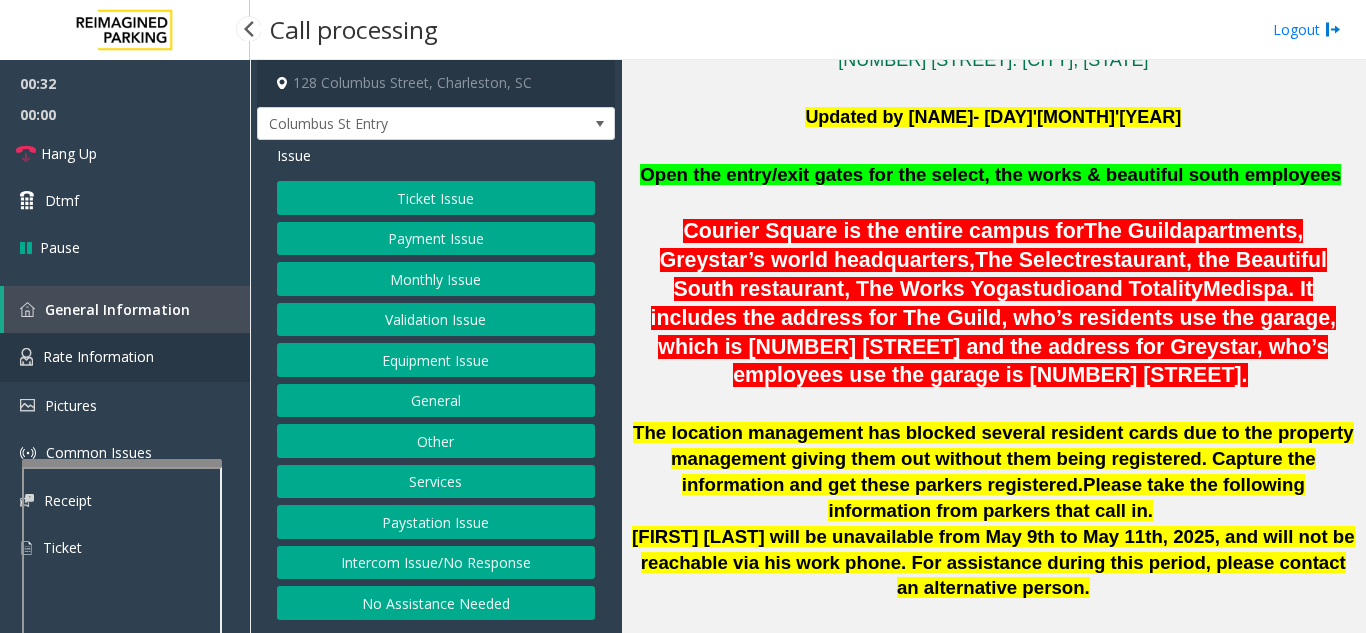 click on "Rate Information" at bounding box center [98, 356] 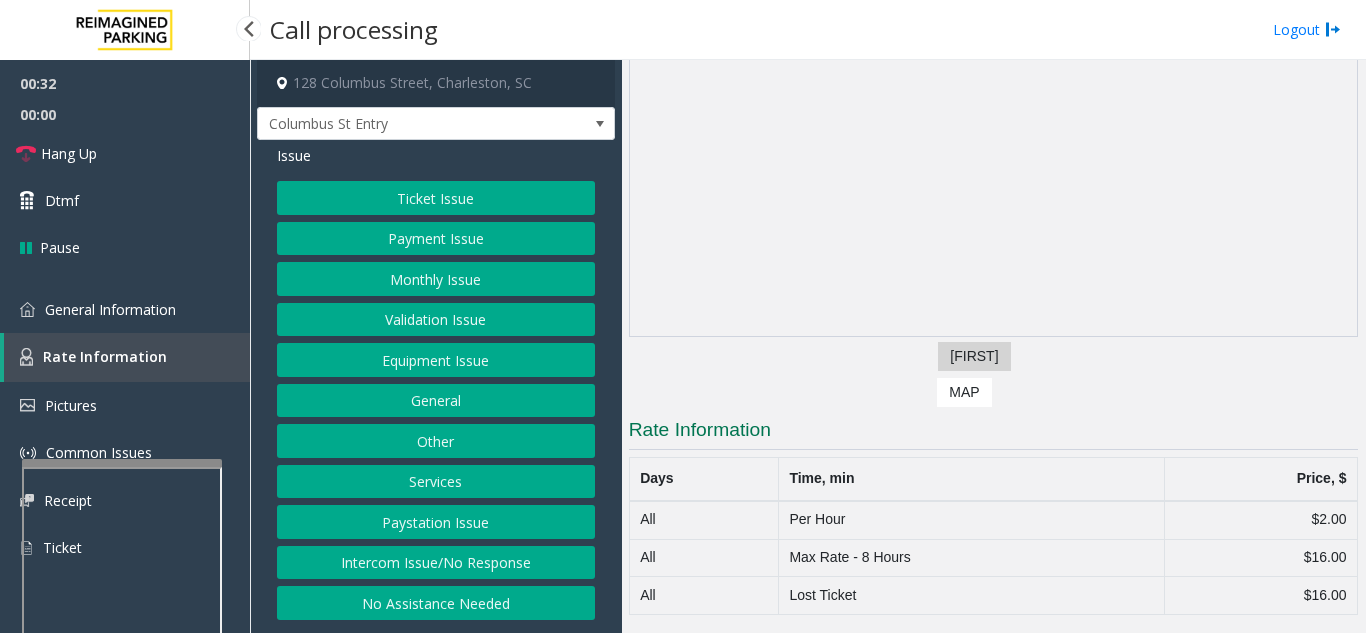 scroll, scrollTop: 79, scrollLeft: 0, axis: vertical 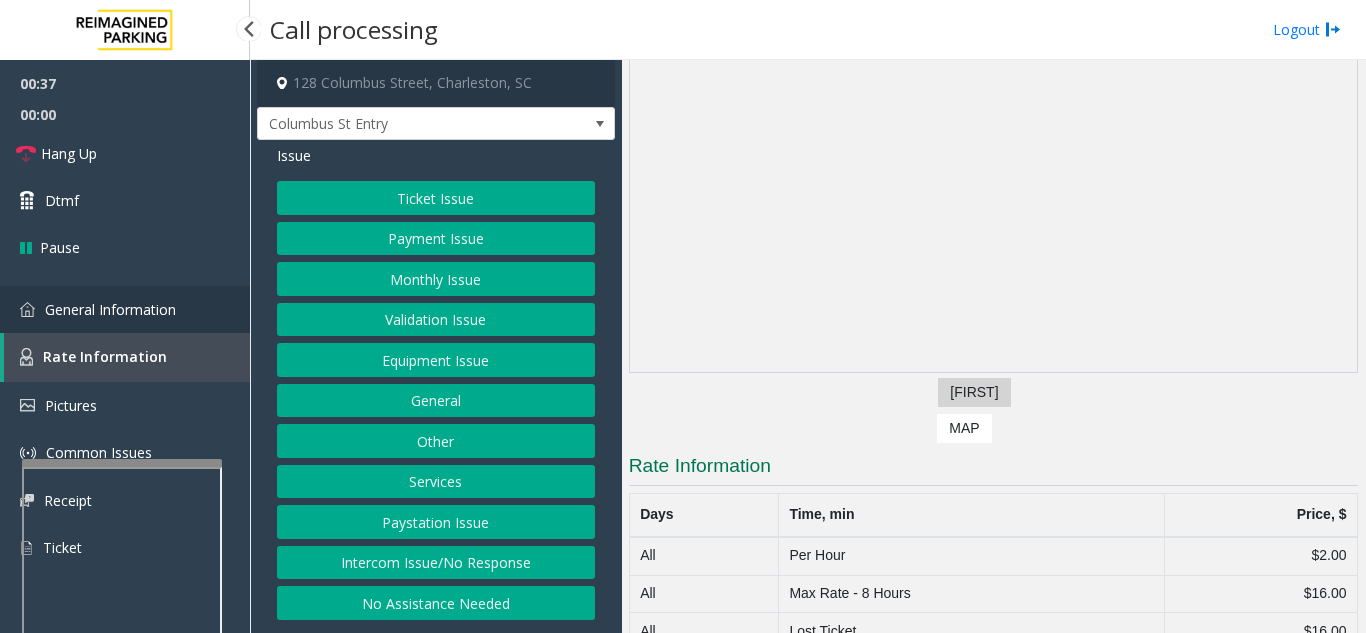 click on "General Information" at bounding box center [110, 309] 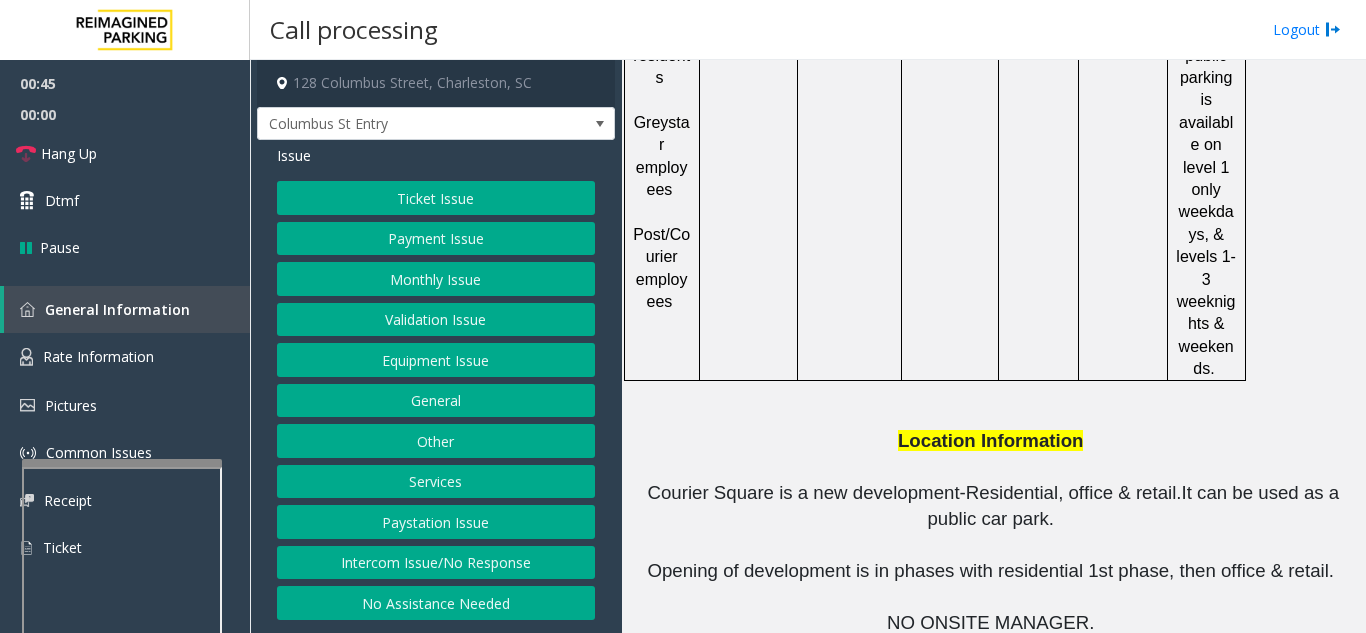 scroll, scrollTop: 2503, scrollLeft: 0, axis: vertical 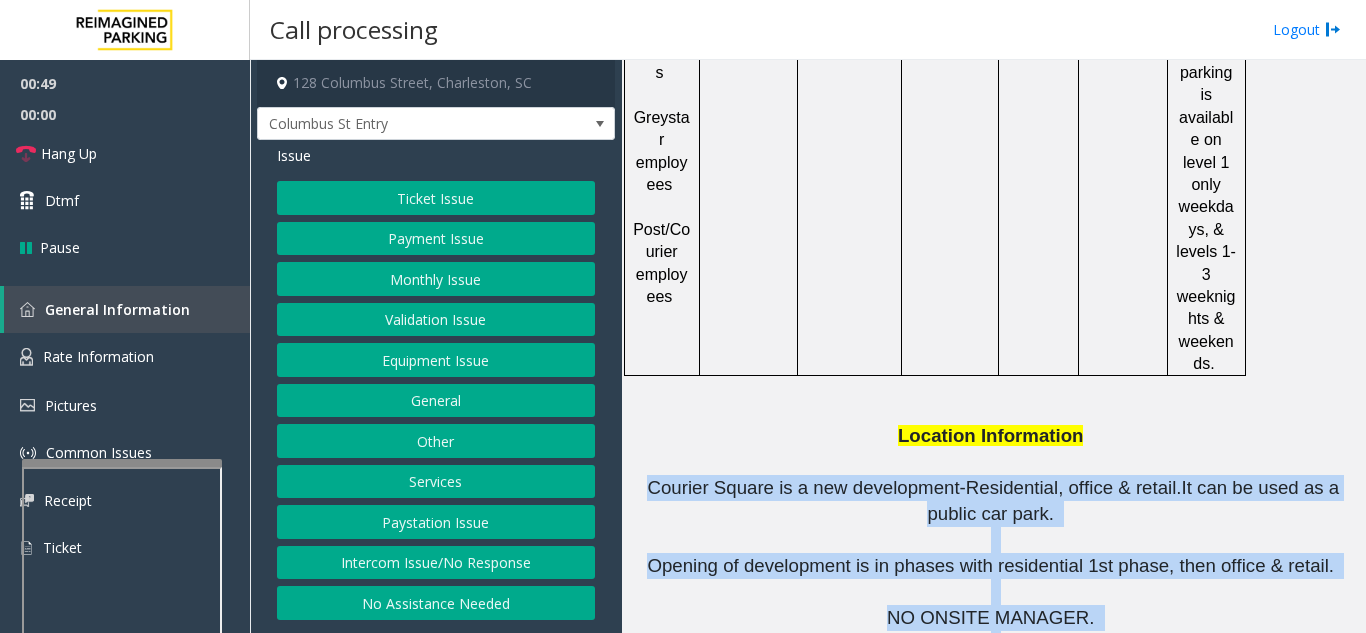 drag, startPoint x: 1053, startPoint y: 489, endPoint x: 640, endPoint y: 275, distance: 465.1505 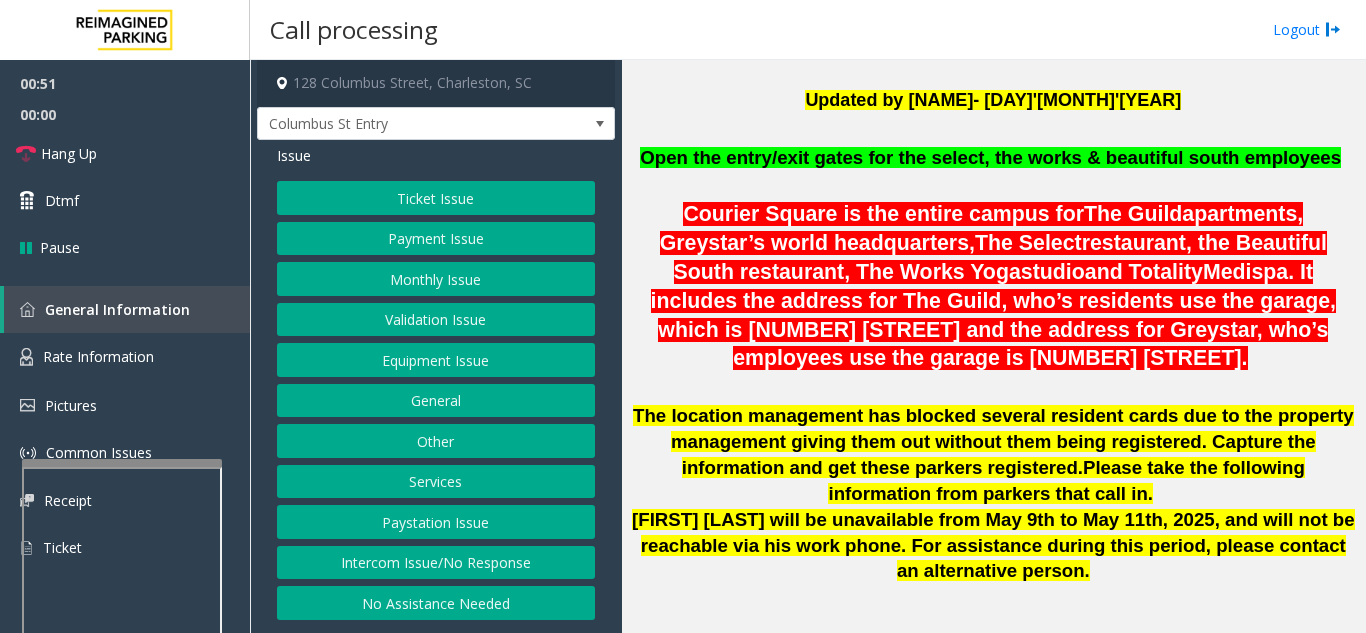 scroll, scrollTop: 603, scrollLeft: 0, axis: vertical 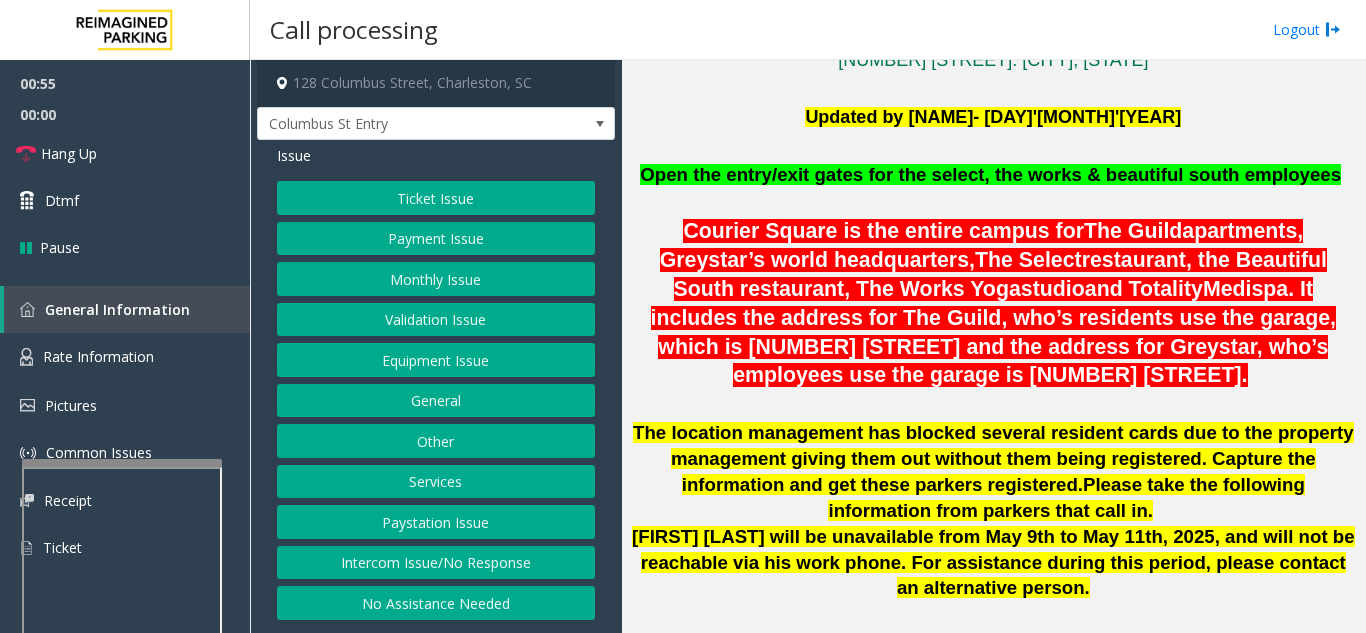 click on "Services" 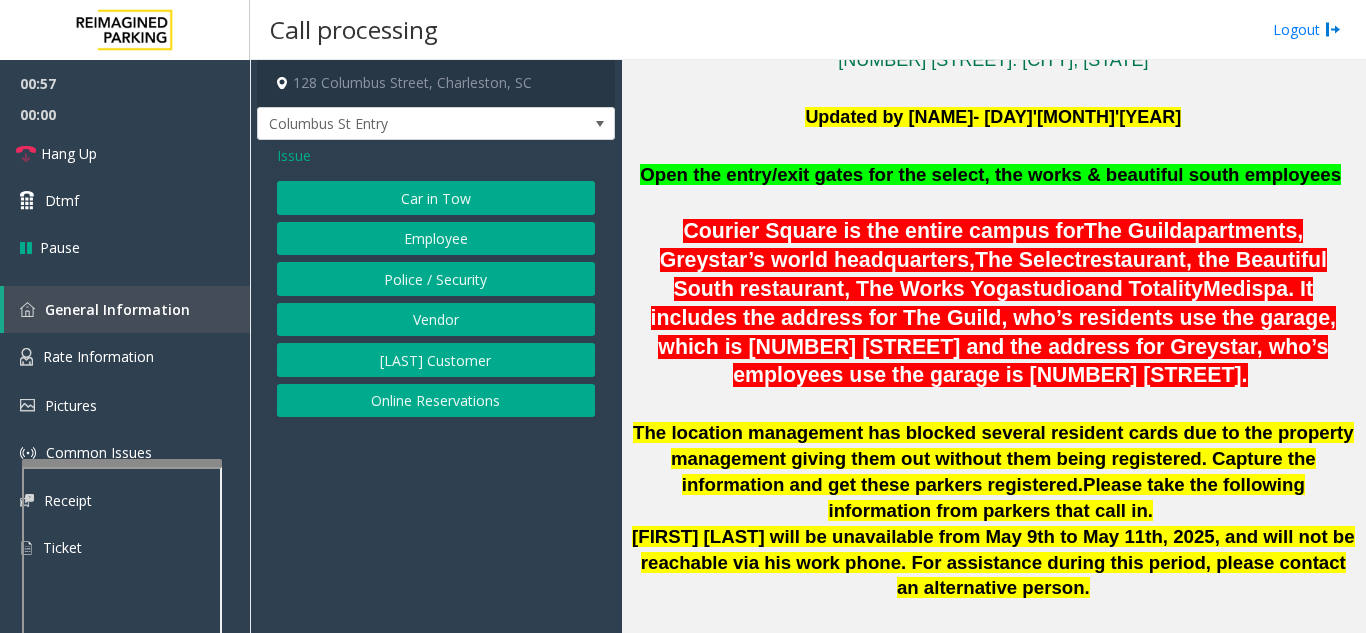 click on "Vendor" 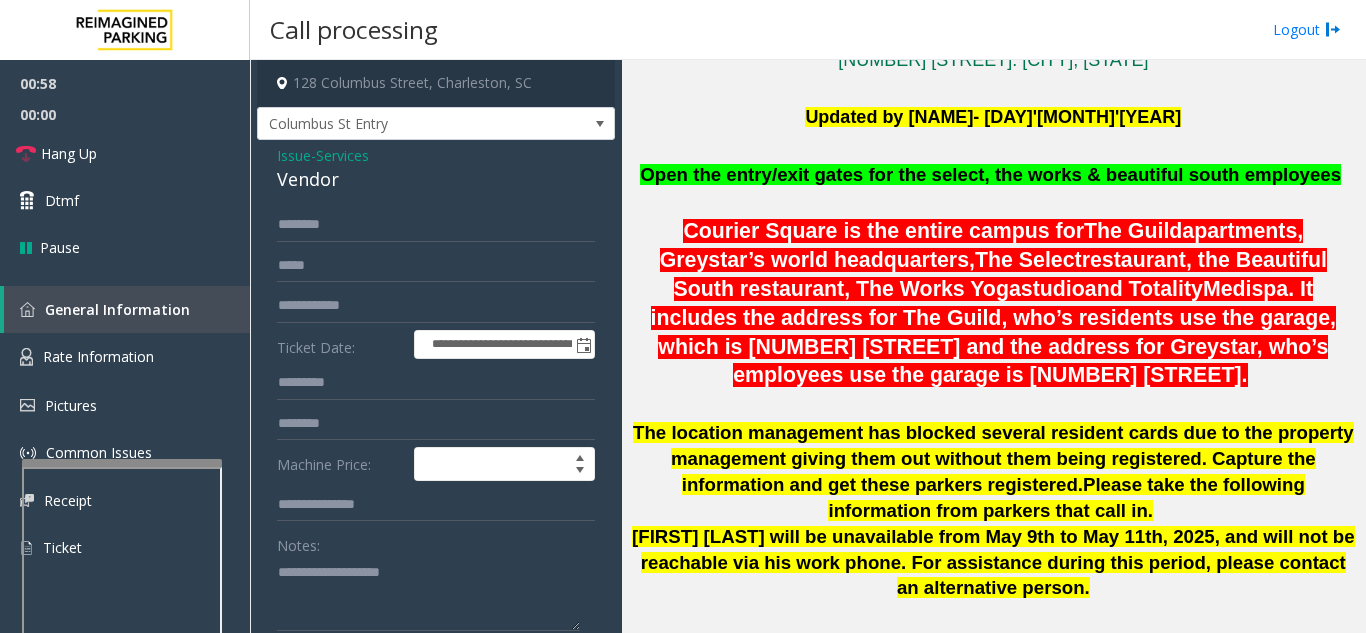 click on "Vendor" 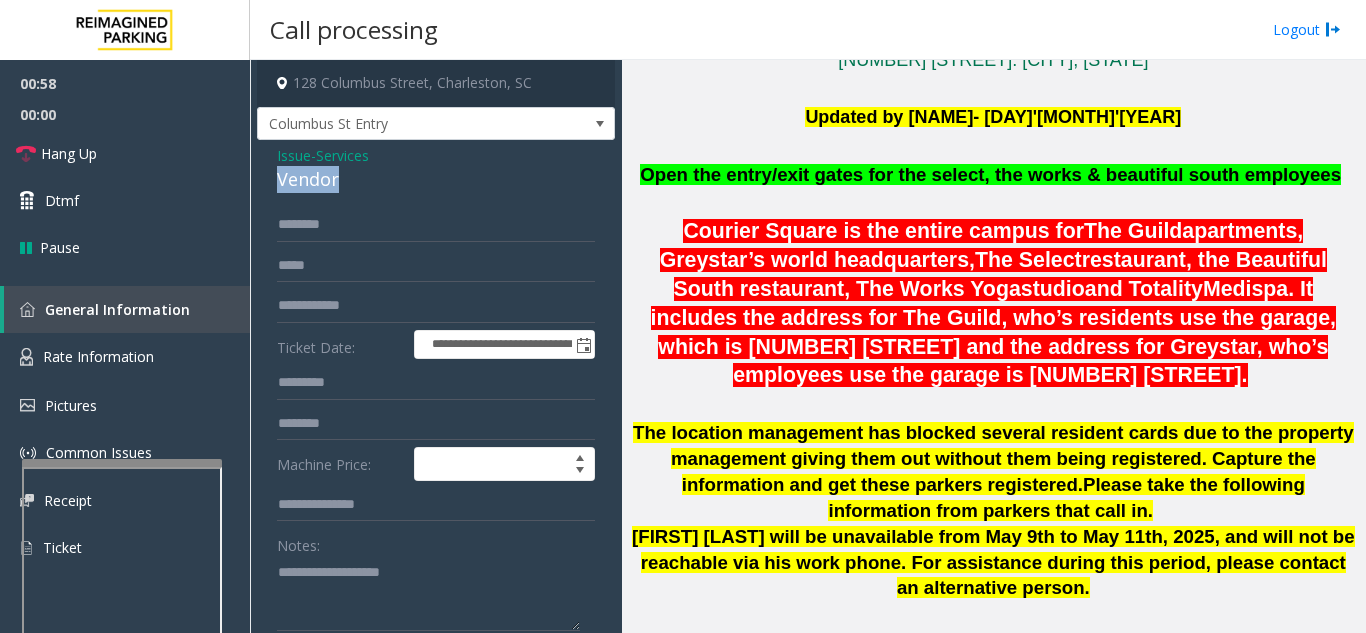click on "Vendor" 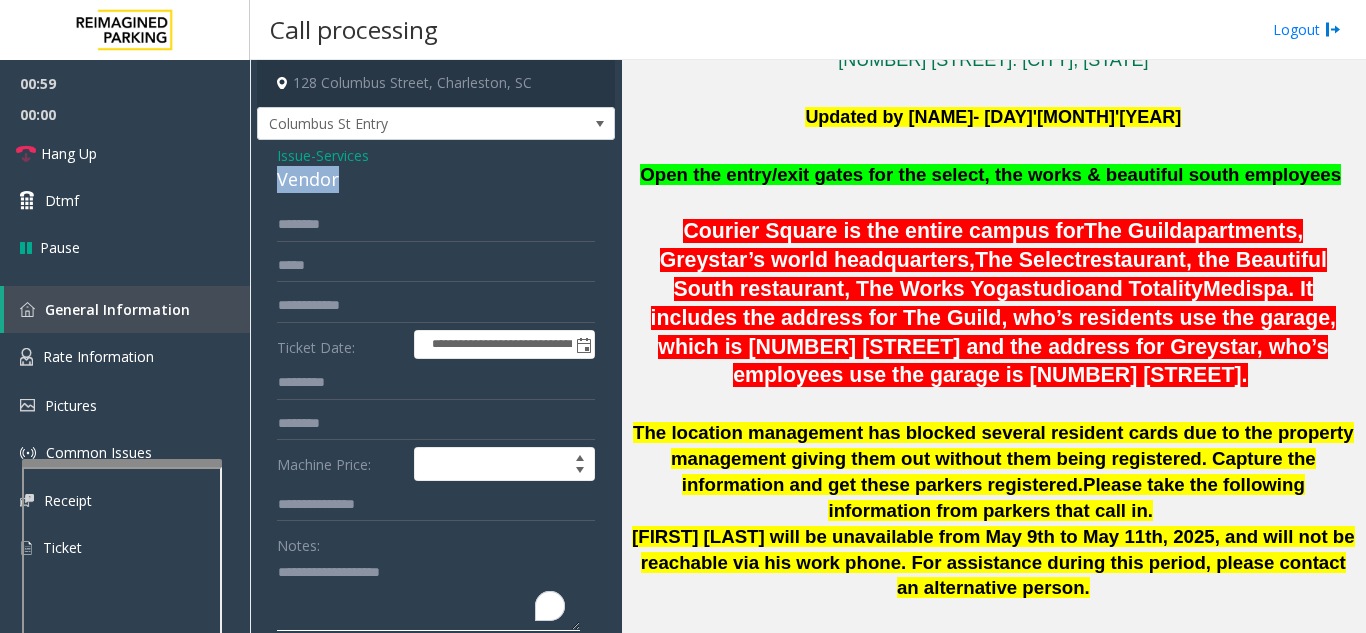 click 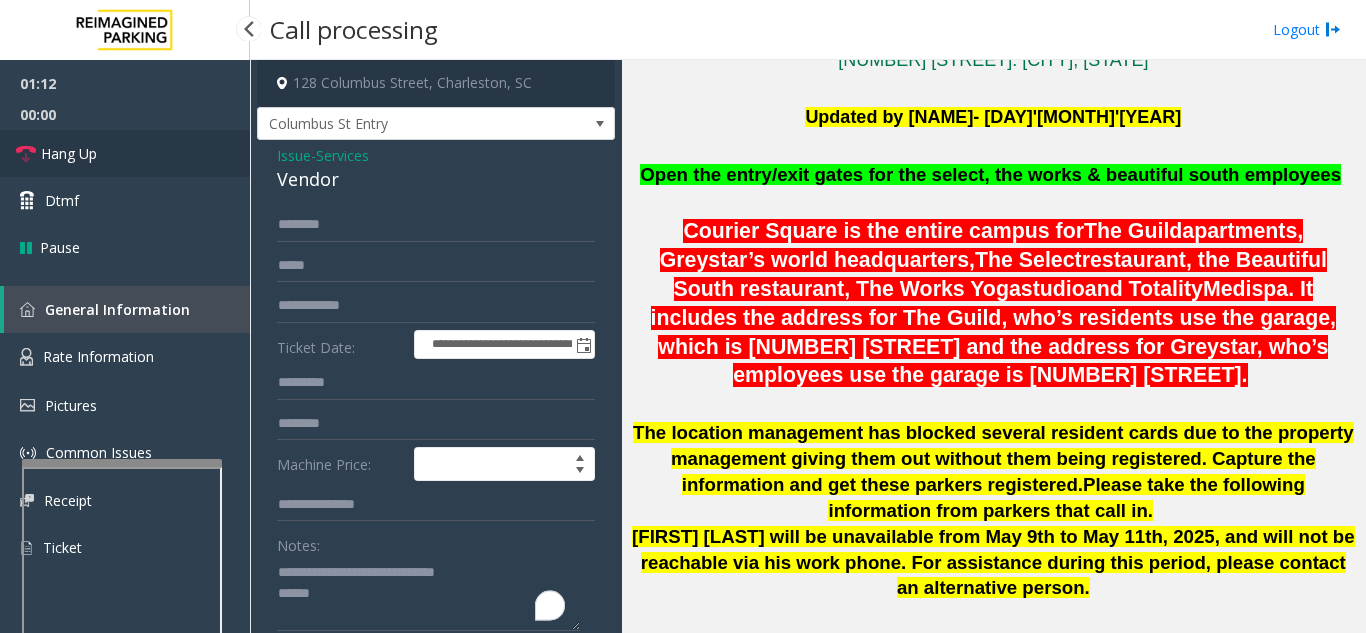 click on "Hang Up" at bounding box center (125, 153) 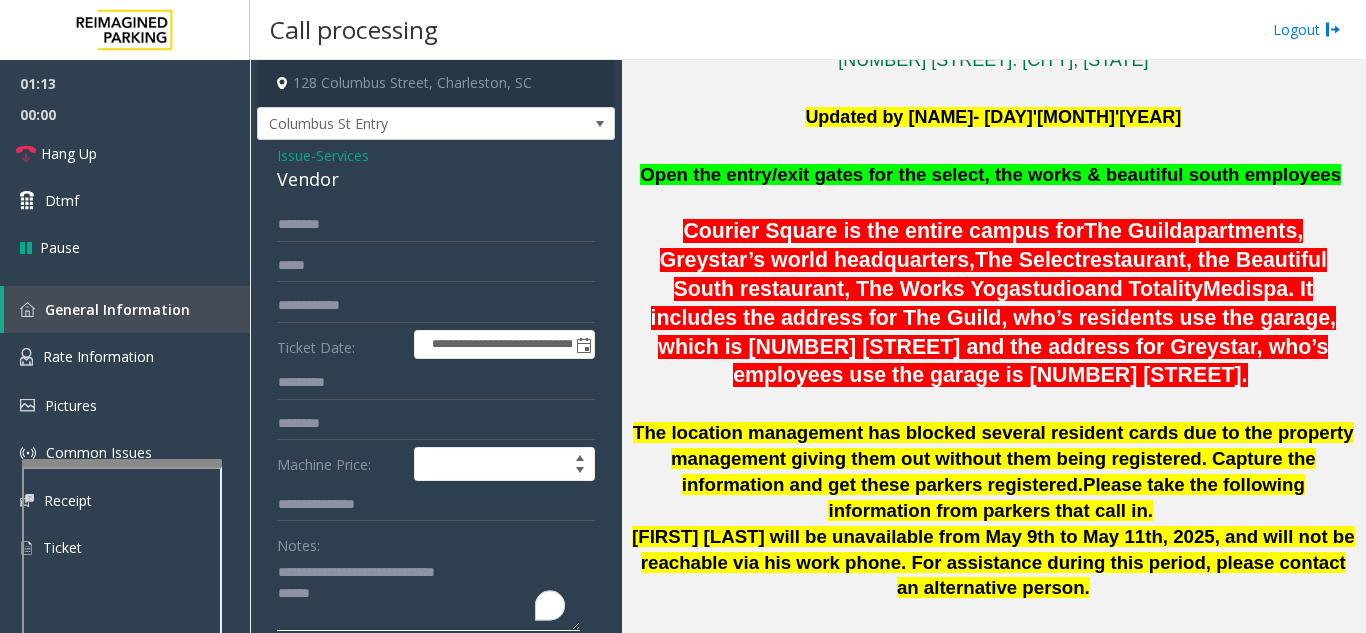 click 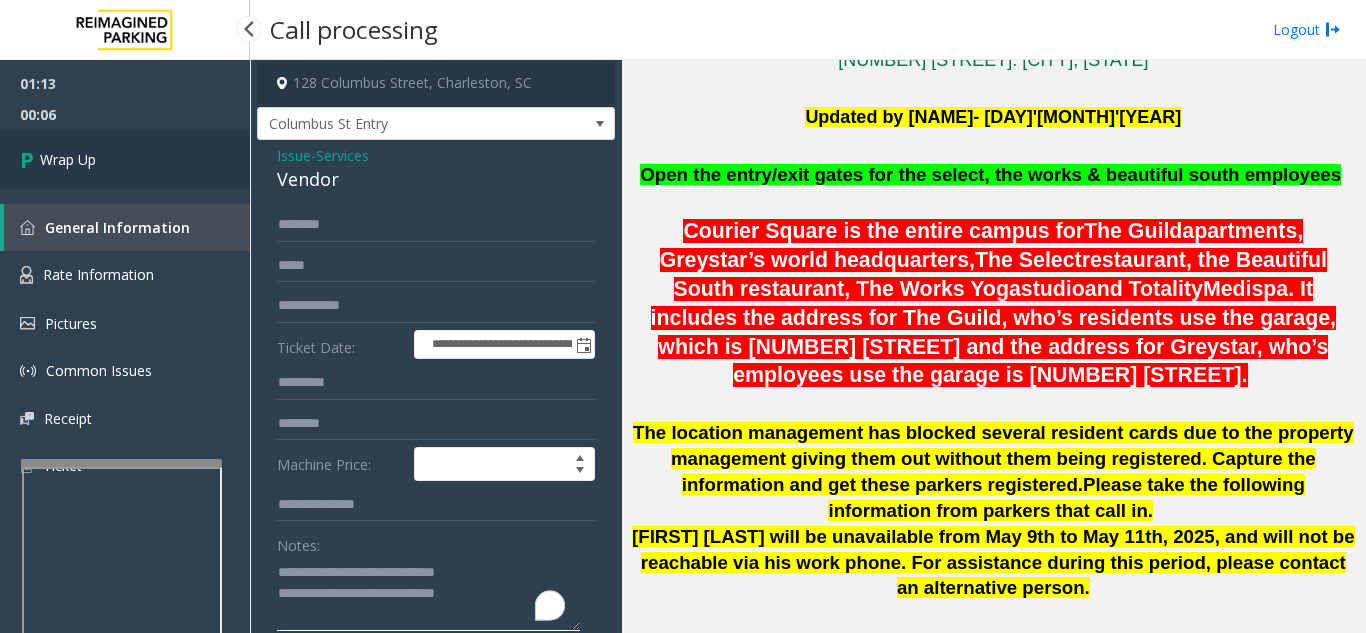 type on "**********" 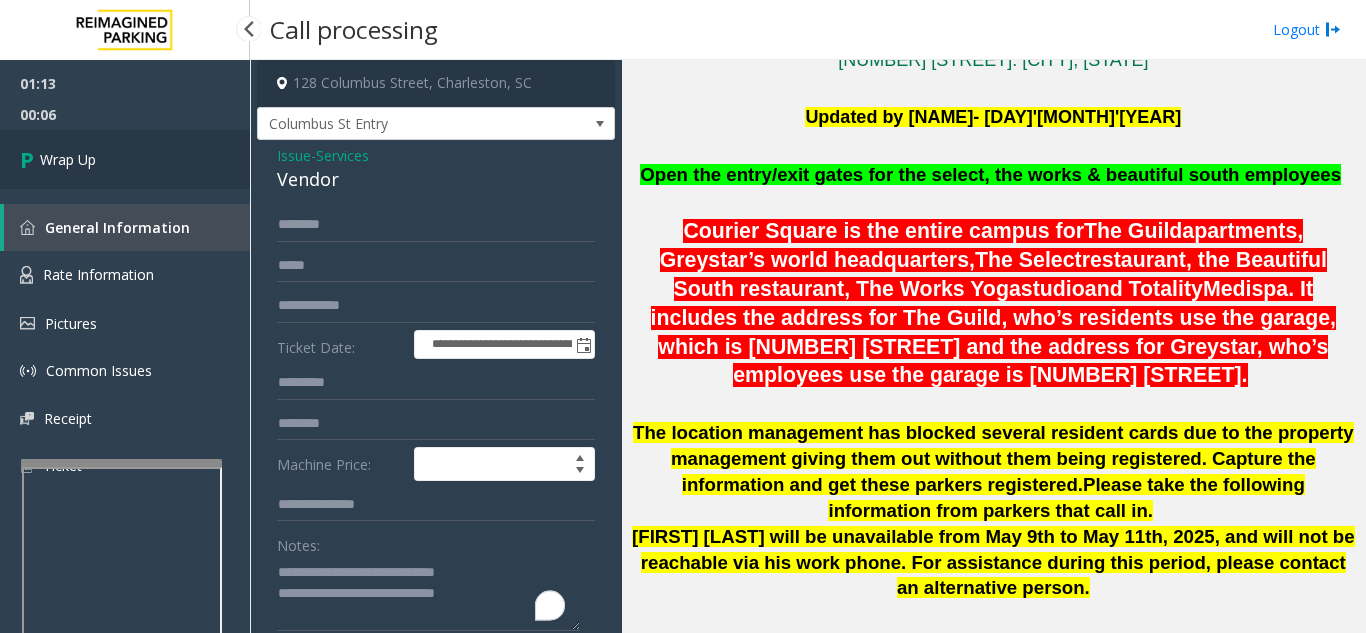 click on "Wrap Up" at bounding box center [125, 159] 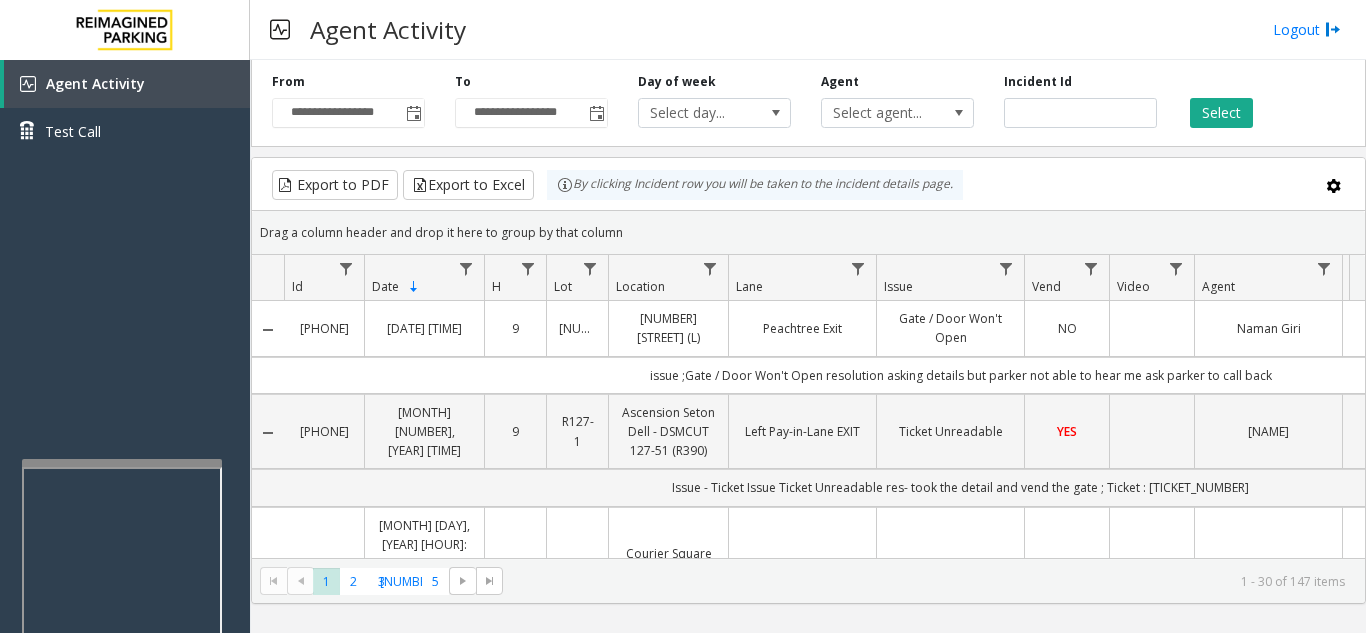 type 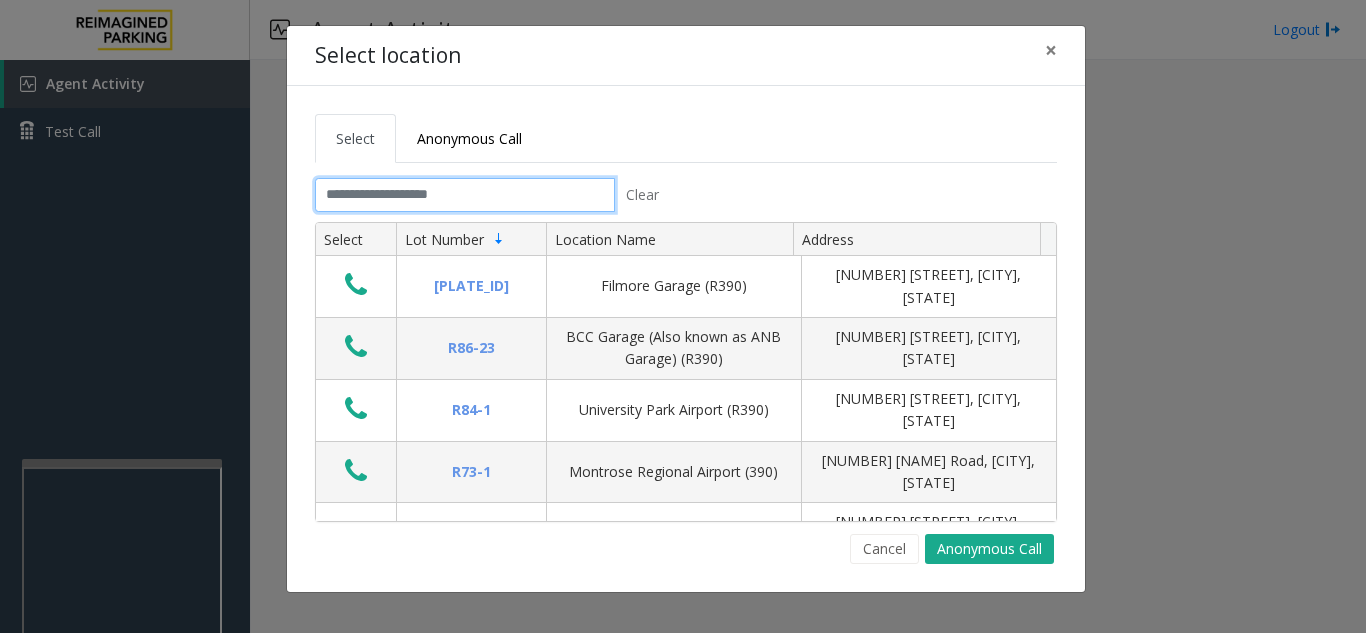 click 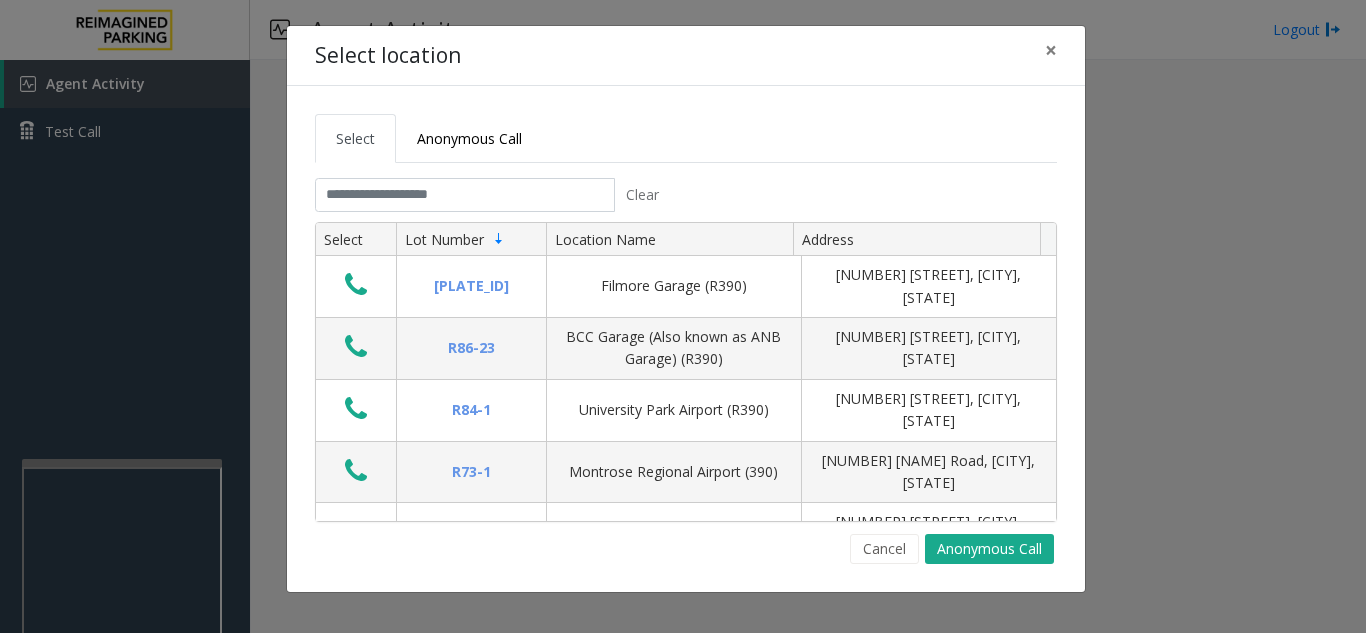 click on "Select location × Select Anonymous Call Clear Select Lot Number Location Name Address R86-52 Filmore Garage (R390) 175 Milwaukee Street, Denver, CO R86-23 BCC Garage (Also known as ANB Garage) (R390)  3033 East 1st Avenue, Denver, CO R84-1 University Park Airport (R390) 2493 Fox Hill Road, State College, PA R73-1 Montrose Regional Airport (390) 2100 Airport Road, Montrose, CO R4-1 Lafayette Regional Airport (R390) 200 Terminal Drive, Lafayette, LA R31-35 Sunset Corporate Campus (R390) 13920 Southeast Eastgate Way, Bellevue, WA R31-3 Bell Street Garage (R390) 2323 Elliott Avenue, Seattle, WA R31-3 Bellevue Technology Center (R390) 2125 158th Court Northeast, Bellevue, WA R31-1 Meydenbauer Center (MBC)(R390) 11100 Northeast 6th Street, Bellevue, WA R30-259 Cherry Hill (R390) 511 16th Avenue, Seattle, WA R30-259 First (1st) Hill Medical Pavilion (R390) 1124 Columbia Street, Seattle, WA R30-216 G2 Garage (R390) 5601 6th Avenue South, Seattle, WA R30-204 Pacific Tower West Garage (R390) R30-20 R26-529 R26-509 2 1" 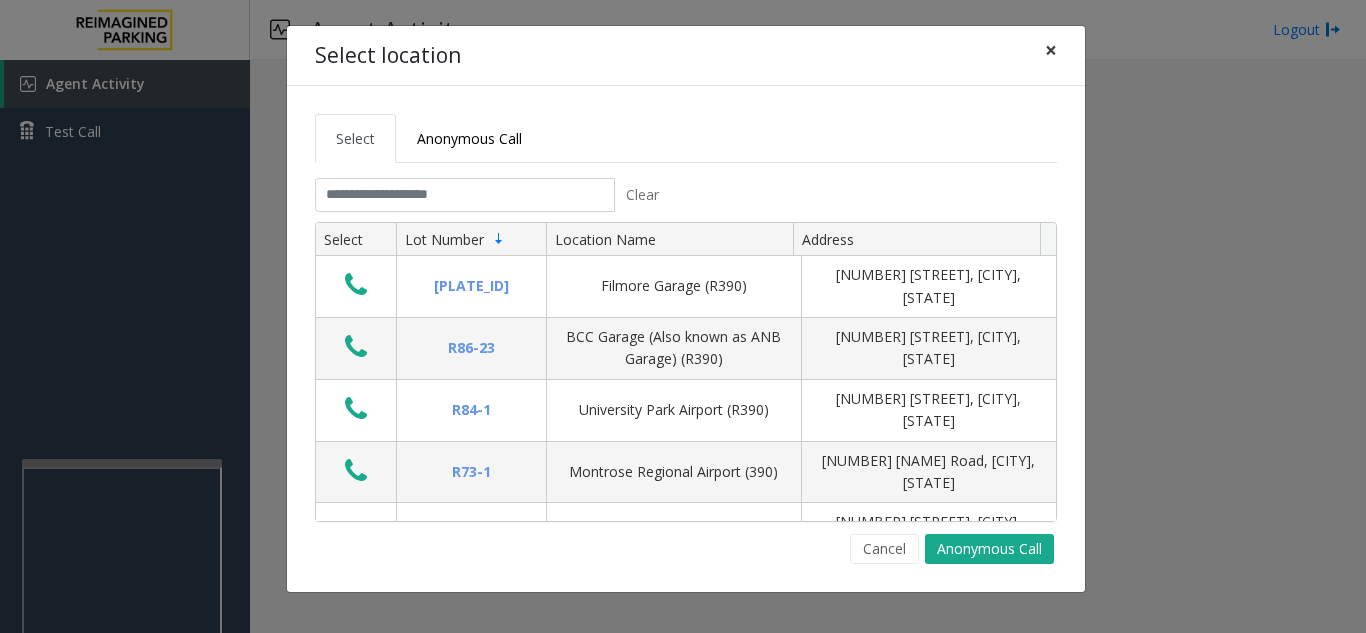 click on "×" 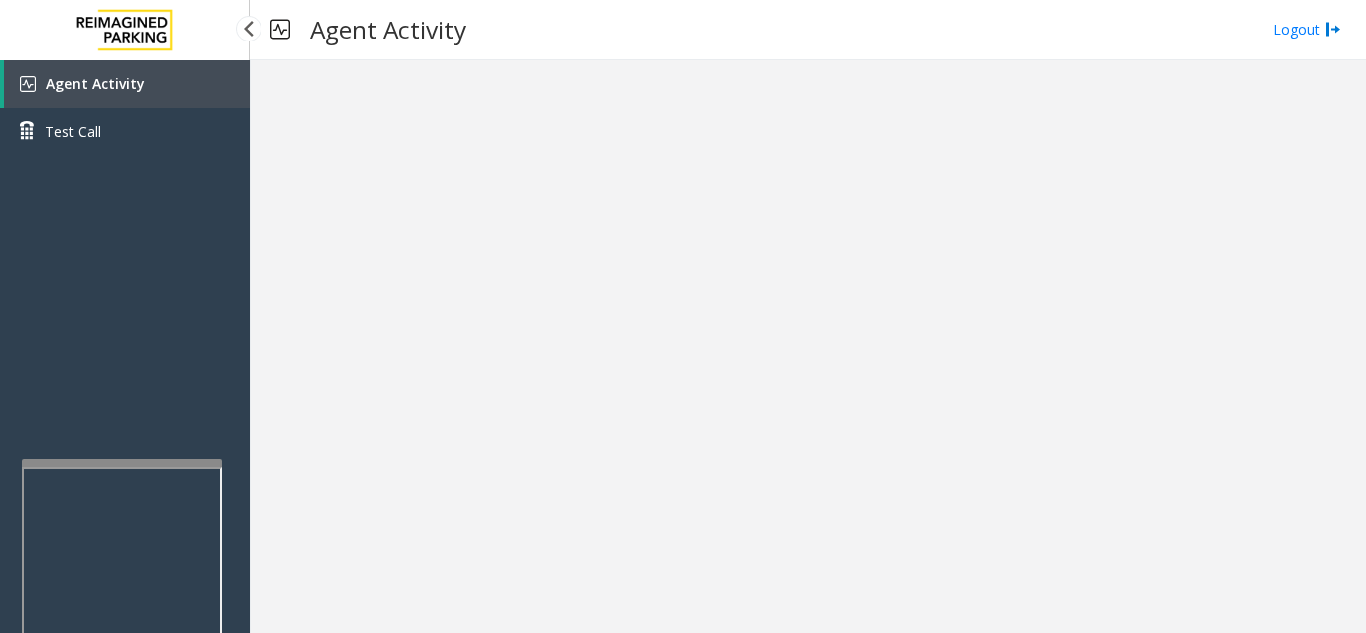 click on "Agent Activity" at bounding box center (95, 83) 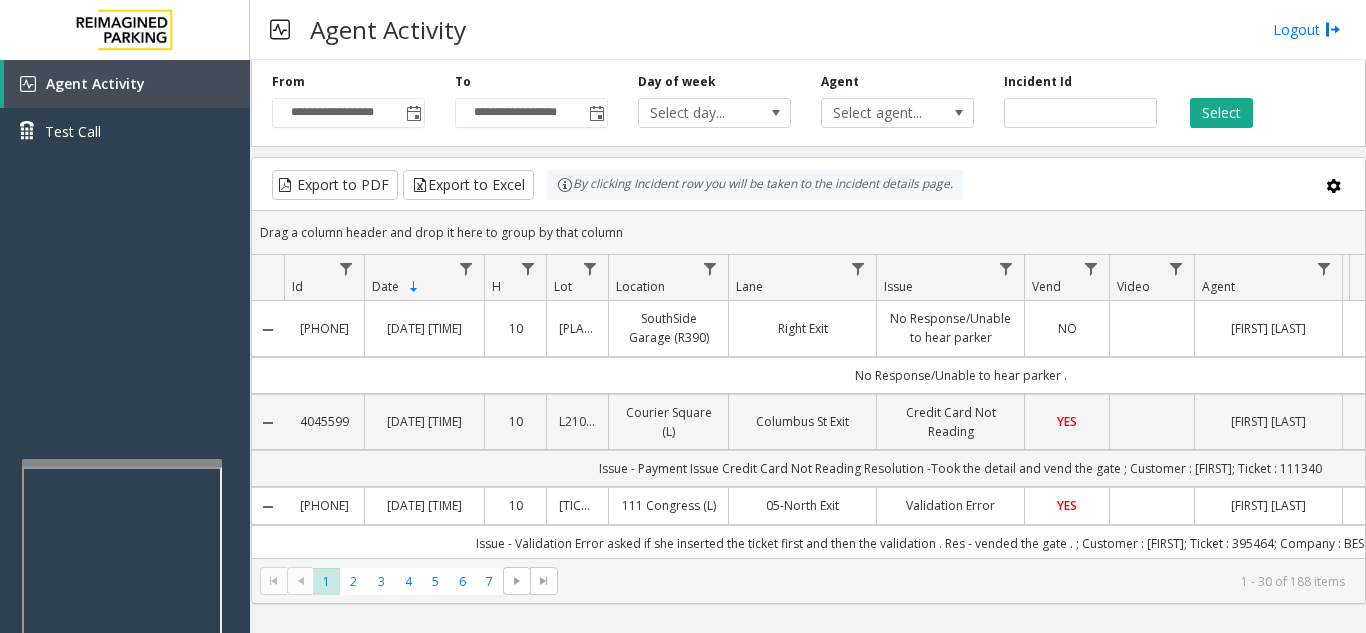 scroll, scrollTop: 0, scrollLeft: 0, axis: both 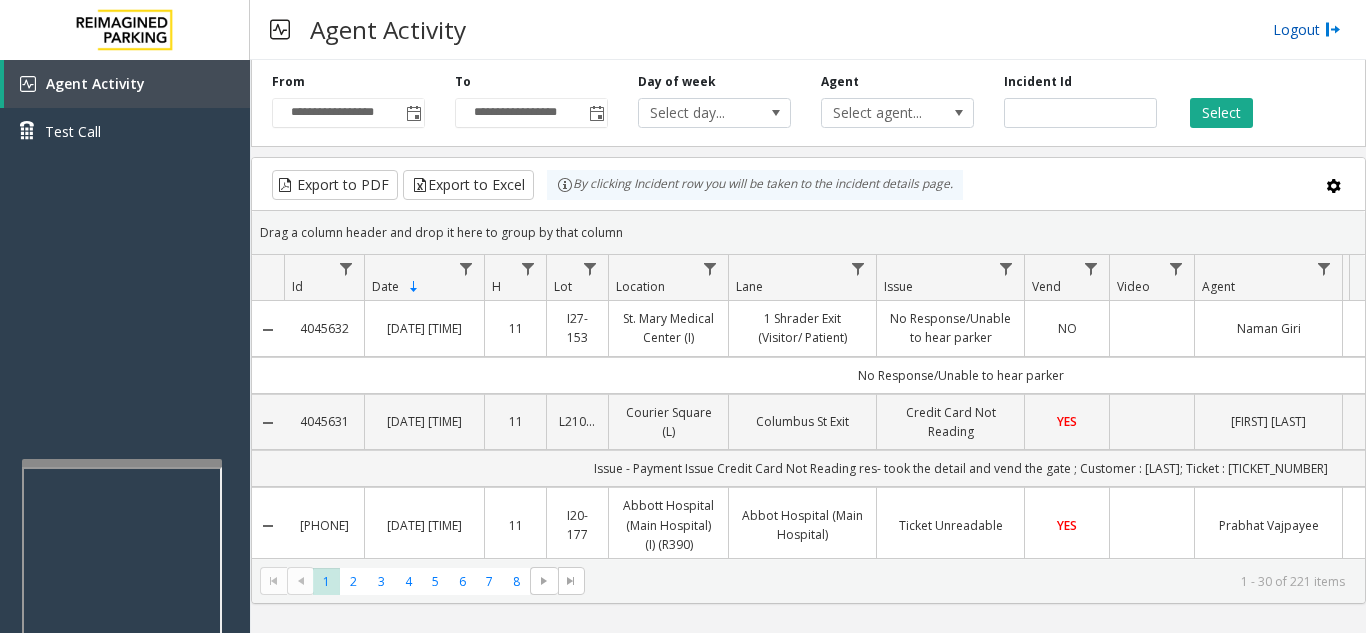 click on "Logout" at bounding box center (1307, 29) 